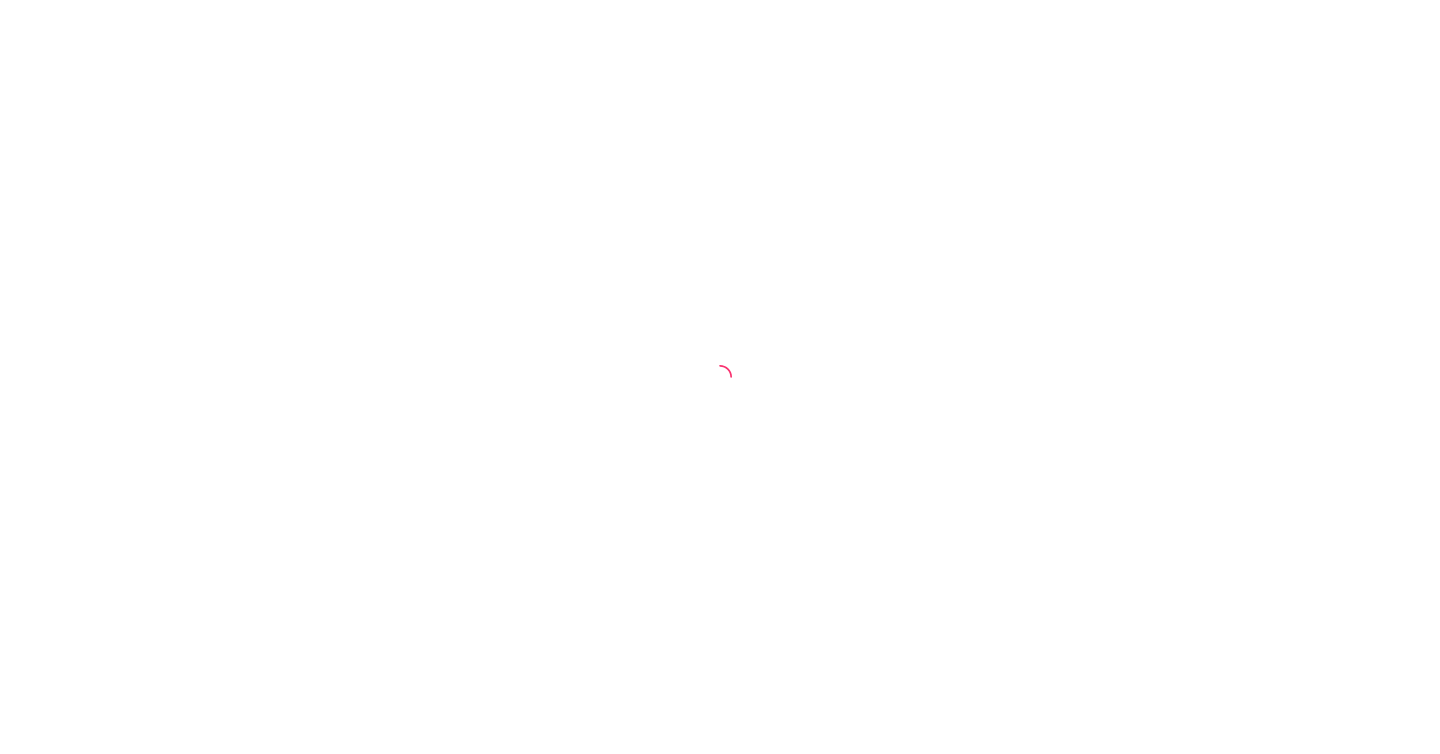 scroll, scrollTop: 0, scrollLeft: 0, axis: both 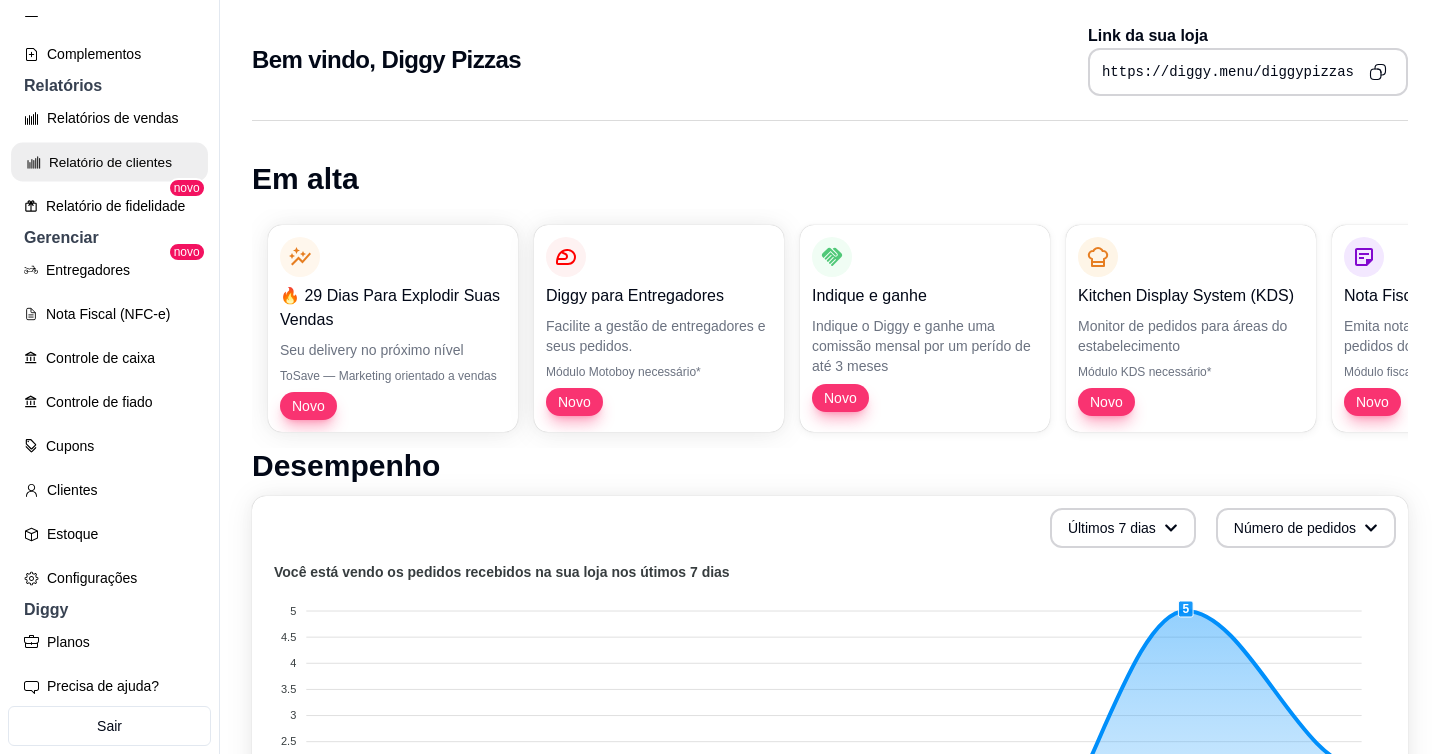 click on "Relatório de clientes" at bounding box center (109, 162) 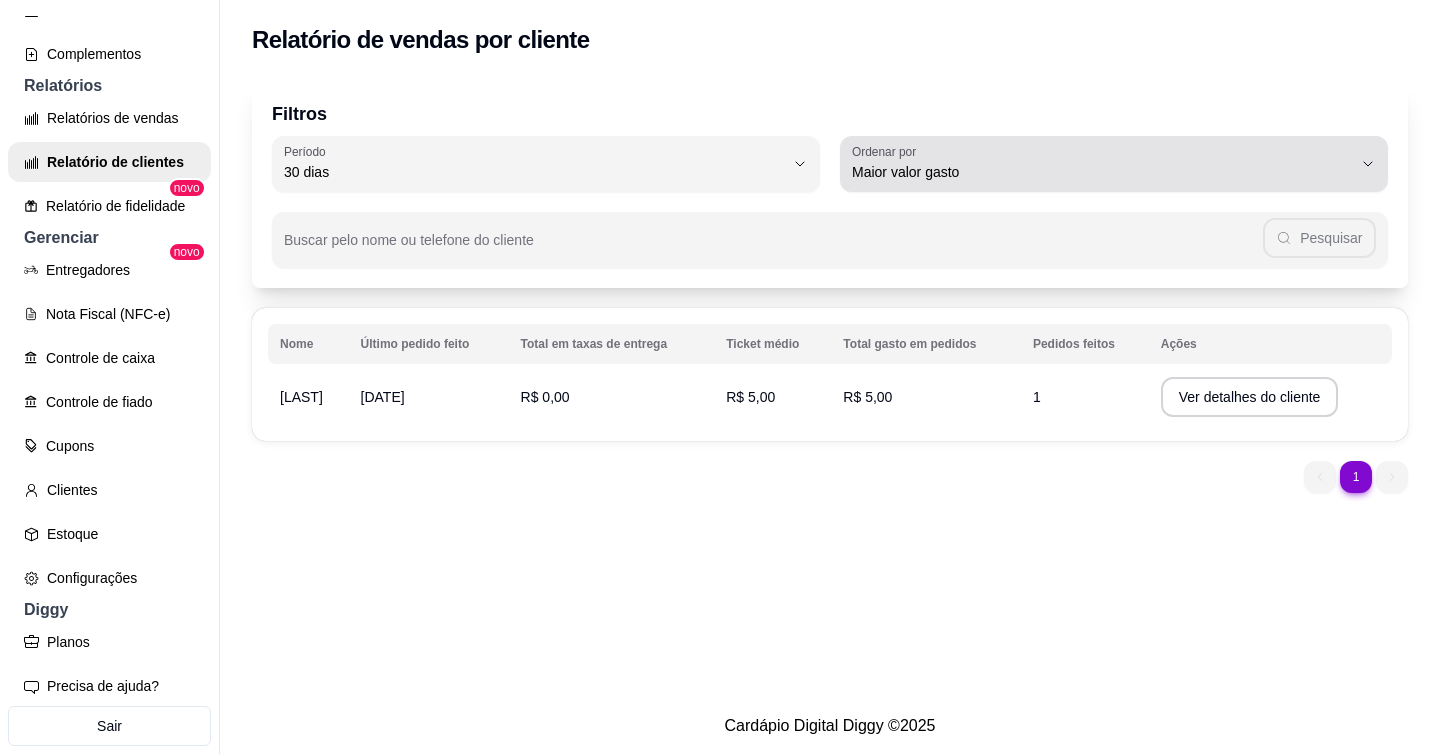 click on "Ordenar por" at bounding box center (887, 151) 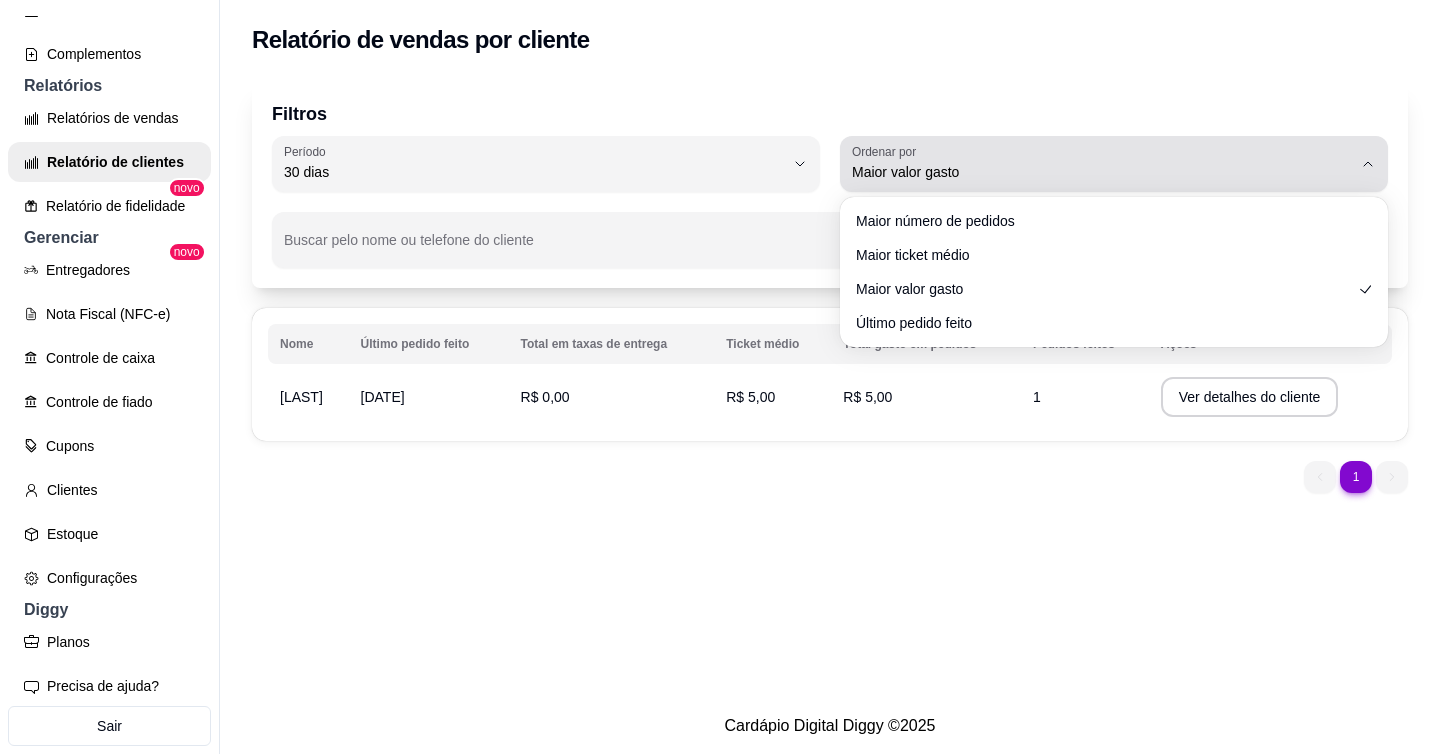 click on "Ordenar por" at bounding box center (887, 151) 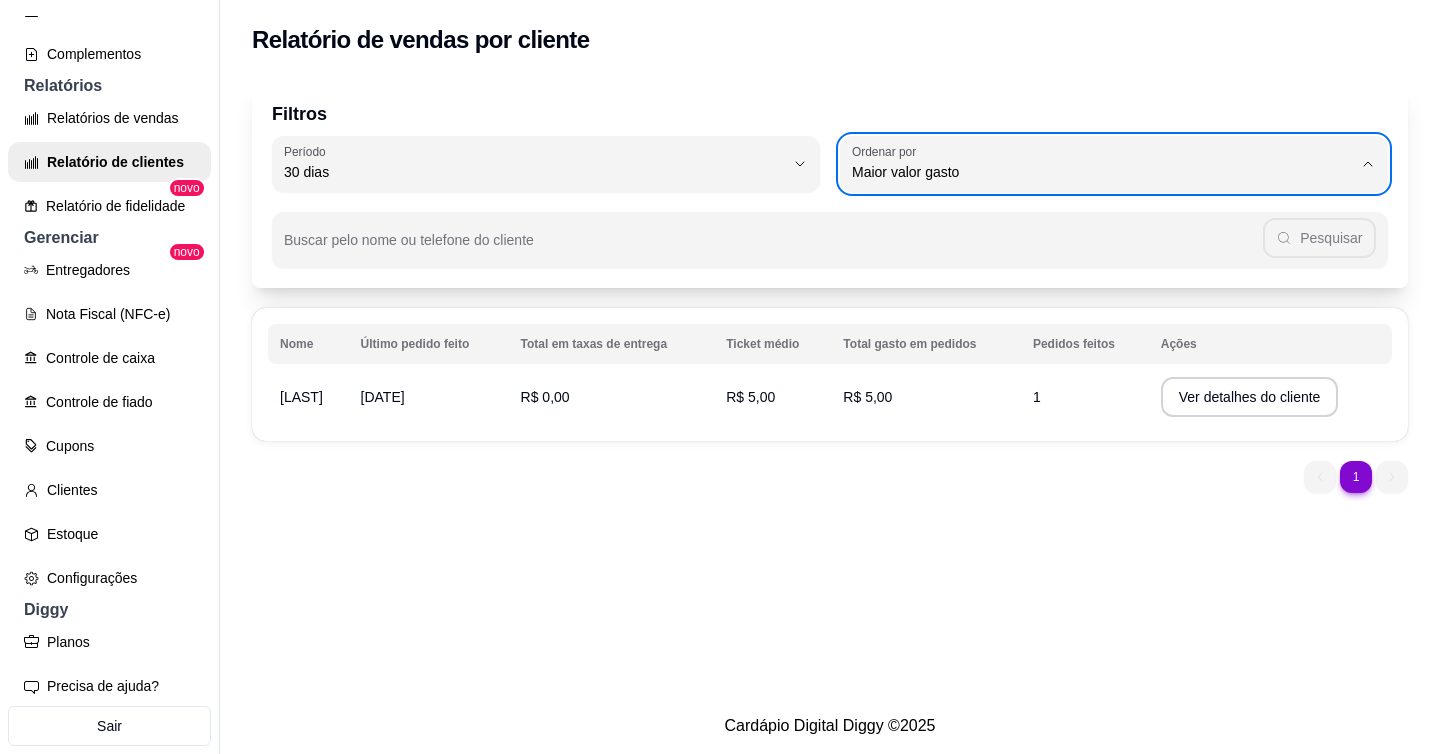 click on "Filtros 30 Período Hoje Ontem 7 dias 15 dias 30 dias 45 dias 60 dias Período 30 dias HIGHEST_TOTAL_SPENT_WITH_ORDERS Ordenar por Maior número de pedidos Maior ticket médio Maior valor gasto Último pedido feito Ordenar por Maior valor gasto Buscar pelo nome ou telefone do cliente Pesquisar" at bounding box center (830, 184) 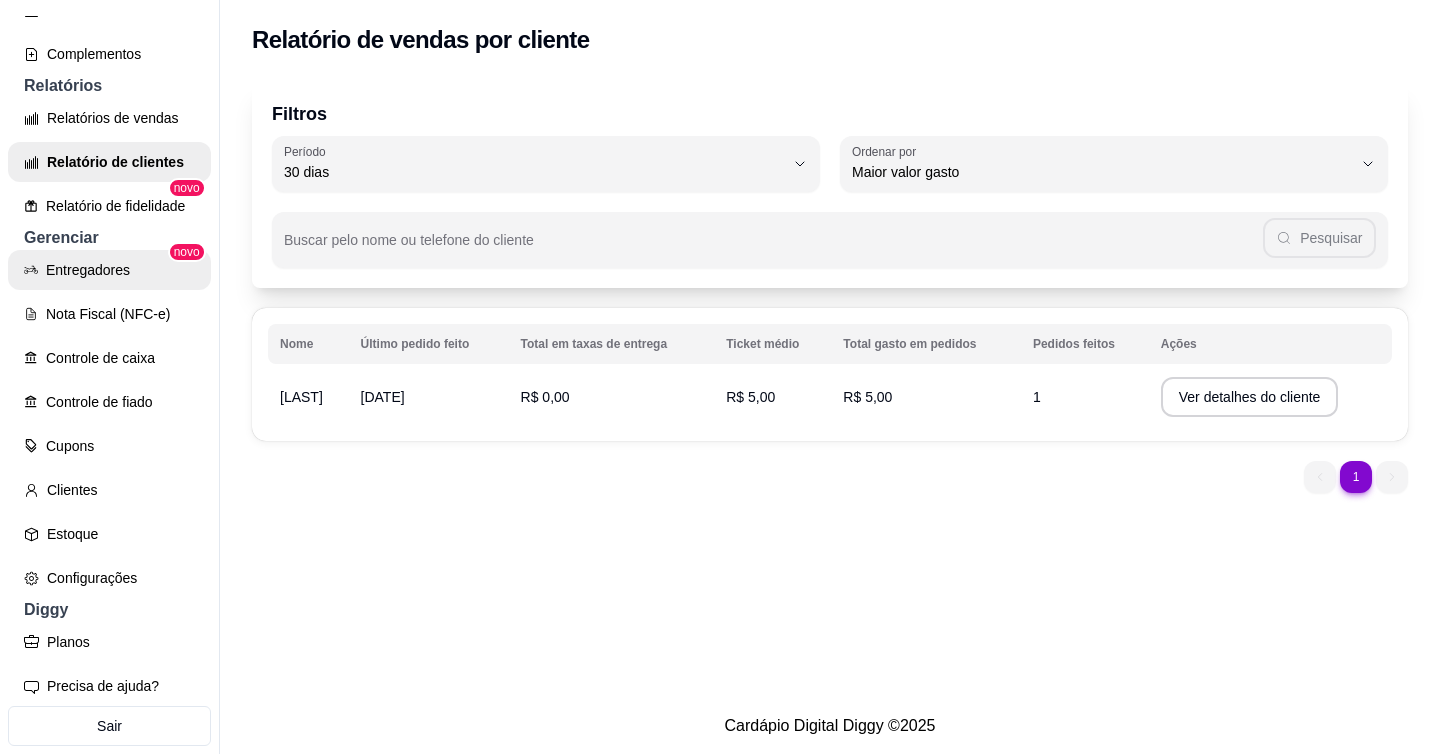 scroll, scrollTop: 432, scrollLeft: 0, axis: vertical 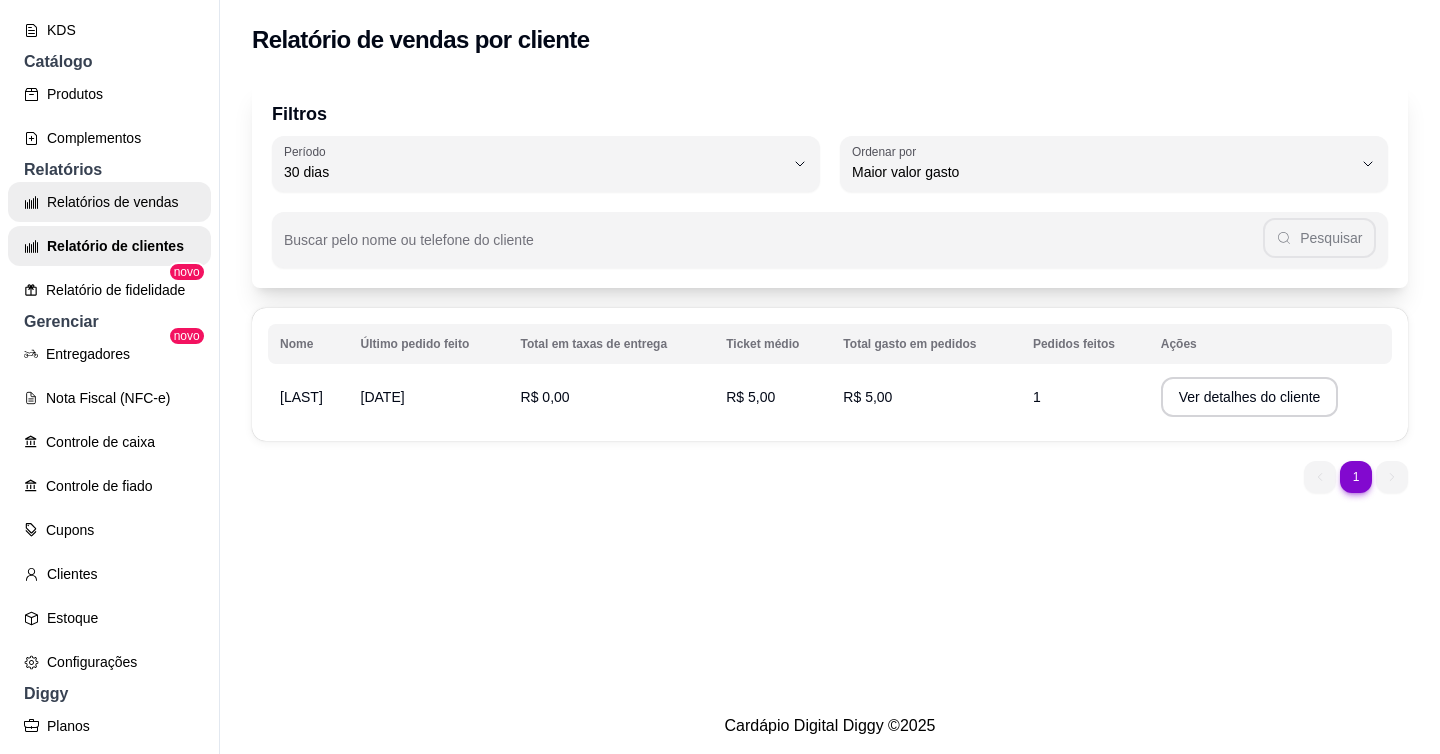 click on "Relatórios de vendas" at bounding box center (109, 202) 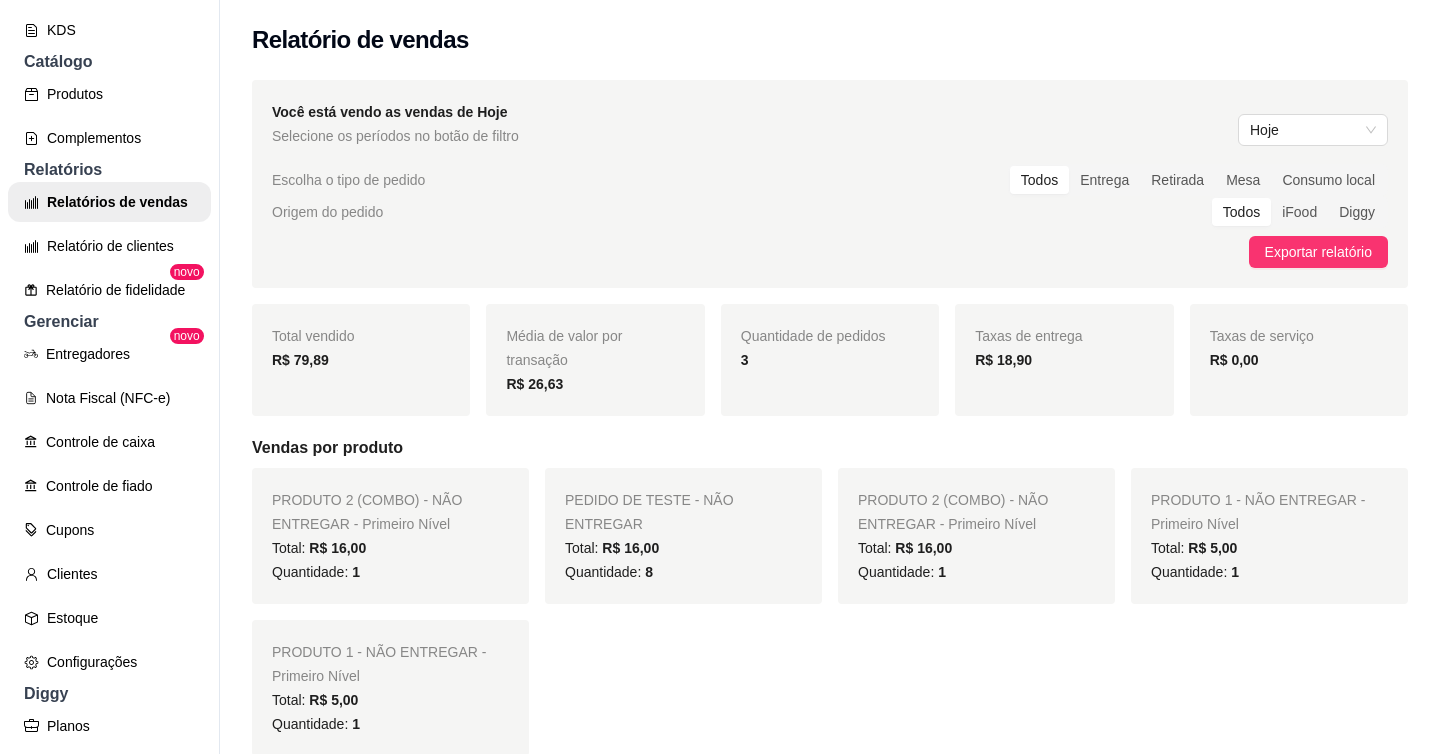 scroll, scrollTop: 642, scrollLeft: 0, axis: vertical 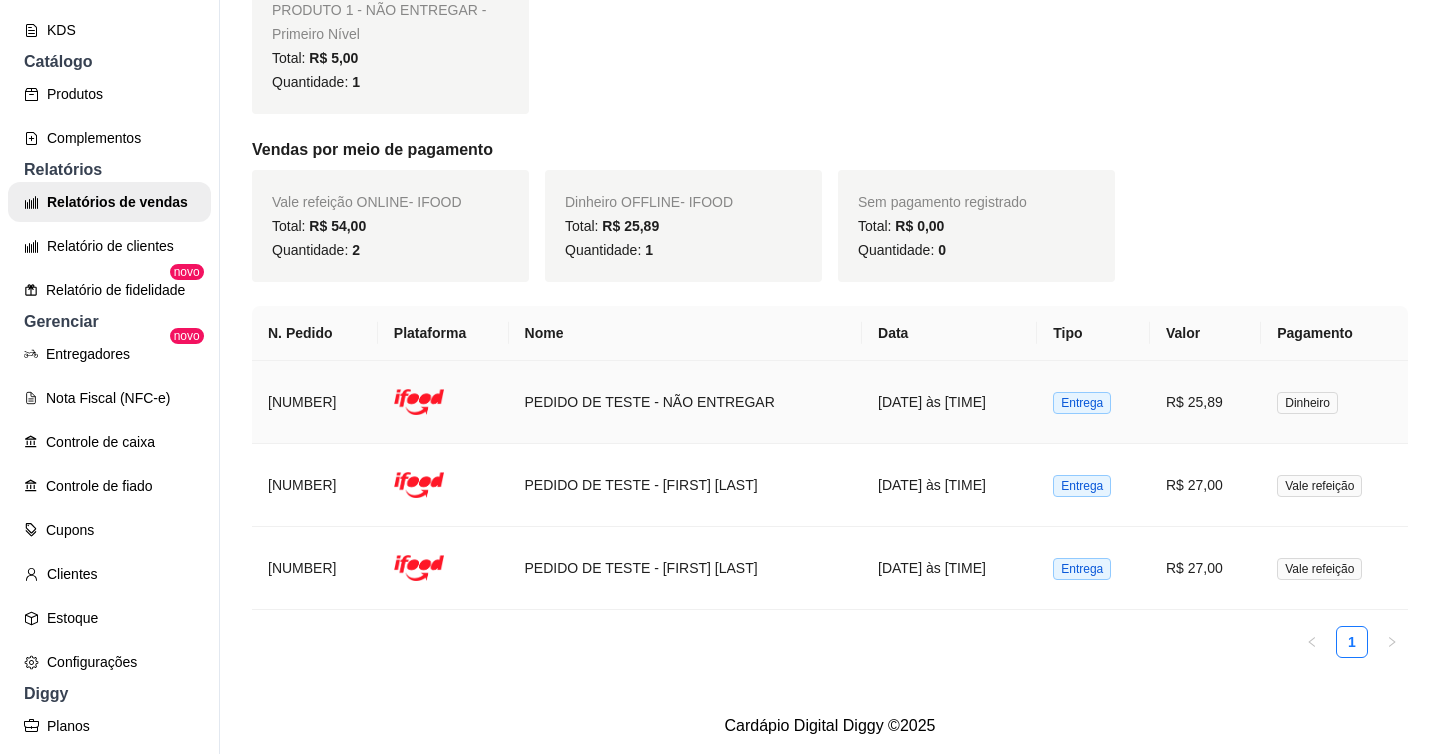 click on "PEDIDO DE TESTE - NÃO ENTREGAR" at bounding box center [686, 402] 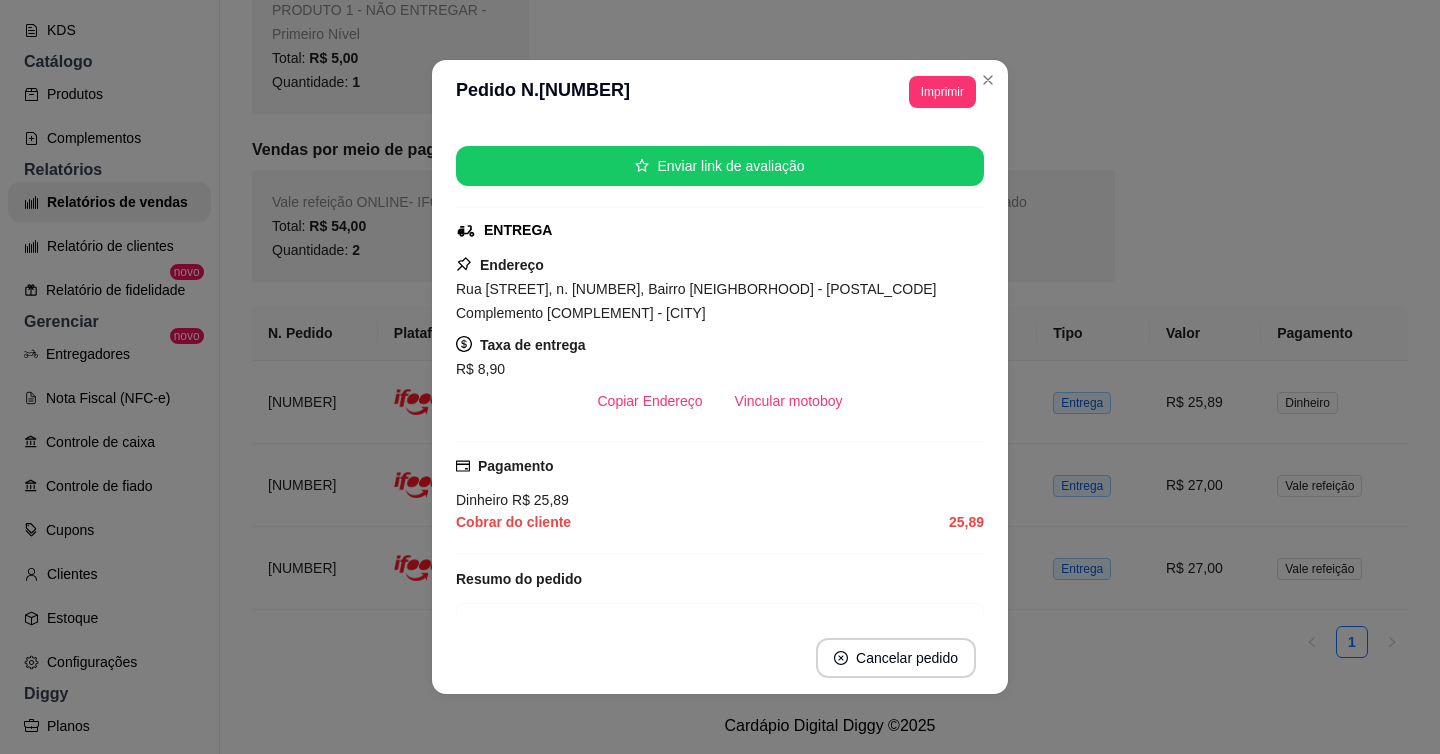 scroll, scrollTop: 0, scrollLeft: 0, axis: both 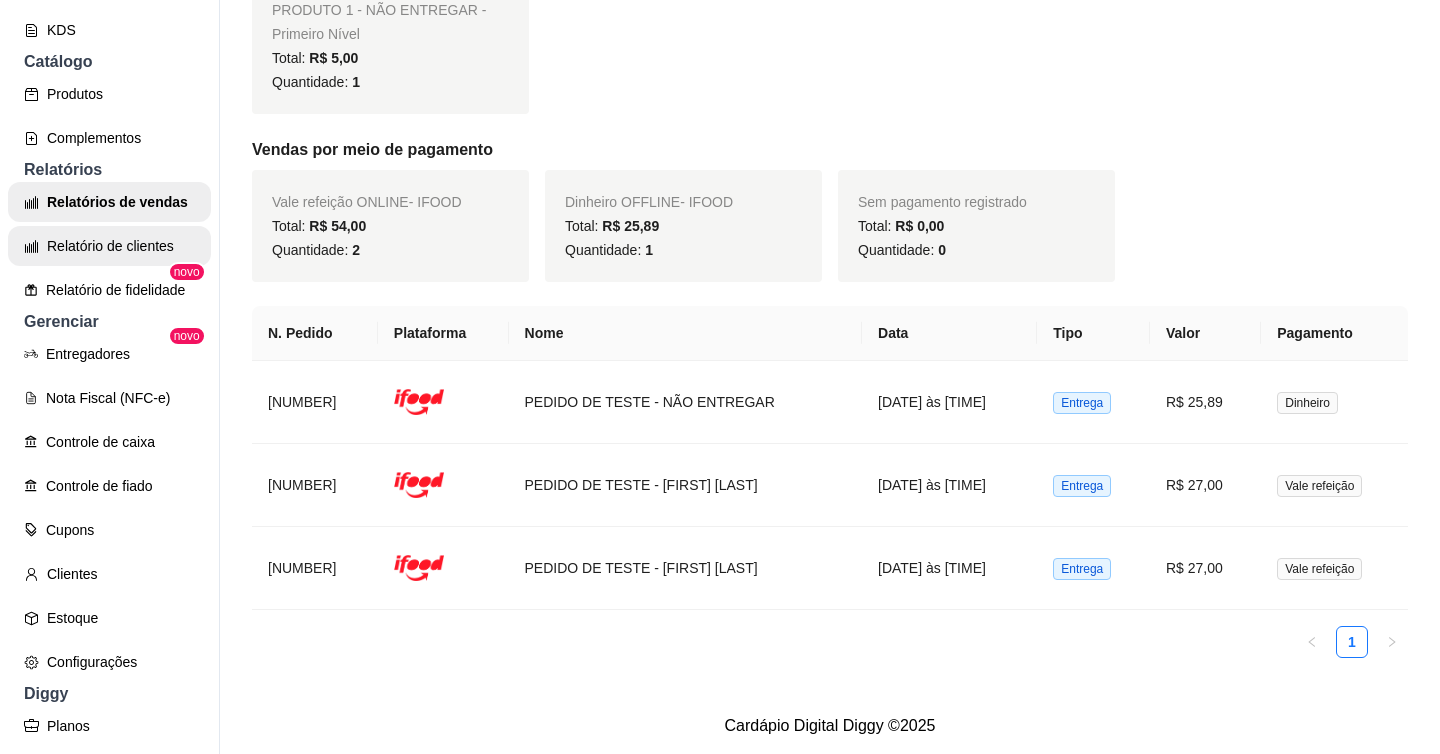 click on "Relatório de clientes" at bounding box center (109, 246) 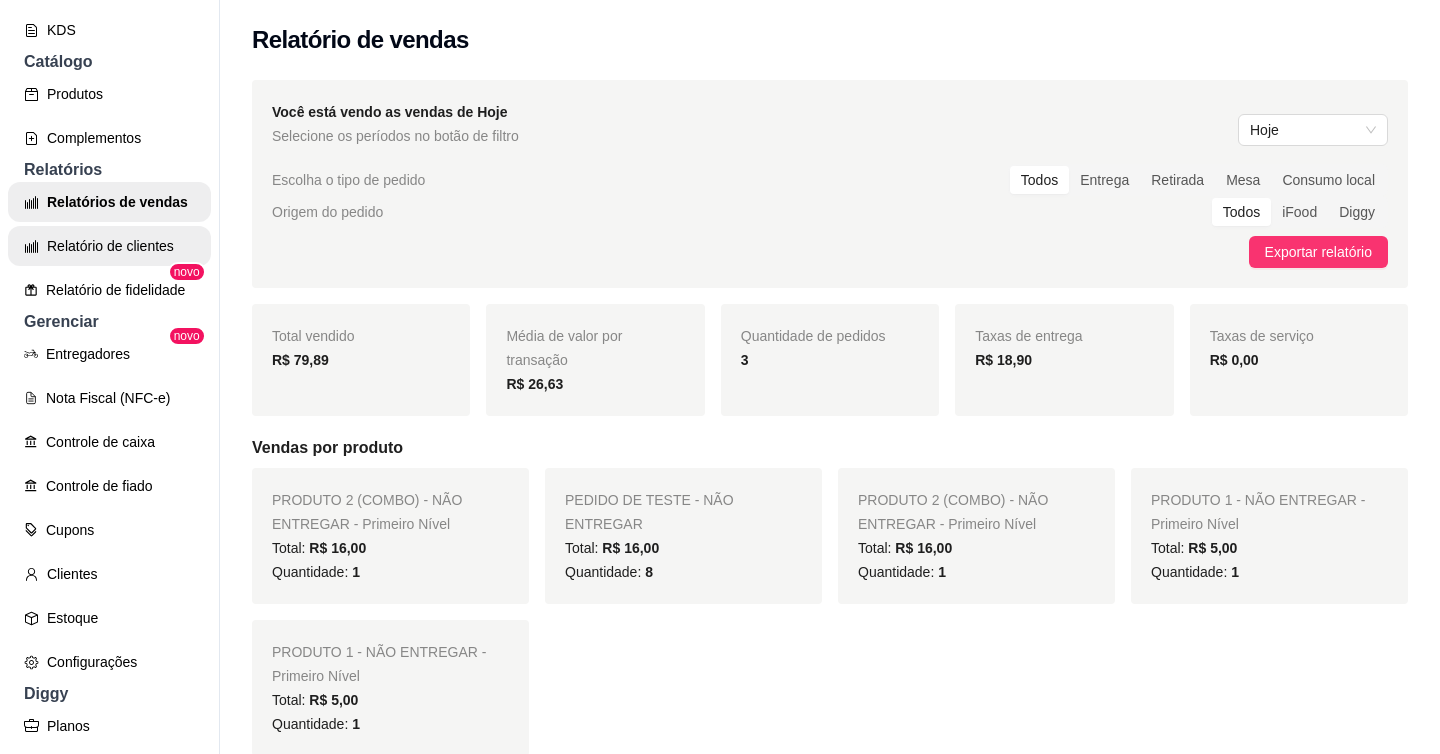 select on "30" 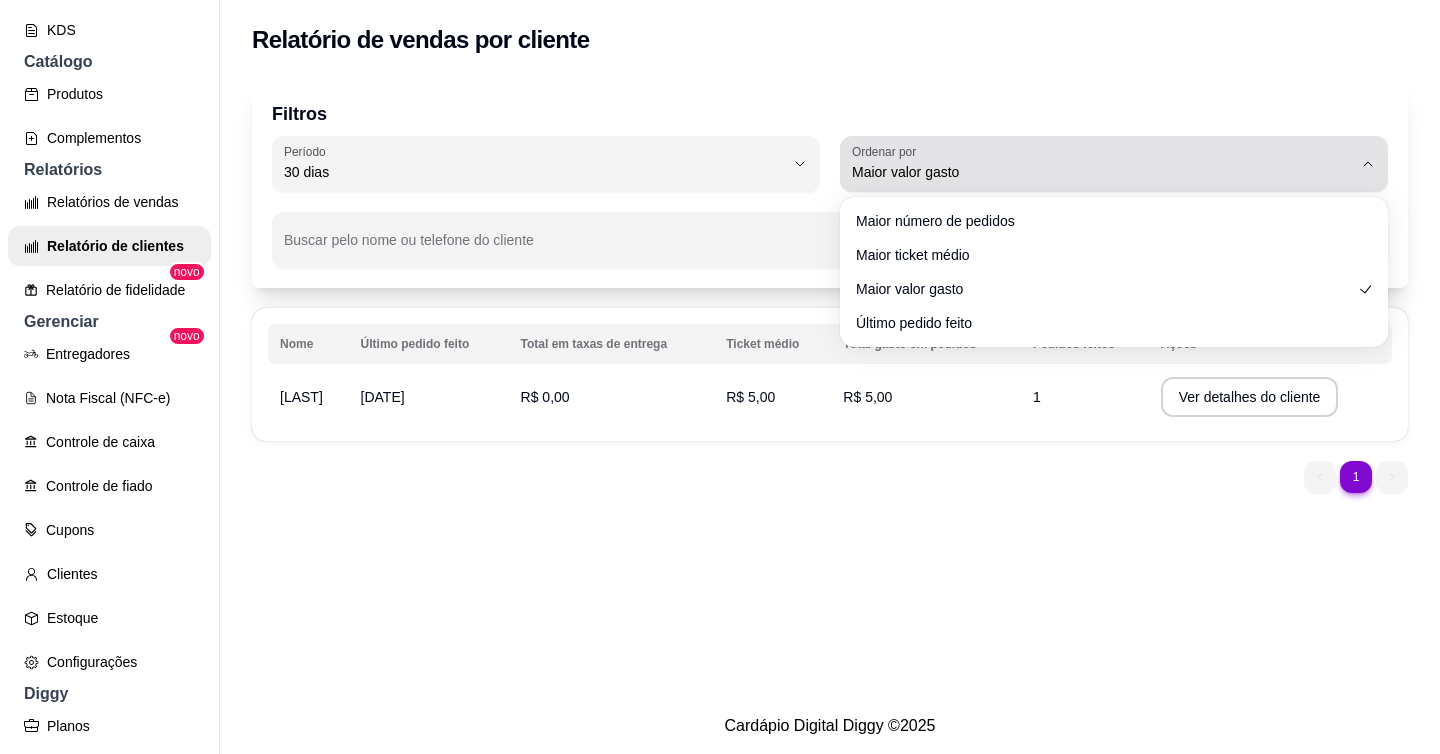 click on "Maior valor gasto" at bounding box center (1102, 164) 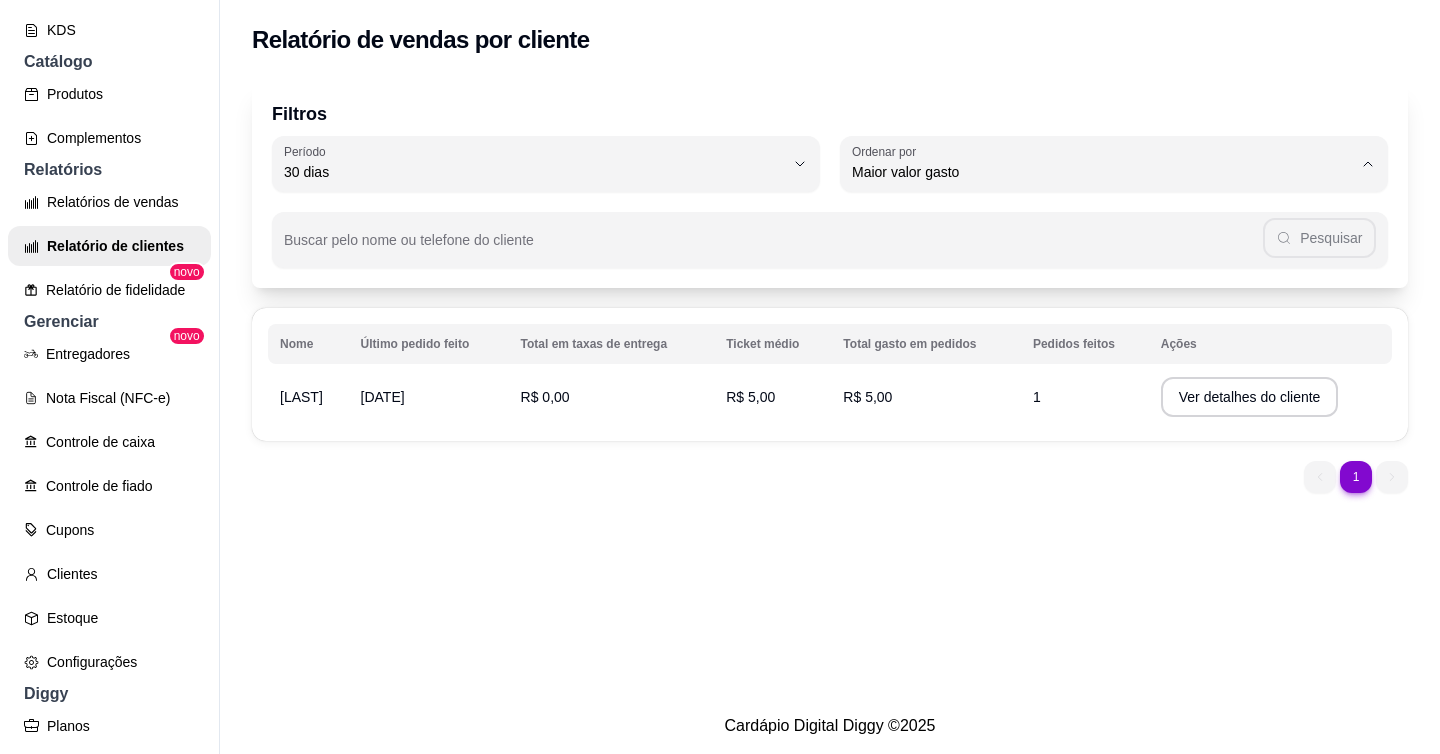 click on "Buscar pelo nome ou telefone do cliente Pesquisar" at bounding box center [830, 230] 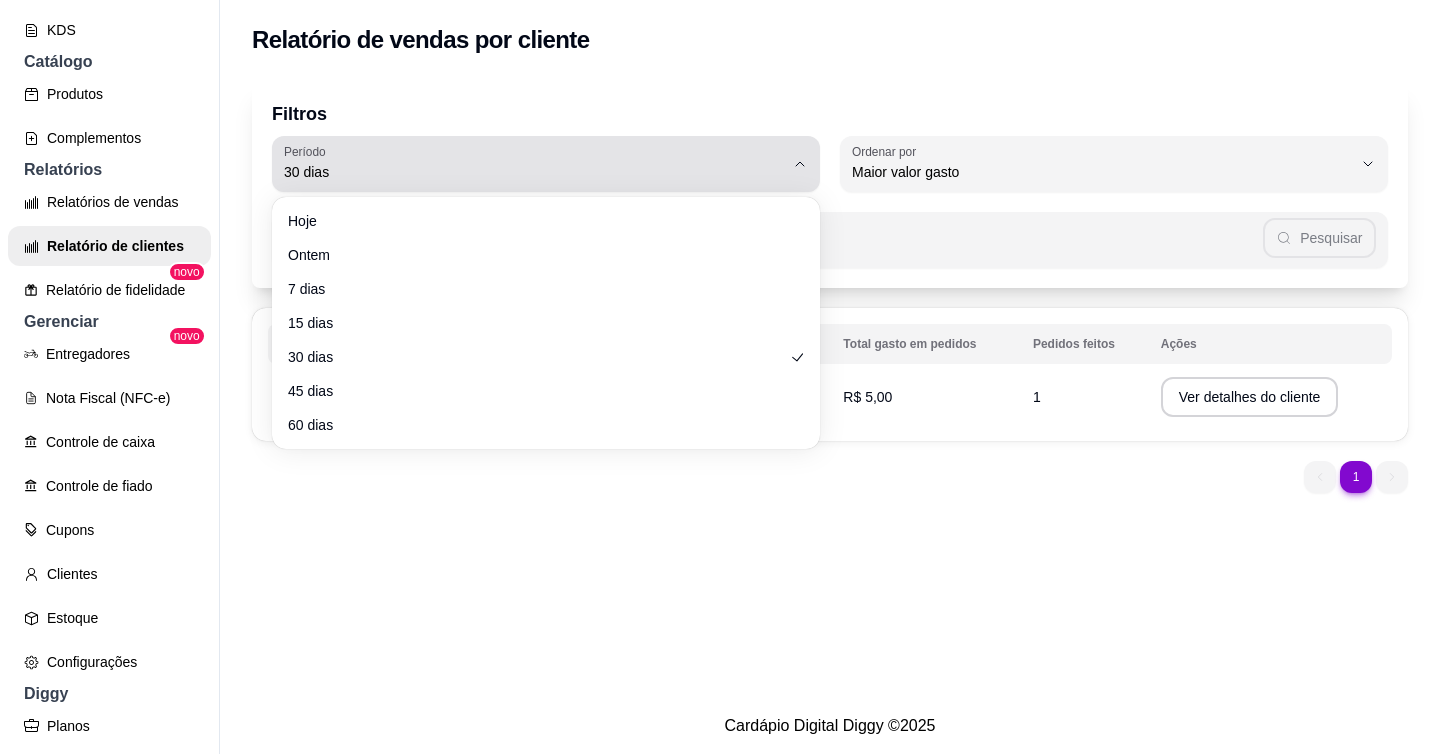 click on "30 dias" at bounding box center [534, 172] 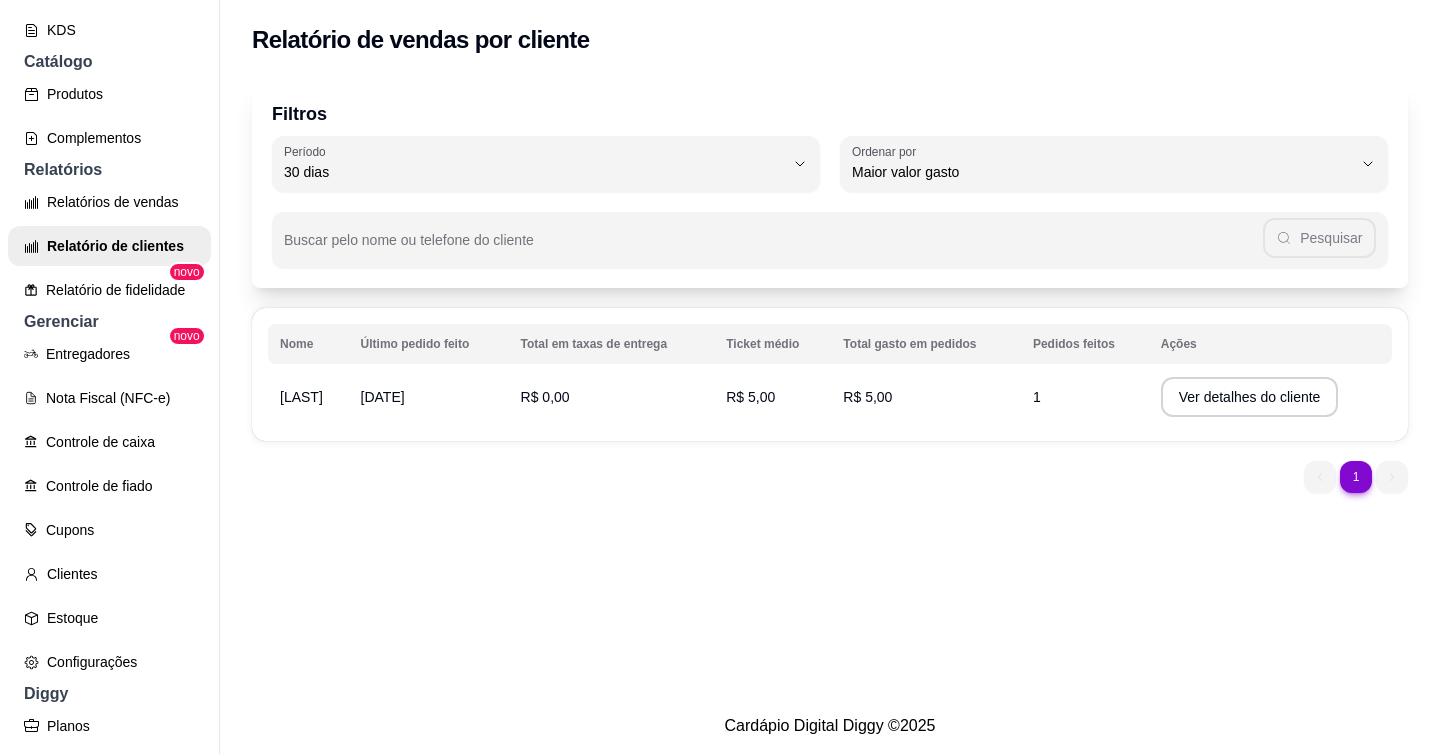 click on "Cardápio Digital Diggy © 2025" at bounding box center [830, 726] 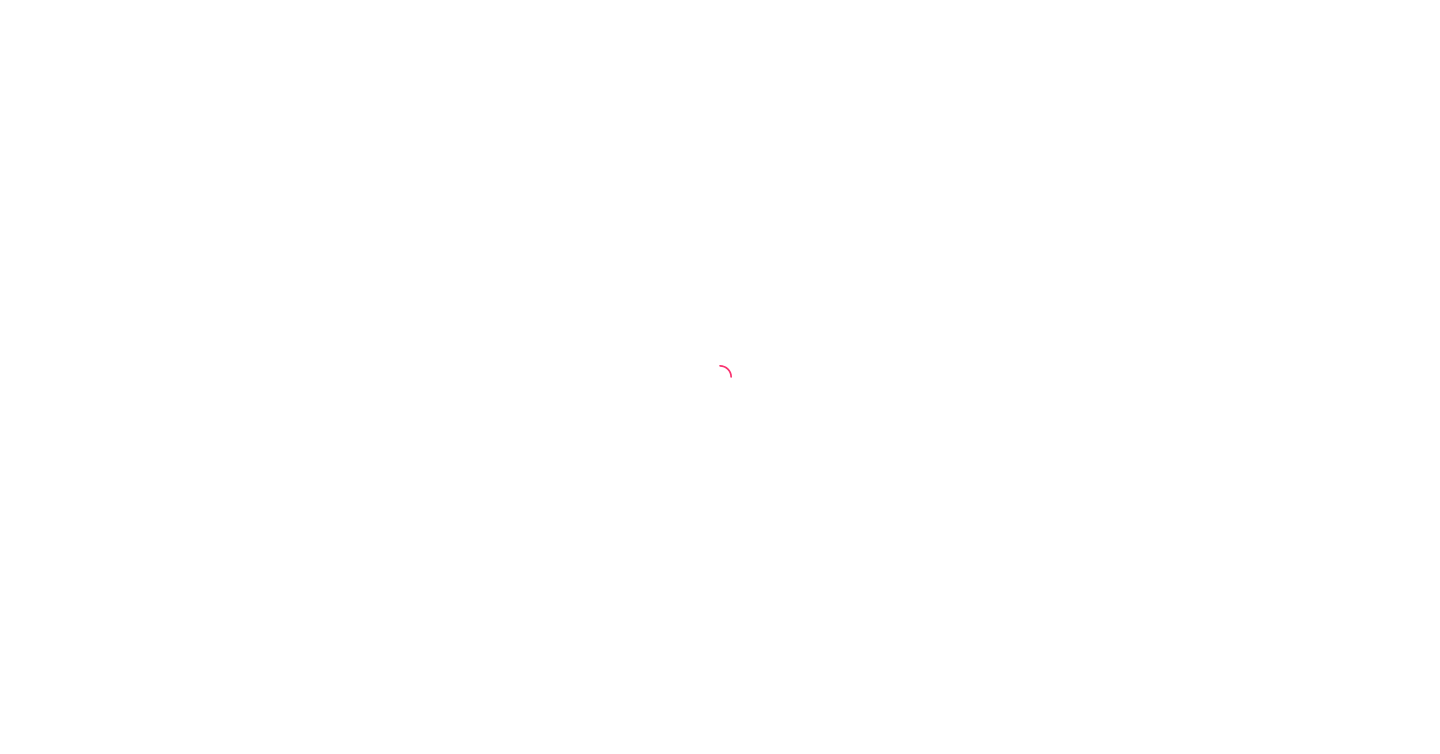 scroll, scrollTop: 0, scrollLeft: 0, axis: both 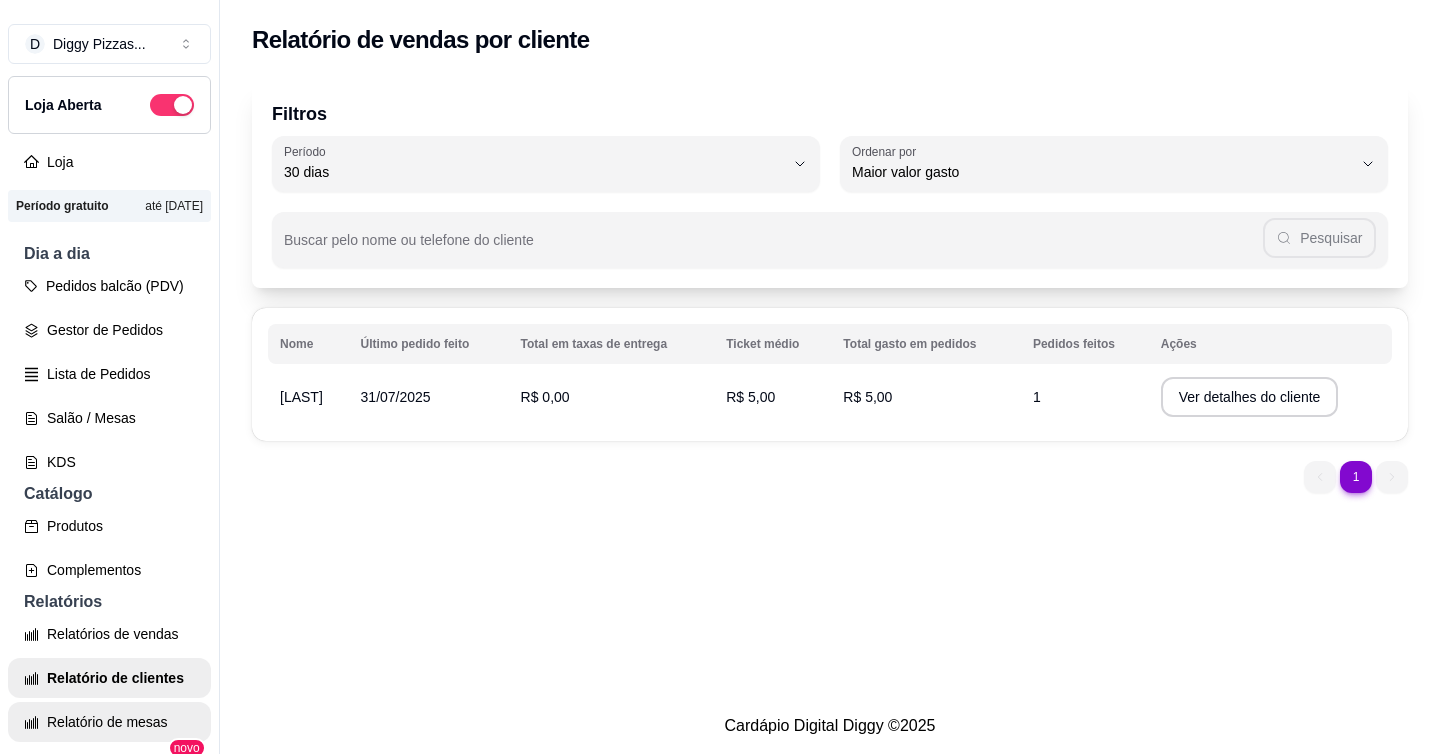 click on "Relatório de mesas" at bounding box center [109, 722] 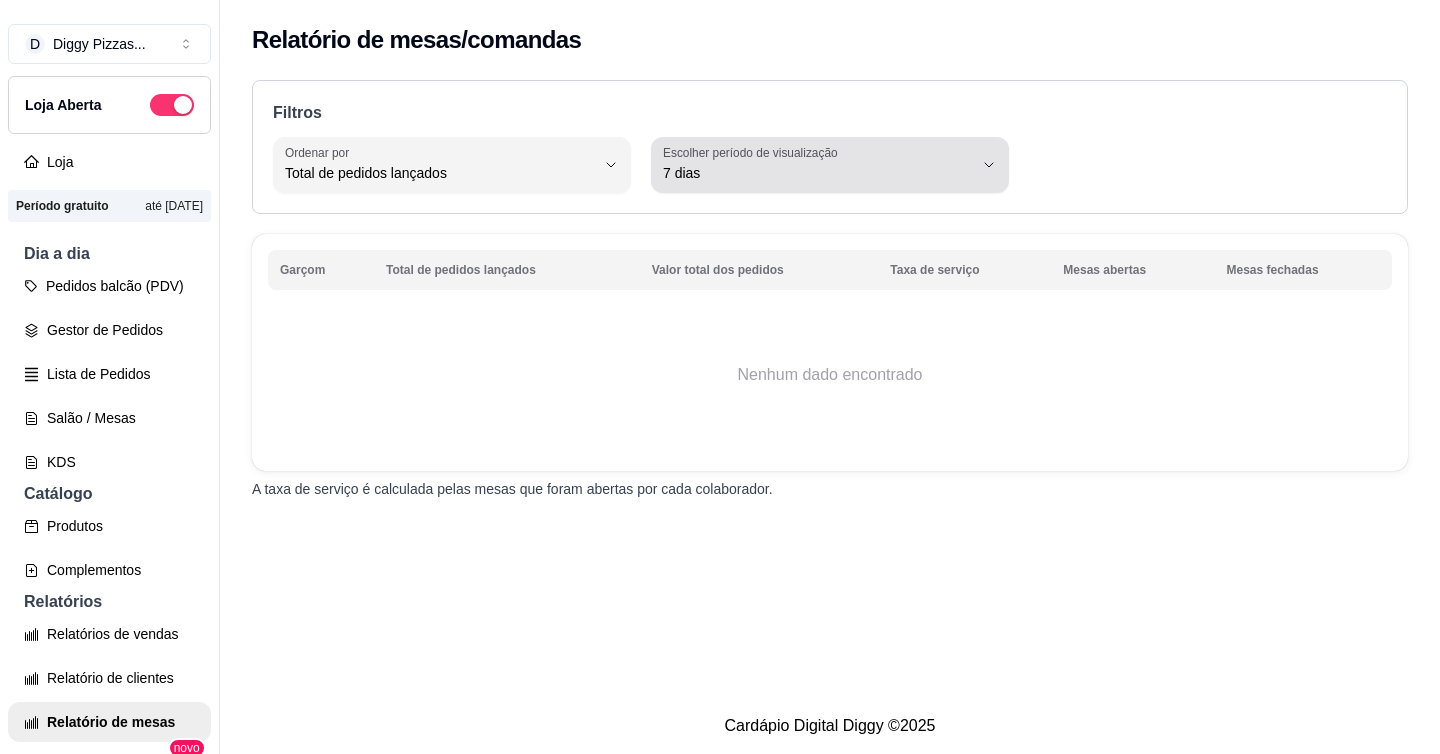 click on "7 dias" at bounding box center (818, 173) 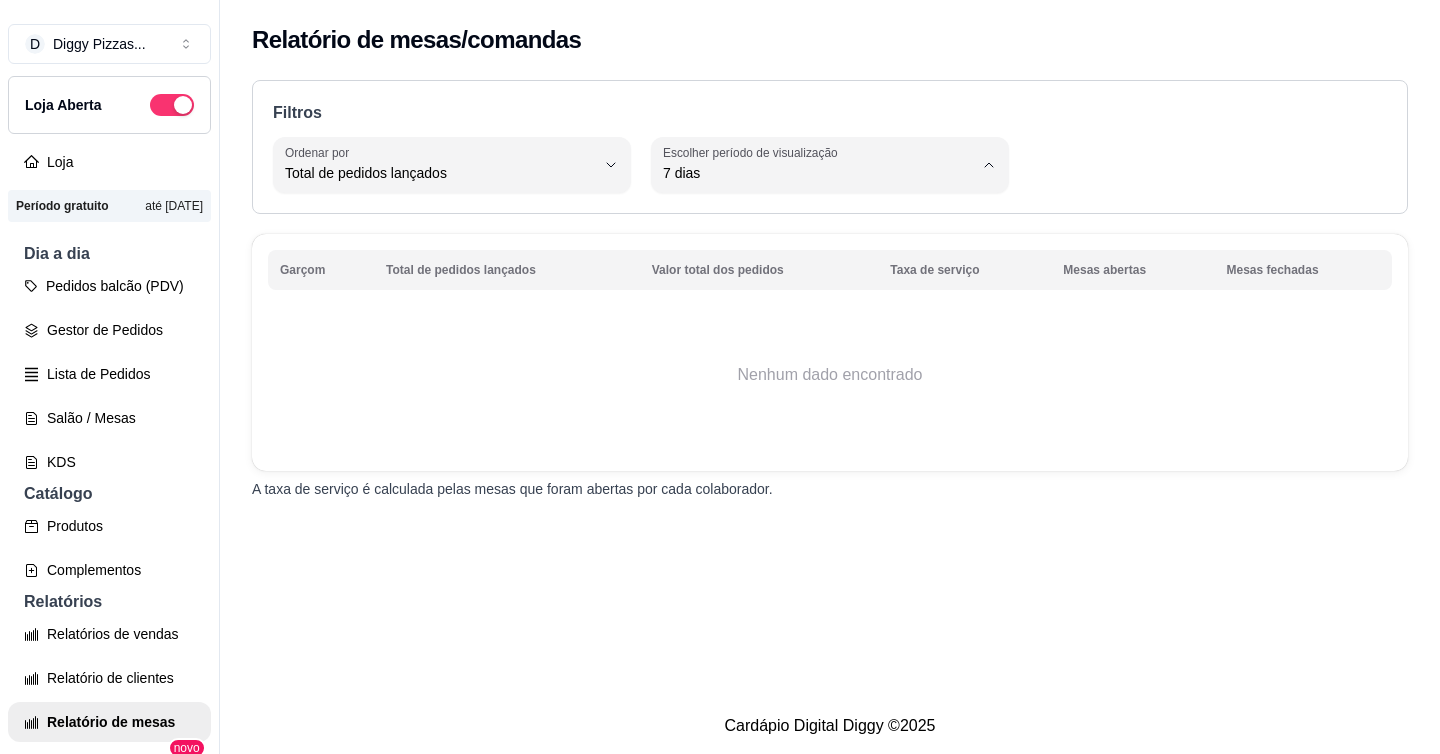 click on "Hoje" at bounding box center (821, 220) 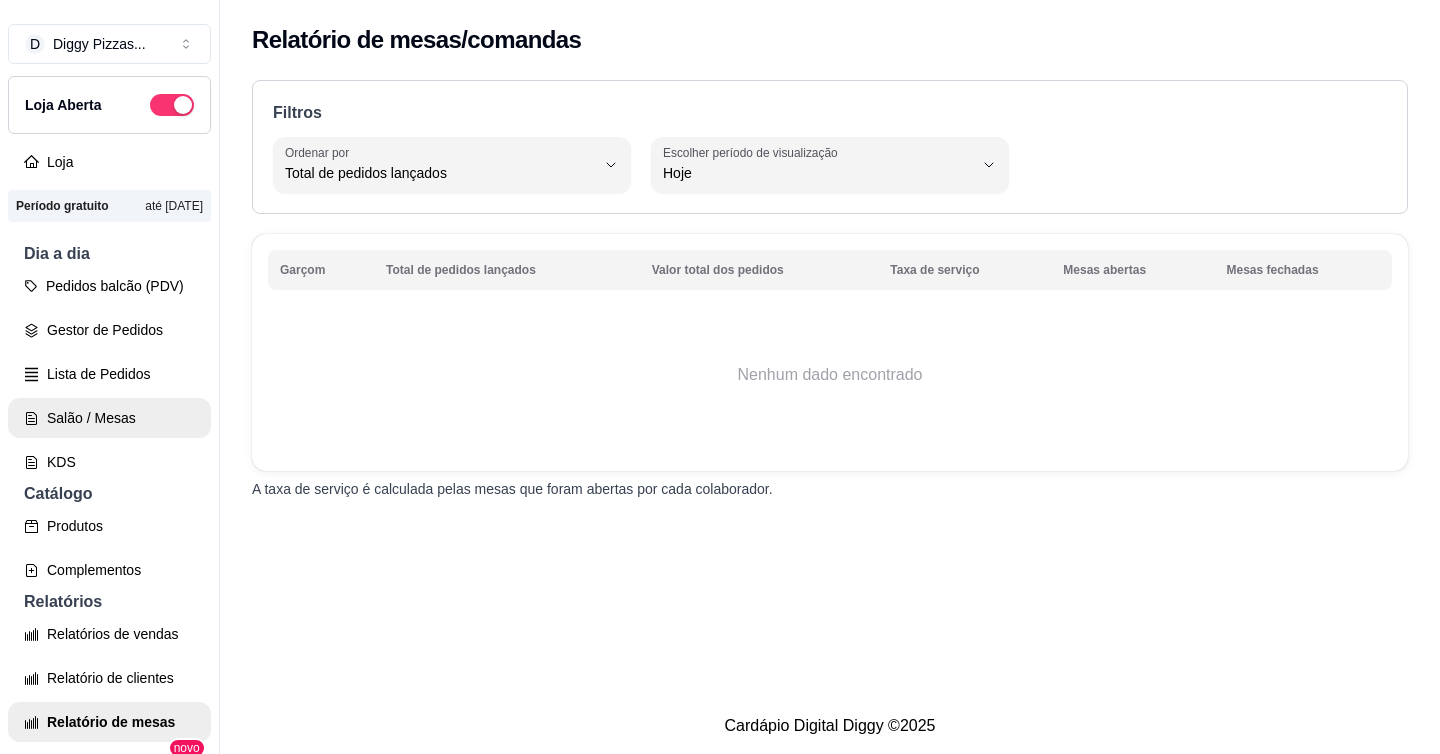 click on "Salão / Mesas" at bounding box center (109, 418) 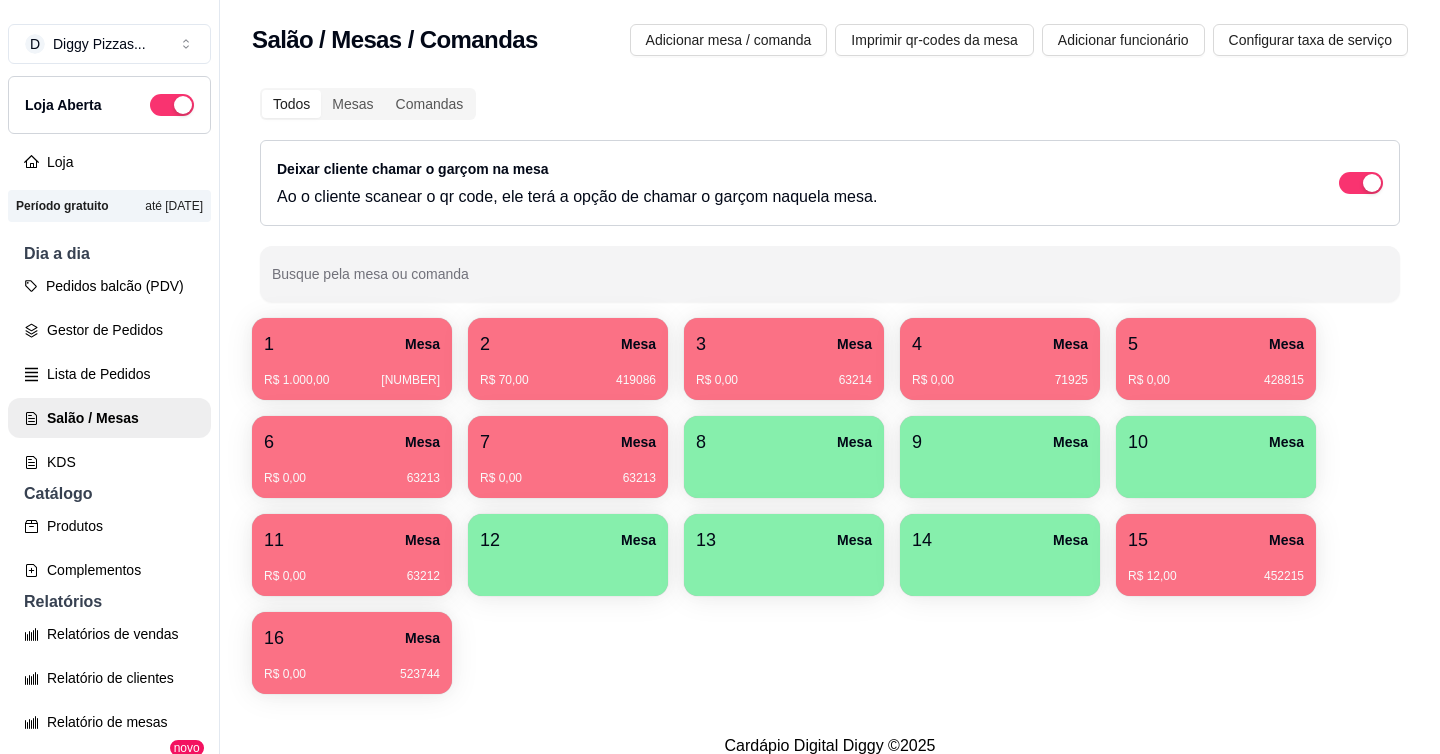 click on "R$ 1.000,00 406187" at bounding box center [352, 373] 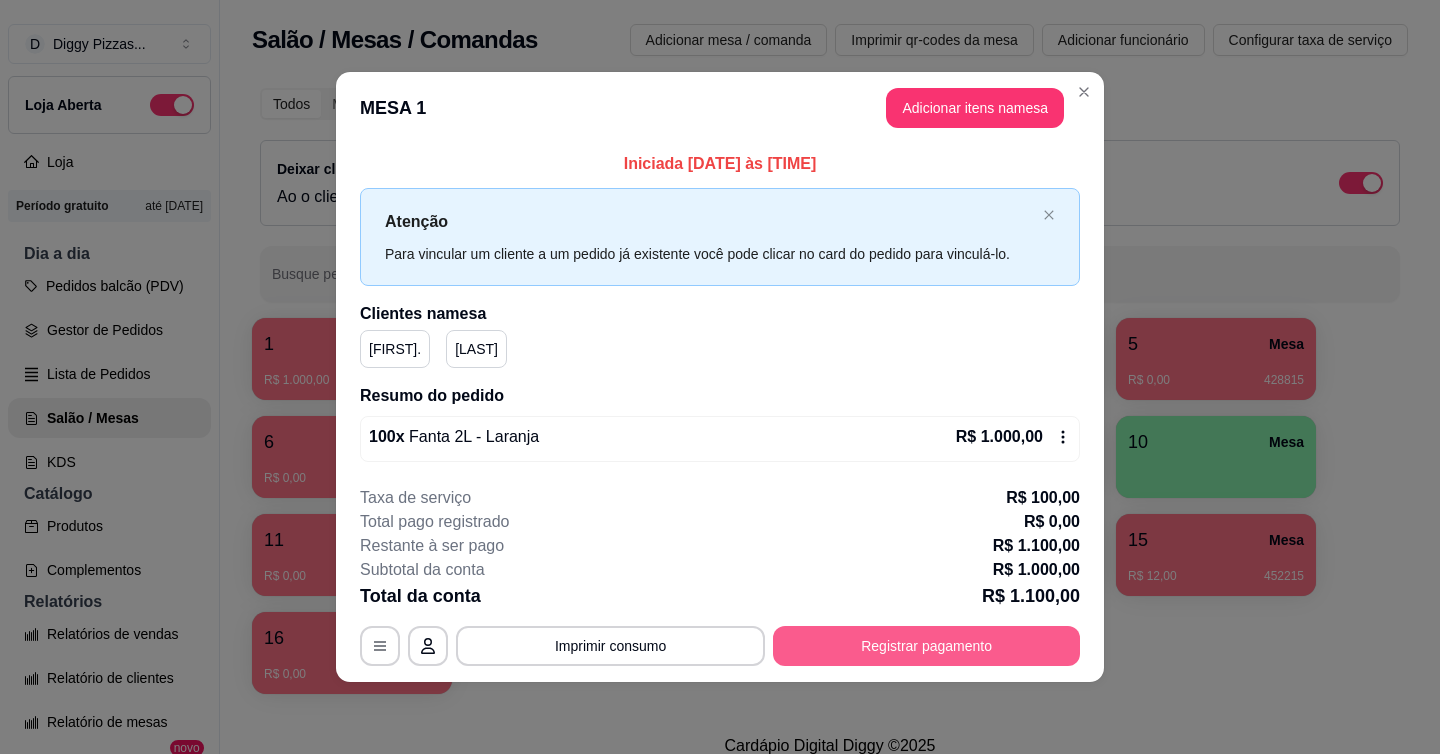 click on "Registrar pagamento" at bounding box center [926, 646] 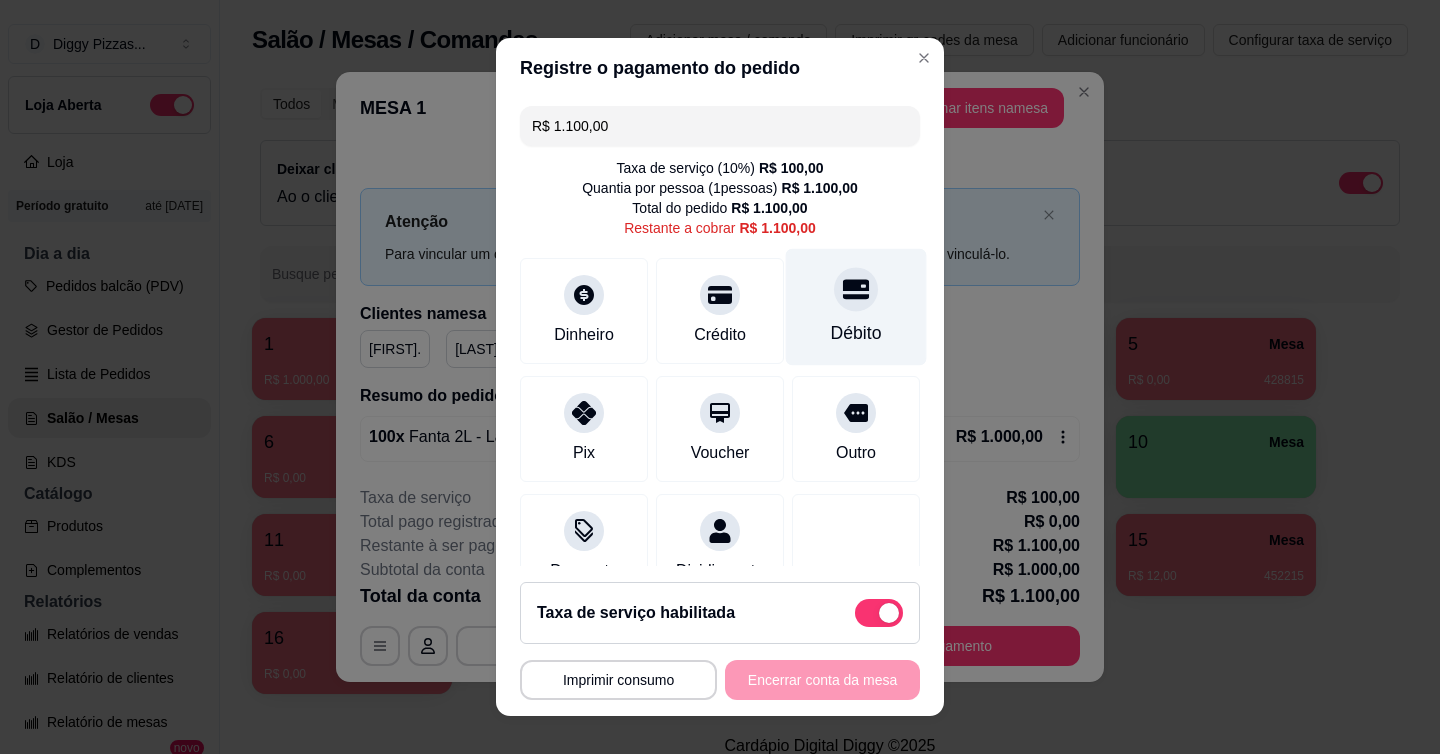 click on "Débito" at bounding box center (856, 306) 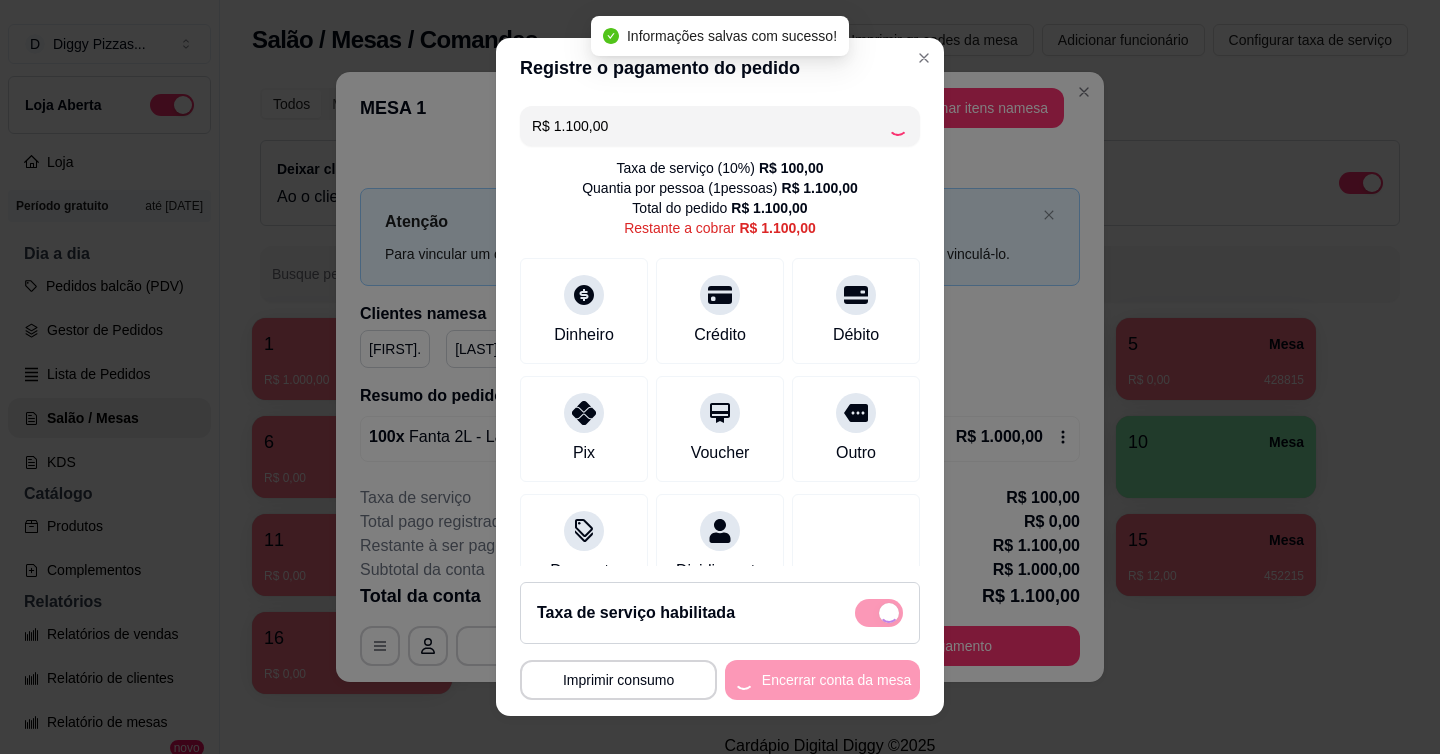 type on "R$ 0,00" 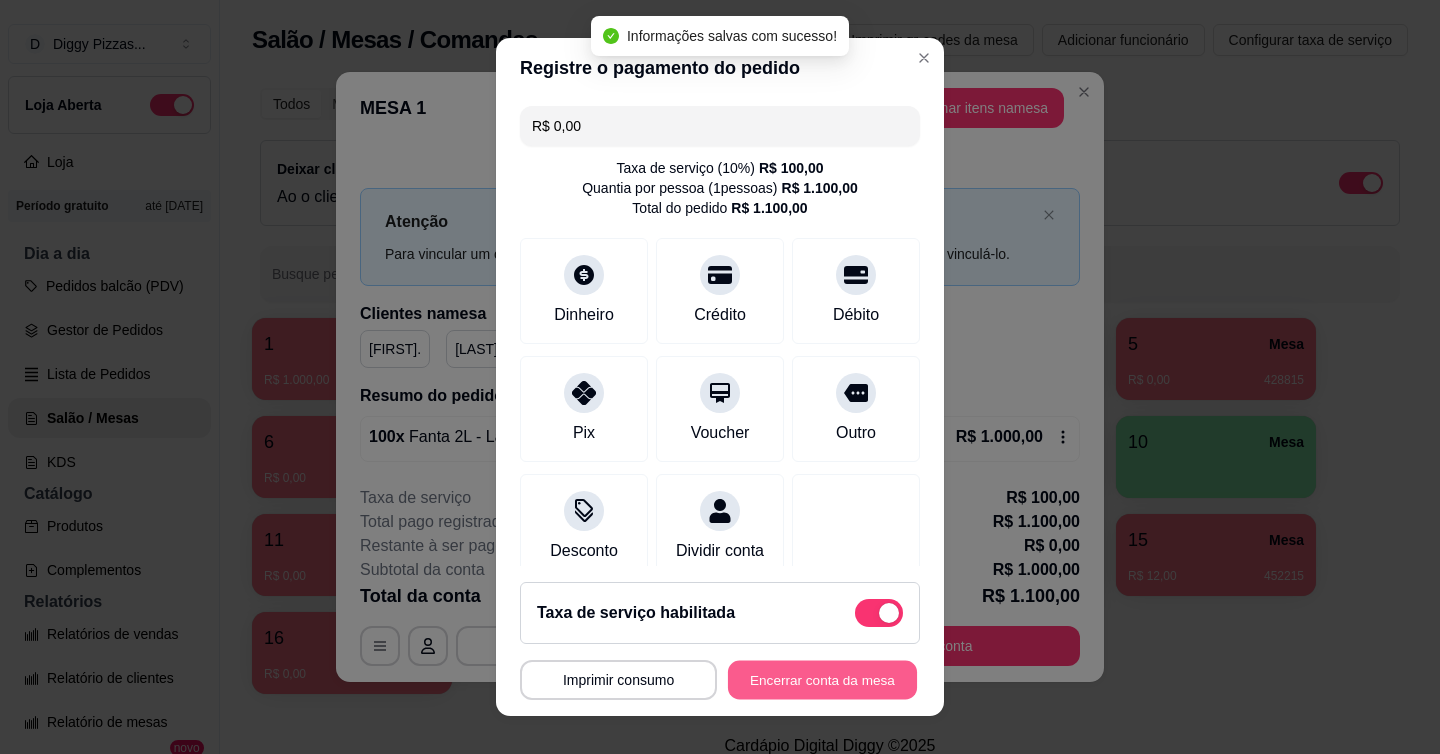 click on "Encerrar conta da mesa" at bounding box center [822, 680] 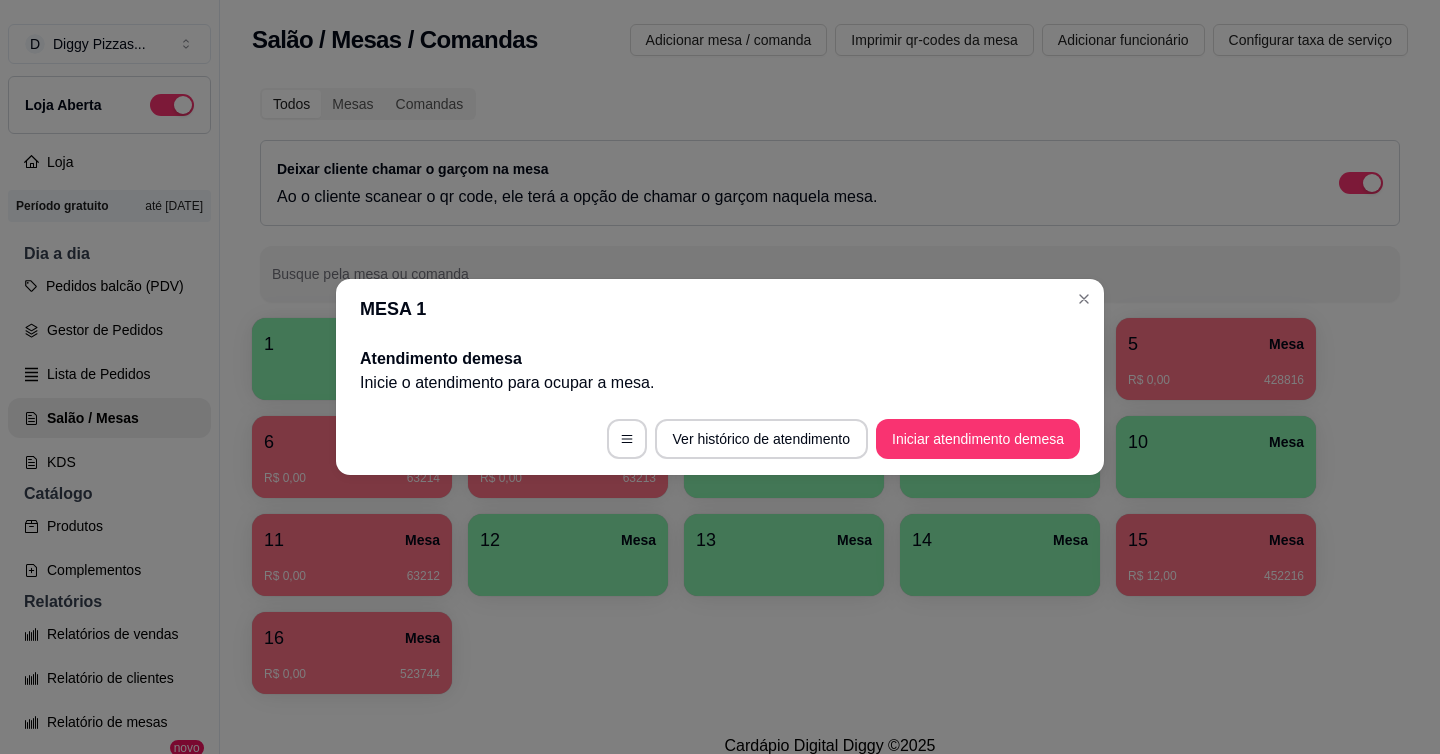 click on "MESA 1" at bounding box center [720, 309] 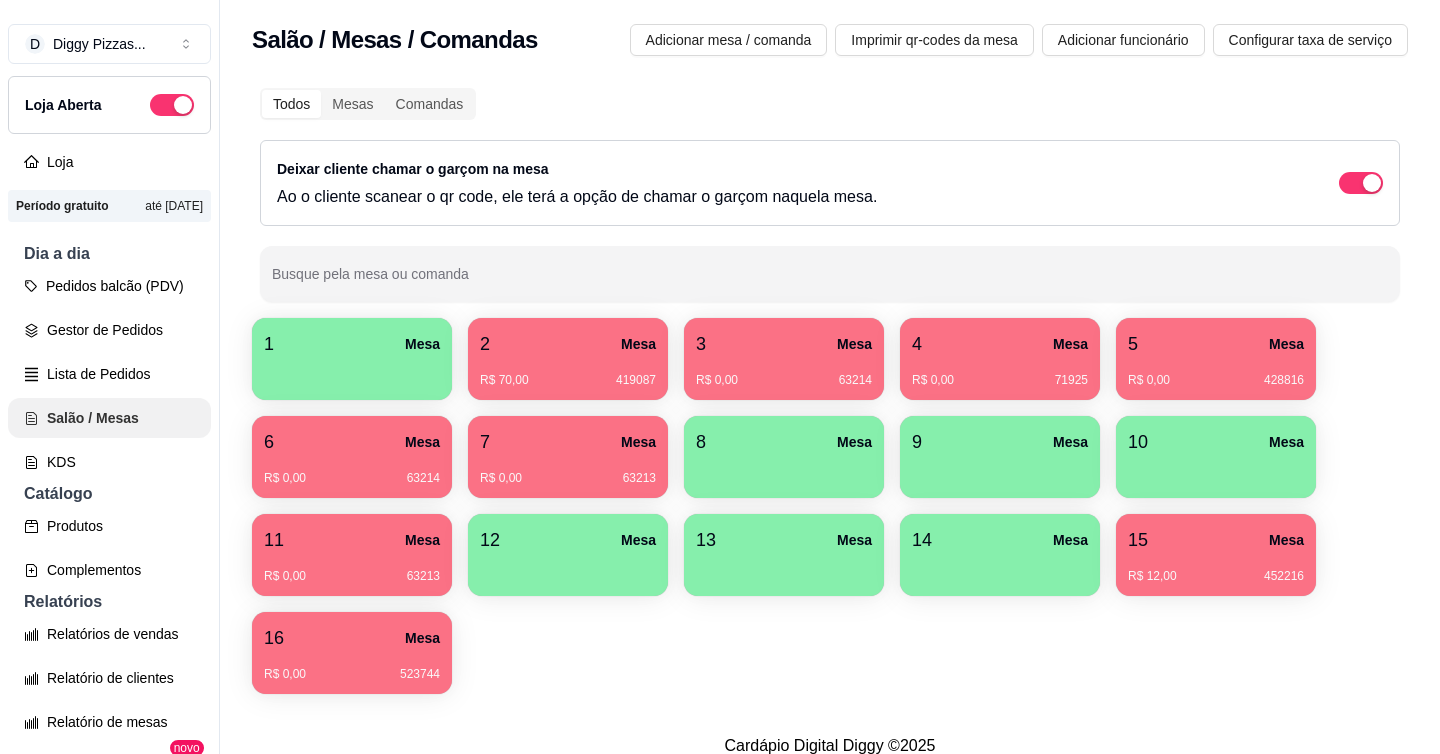 click on "Salão / Mesas" at bounding box center (109, 418) 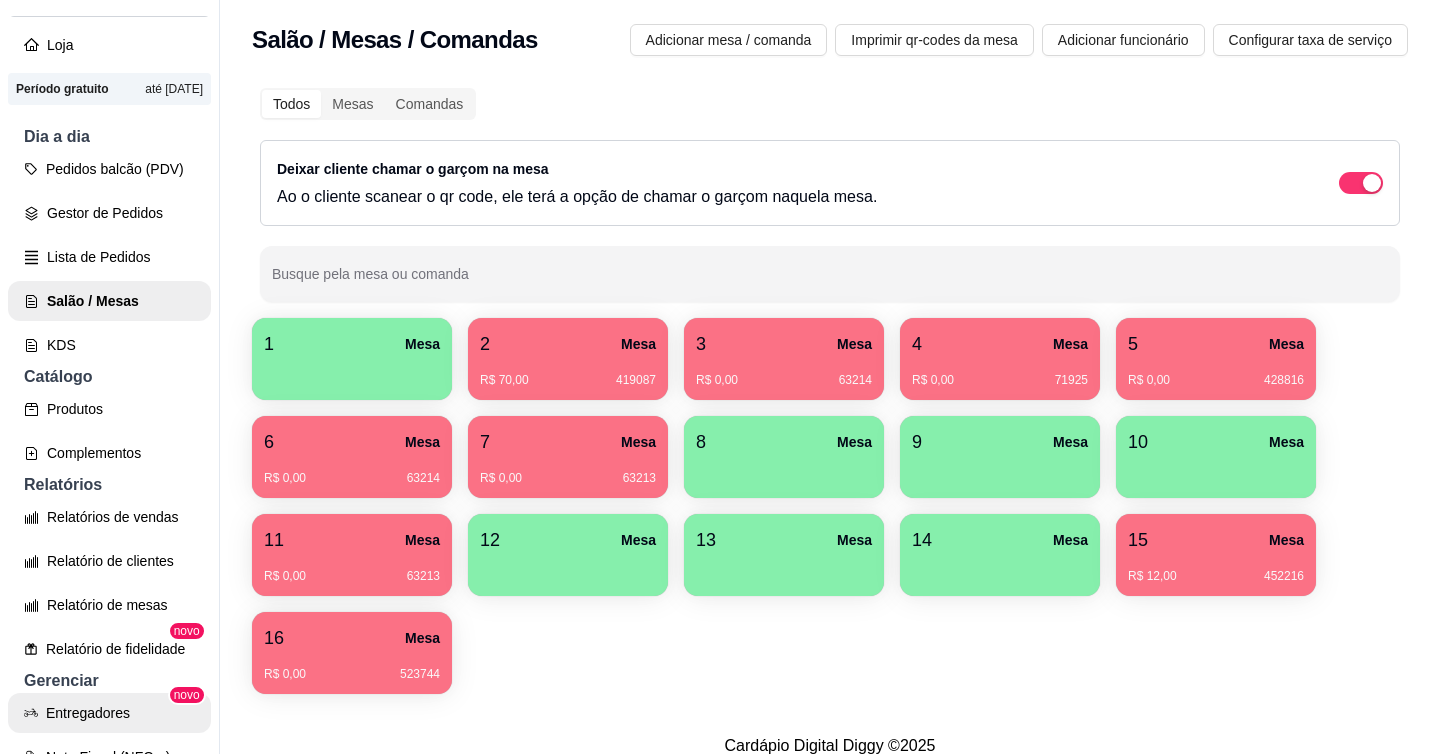 scroll, scrollTop: 127, scrollLeft: 0, axis: vertical 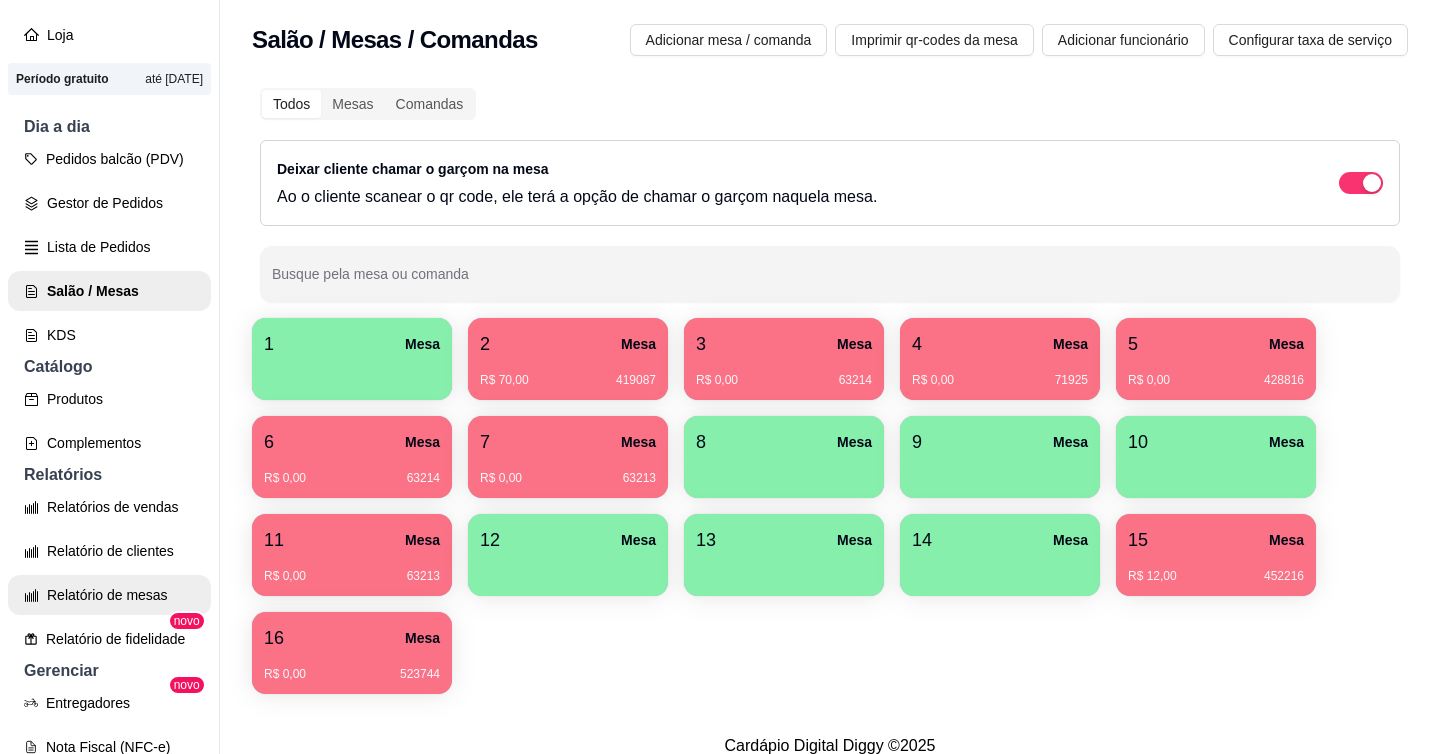 click on "Relatório de mesas" at bounding box center (109, 595) 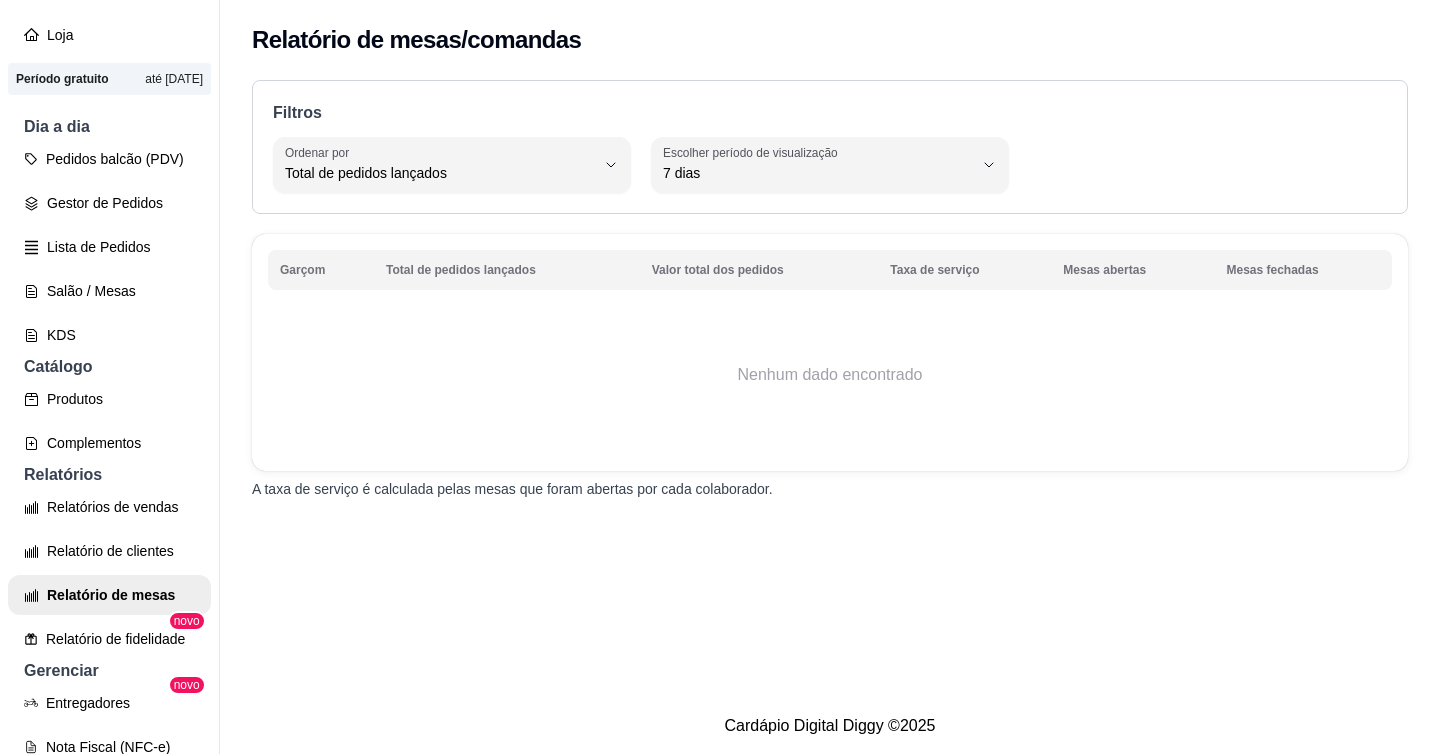 click on "Filtros TOTAL_OF_ORDERS Ordenar por Total de pedidos lançados Valor total dos pedidos Taxa de serviço Mesas abertas Mesas fechadas Ordenar por Total de pedidos lançados 7 Escolher período de visualização Hoje Ontem  7 dias 15 dias 30 dias 45 dias Customizado Escolher período de visualização  7 dias Garçom Total de pedidos lançados Valor total dos pedidos Taxa de serviço Mesas abertas Mesas fechadas Nenhum dado encontrado A taxa de serviço é calculada pelas mesas que foram abertas por cada colaborador." at bounding box center (830, 295) 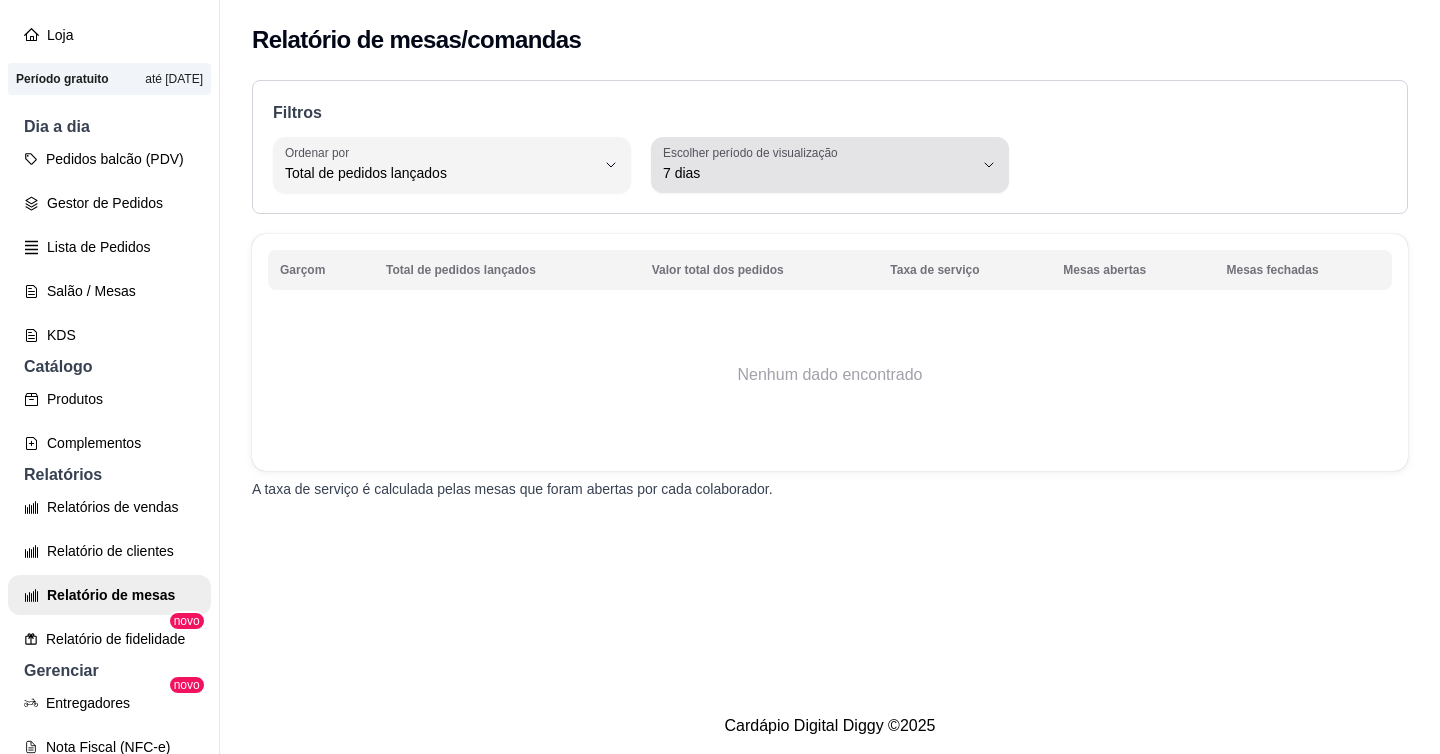 click on "Escolher período de visualização" at bounding box center [753, 152] 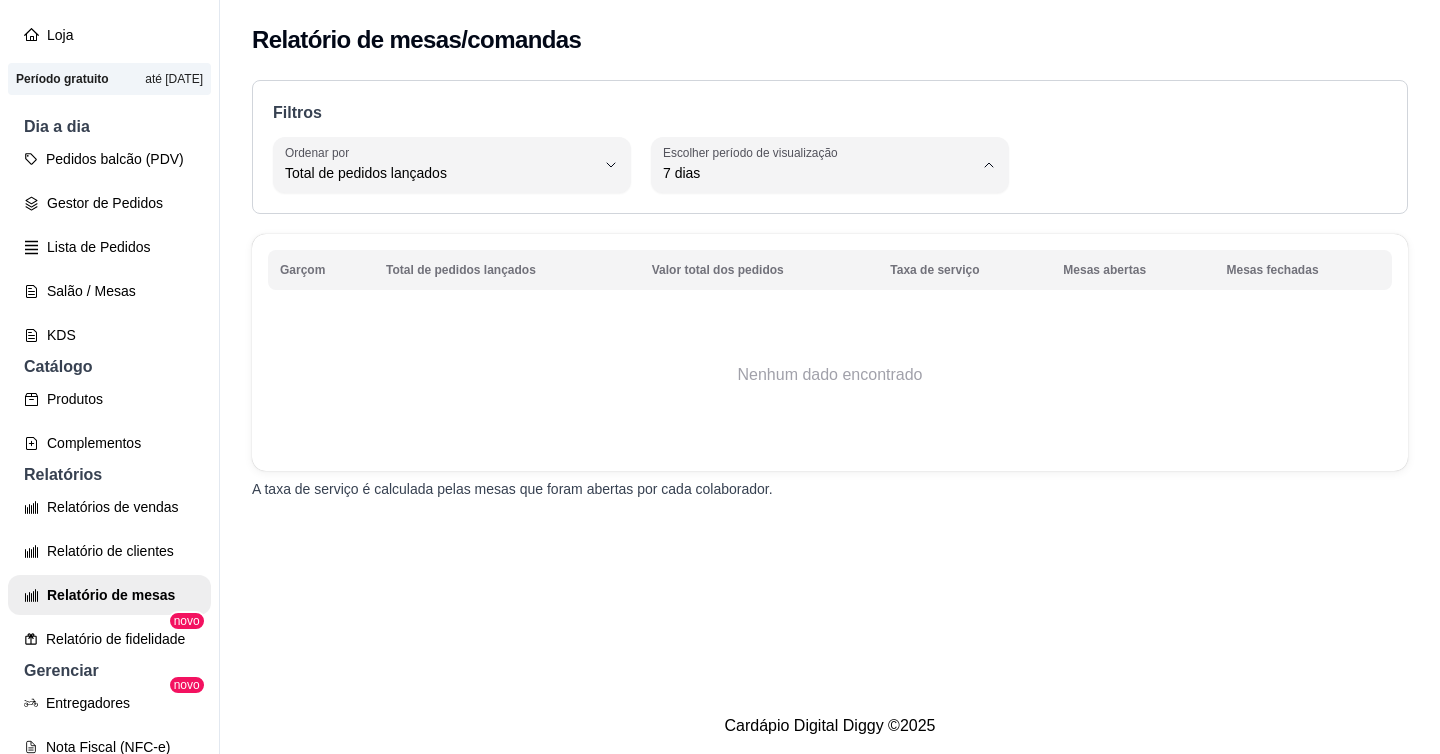 click on "Hoje" at bounding box center [830, 221] 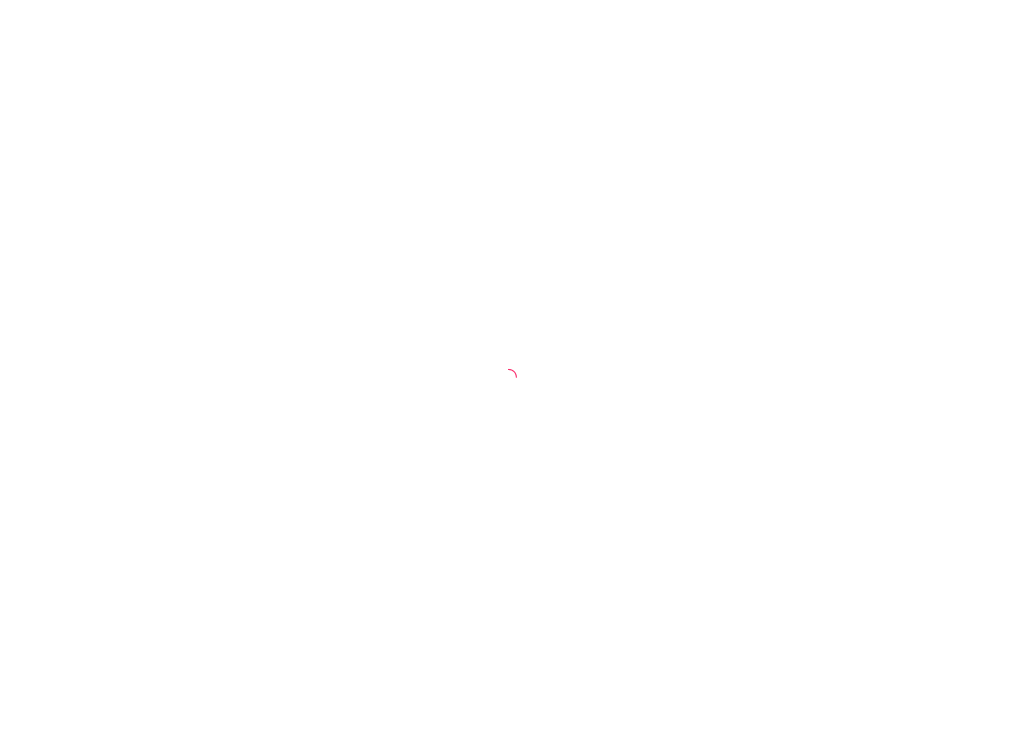 scroll, scrollTop: 0, scrollLeft: 0, axis: both 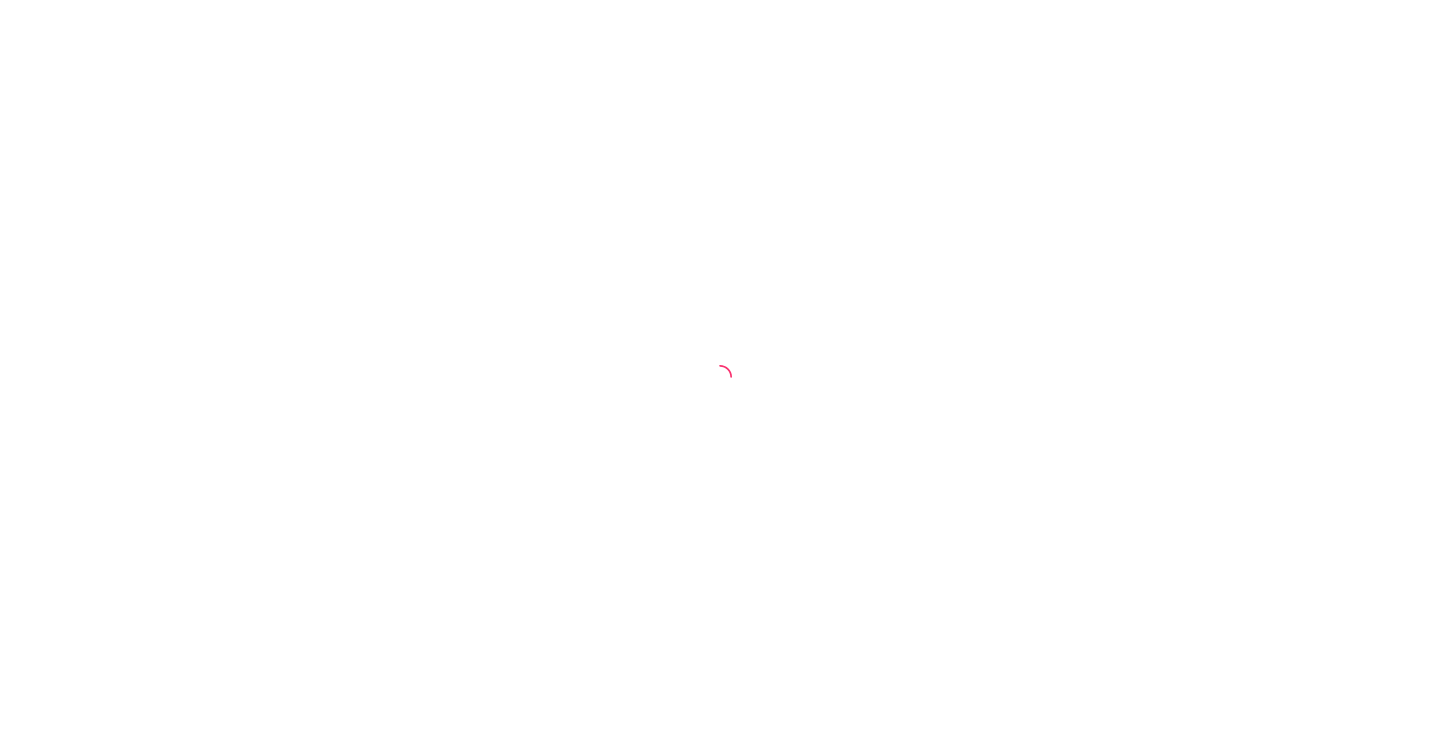 select on "TOTAL_OF_ORDERS" 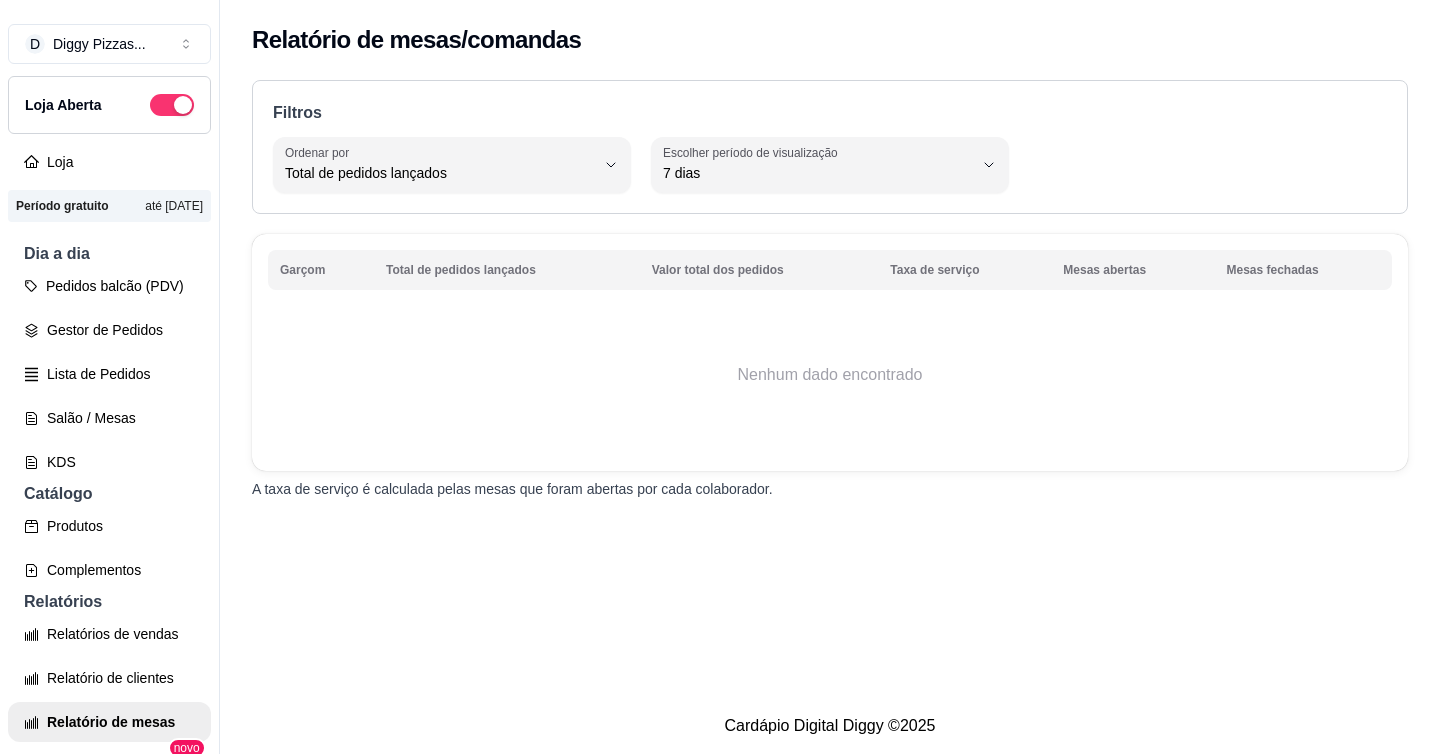 click on "Nenhum dado encontrado" at bounding box center [830, 375] 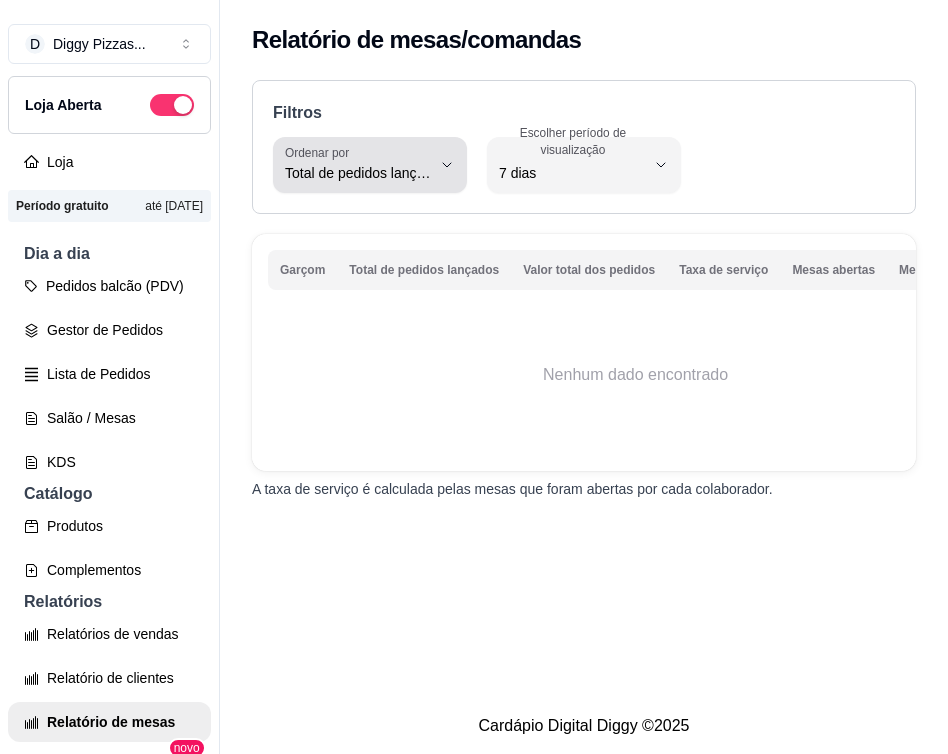 click on "Total de pedidos lançados" at bounding box center [358, 173] 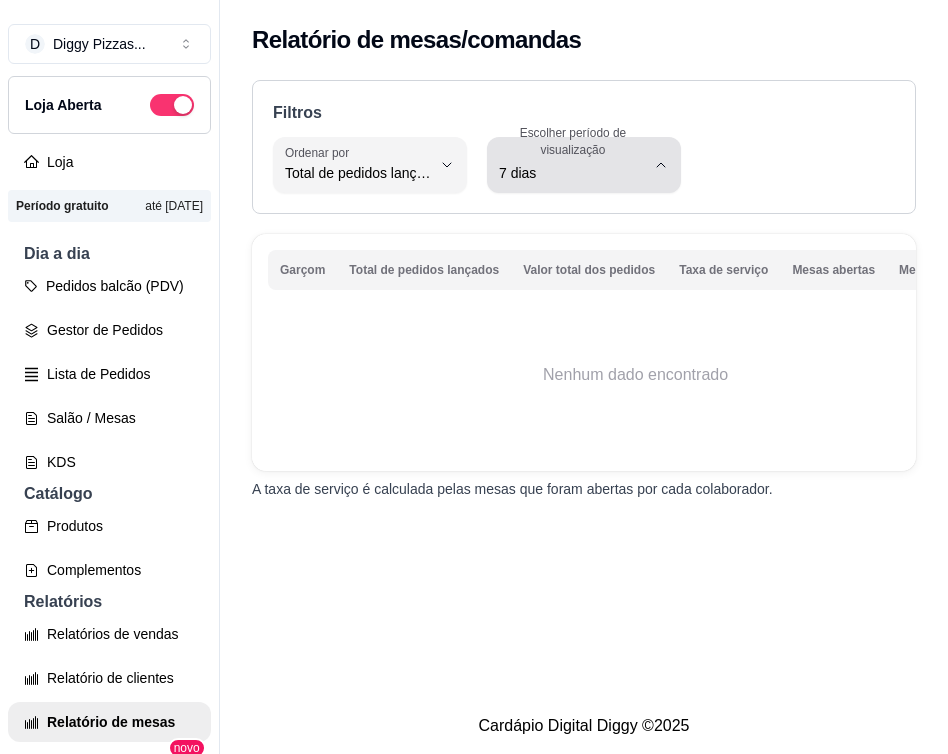 click on "7 dias" at bounding box center (572, 173) 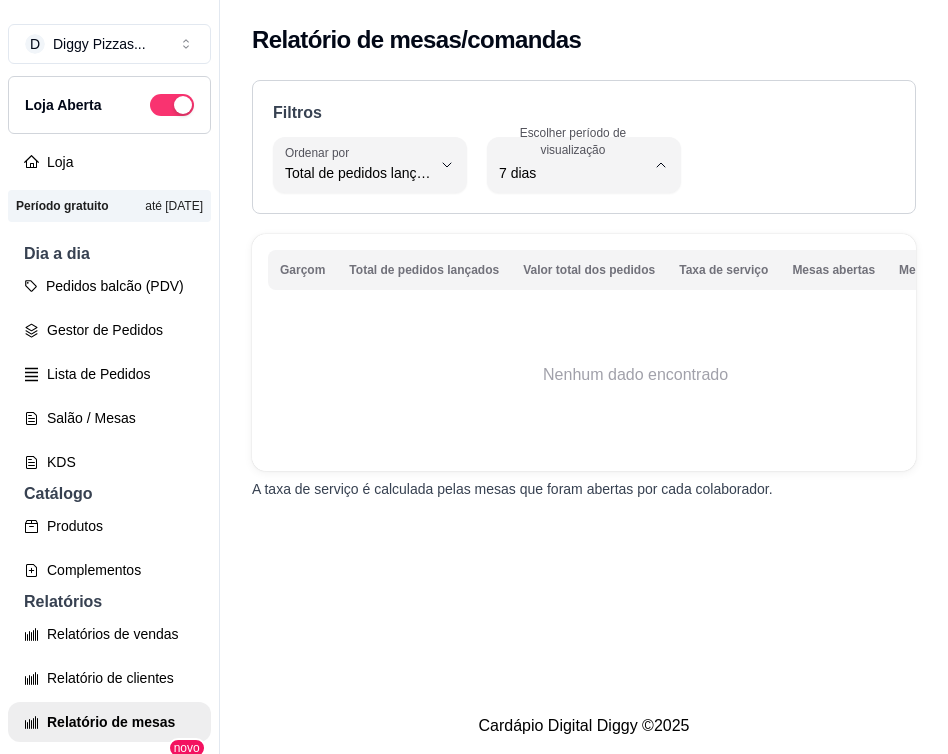 click on "Ontem" at bounding box center [574, 253] 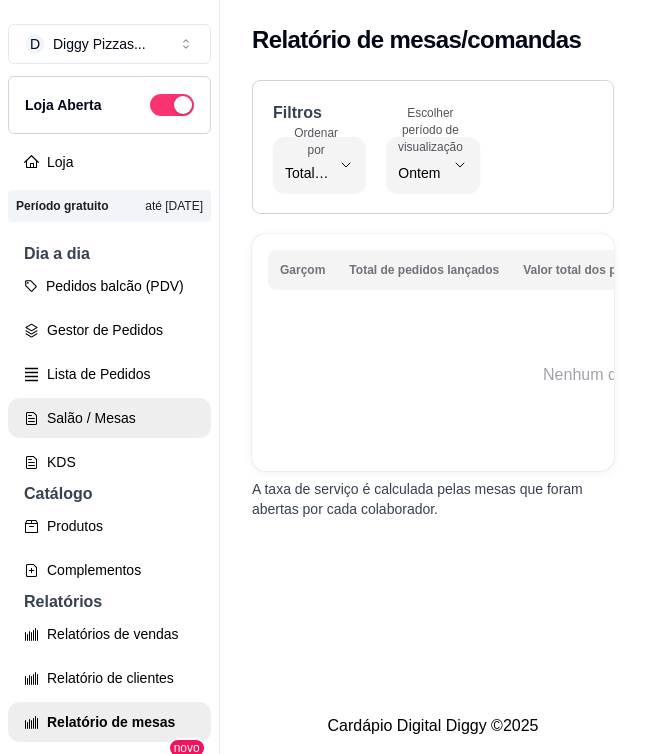 click on "Salão / Mesas" at bounding box center (109, 418) 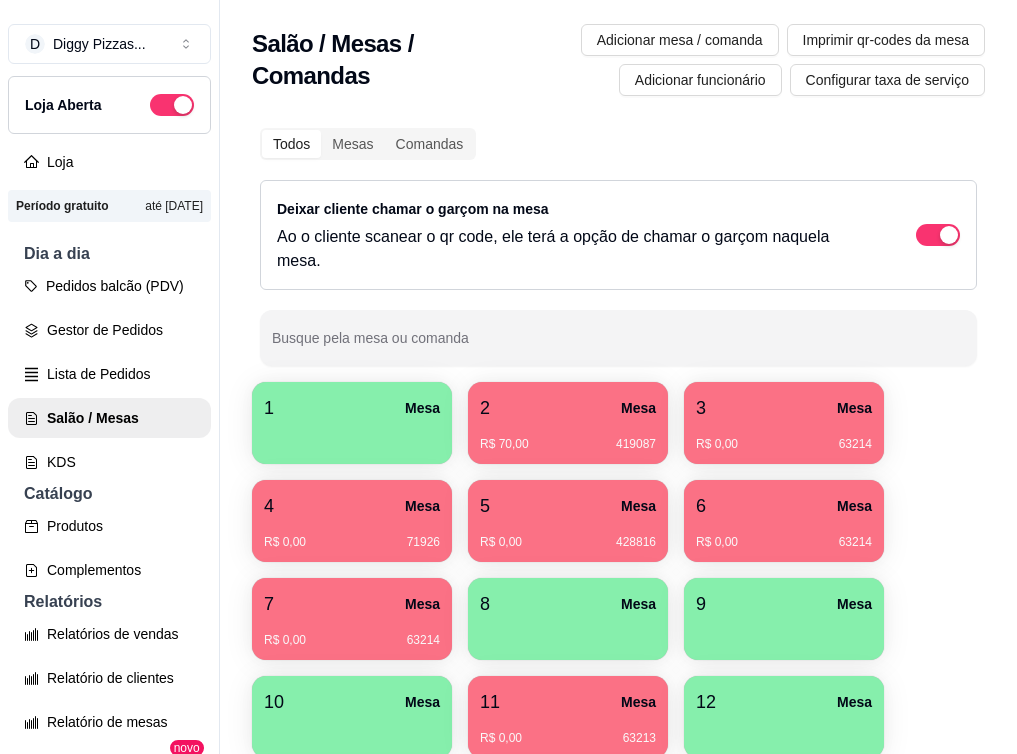 click at bounding box center [352, 437] 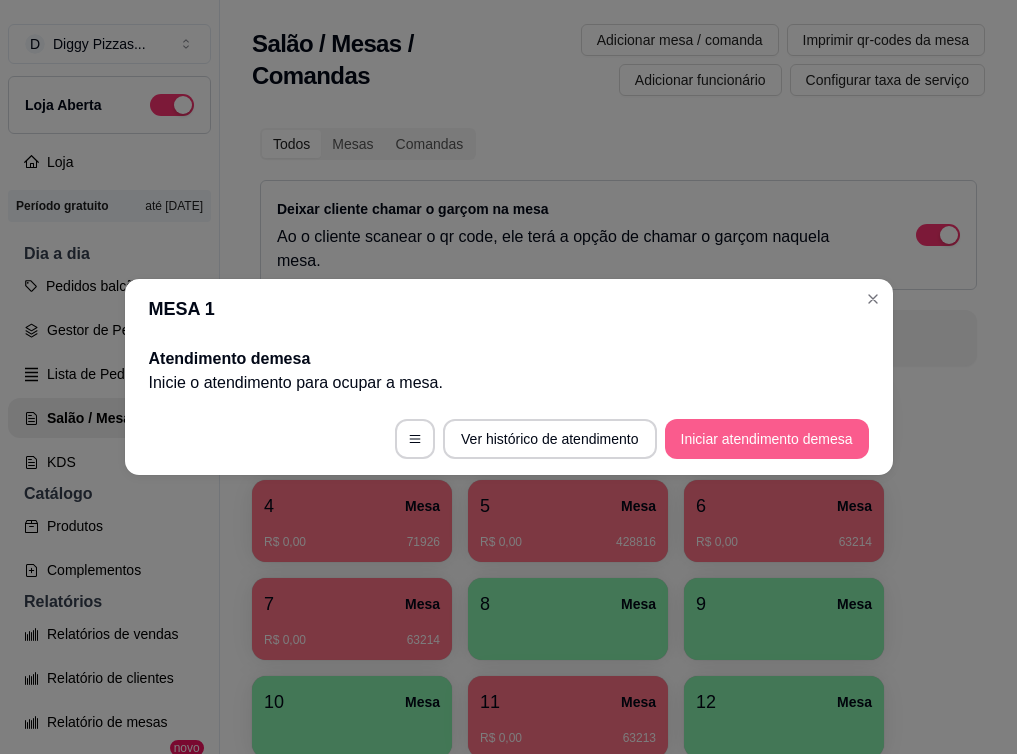 click on "Iniciar atendimento de  mesa" at bounding box center [767, 439] 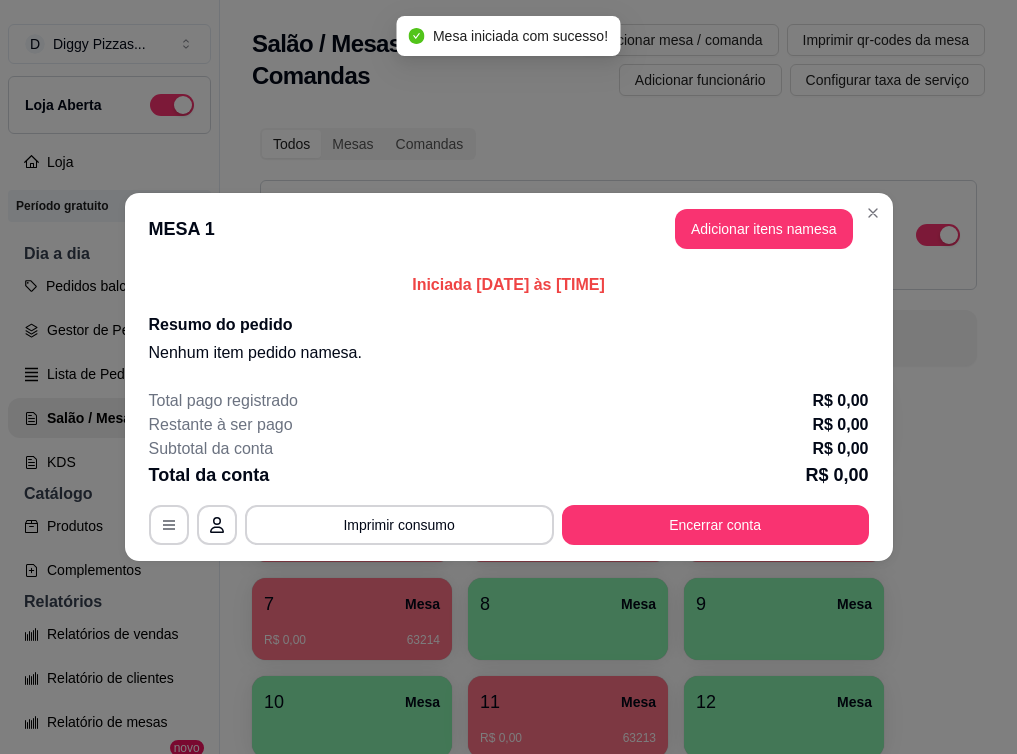 click on "MESA 1 Adicionar itens na  mesa" at bounding box center (509, 229) 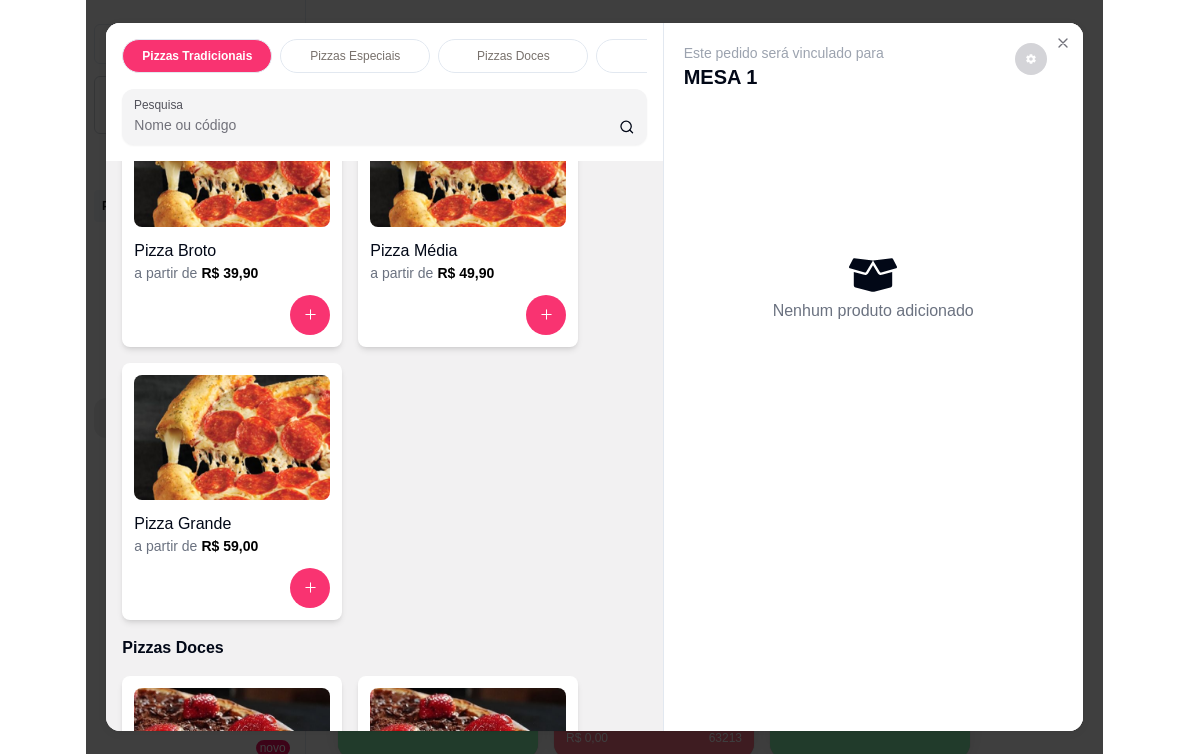 scroll, scrollTop: 863, scrollLeft: 0, axis: vertical 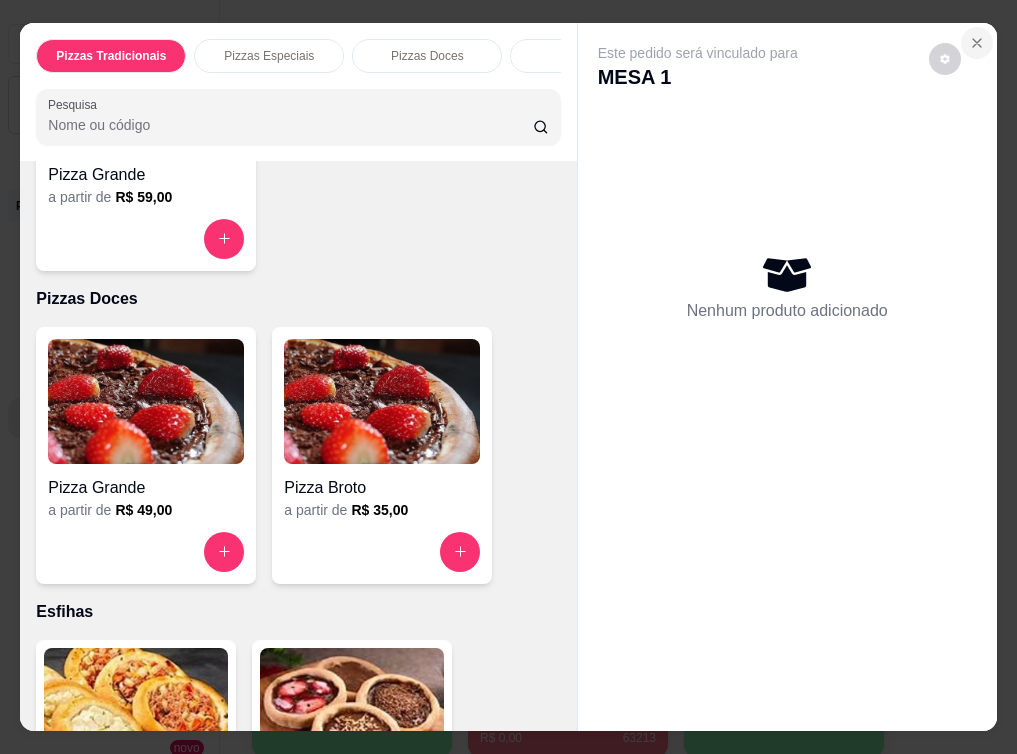 click at bounding box center [977, 43] 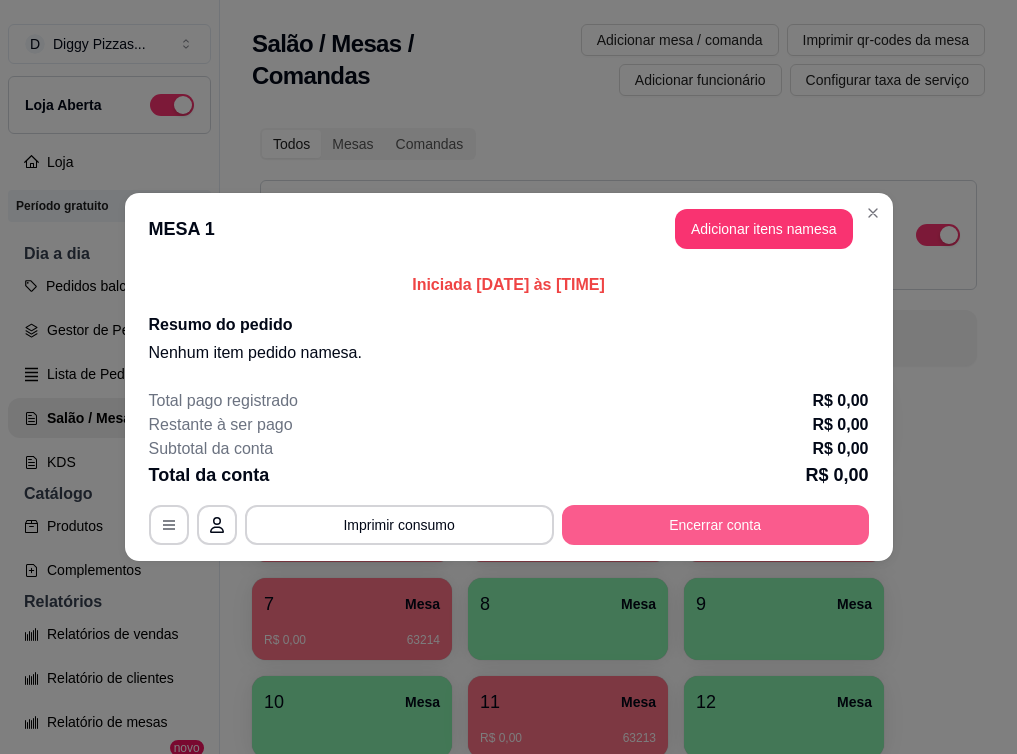 click on "Encerrar conta" at bounding box center (715, 525) 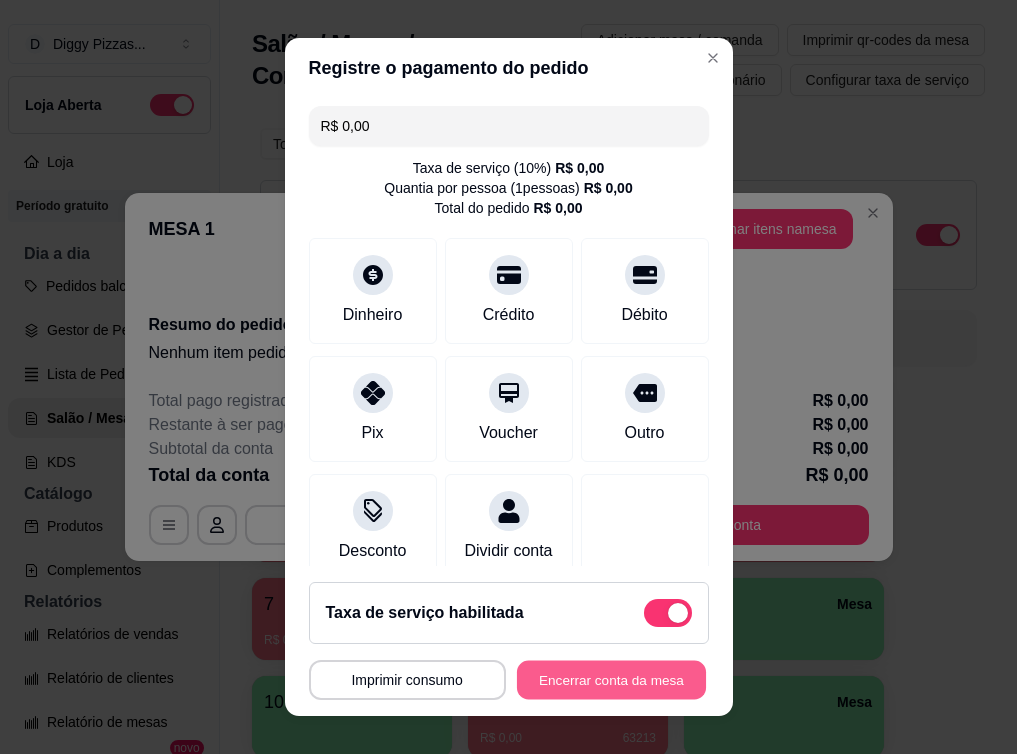 click on "Encerrar conta da mesa" at bounding box center [611, 680] 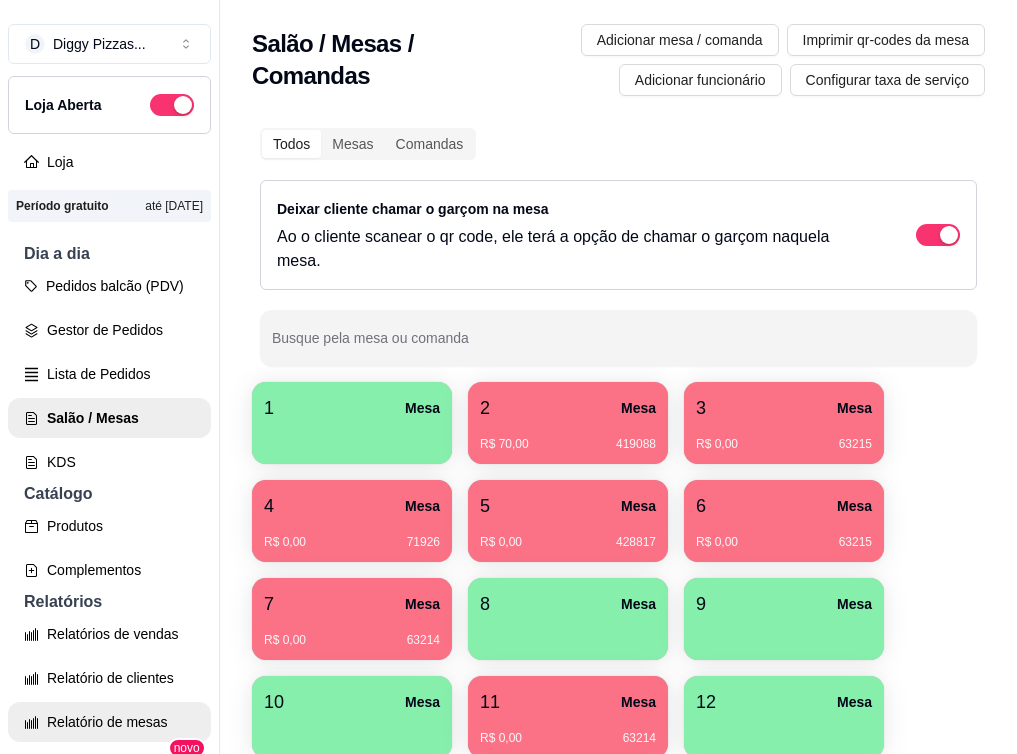 click on "Relatório de mesas" at bounding box center (109, 722) 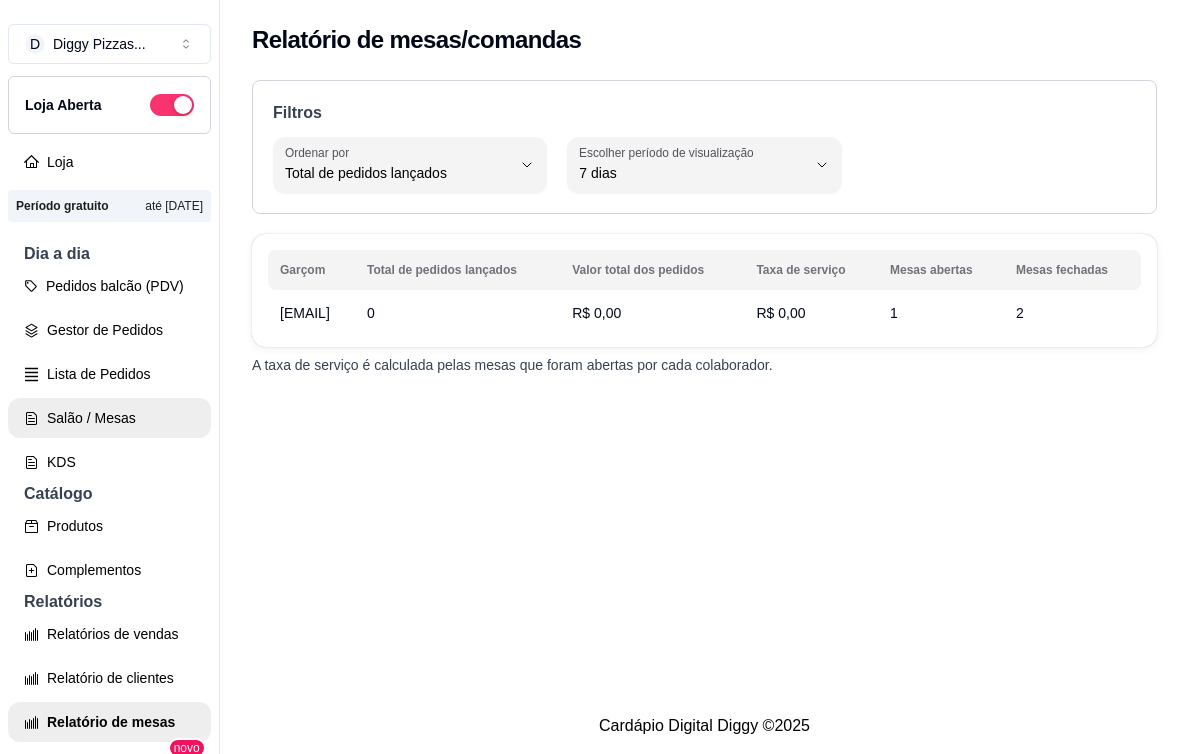 click on "Salão / Mesas" at bounding box center [109, 418] 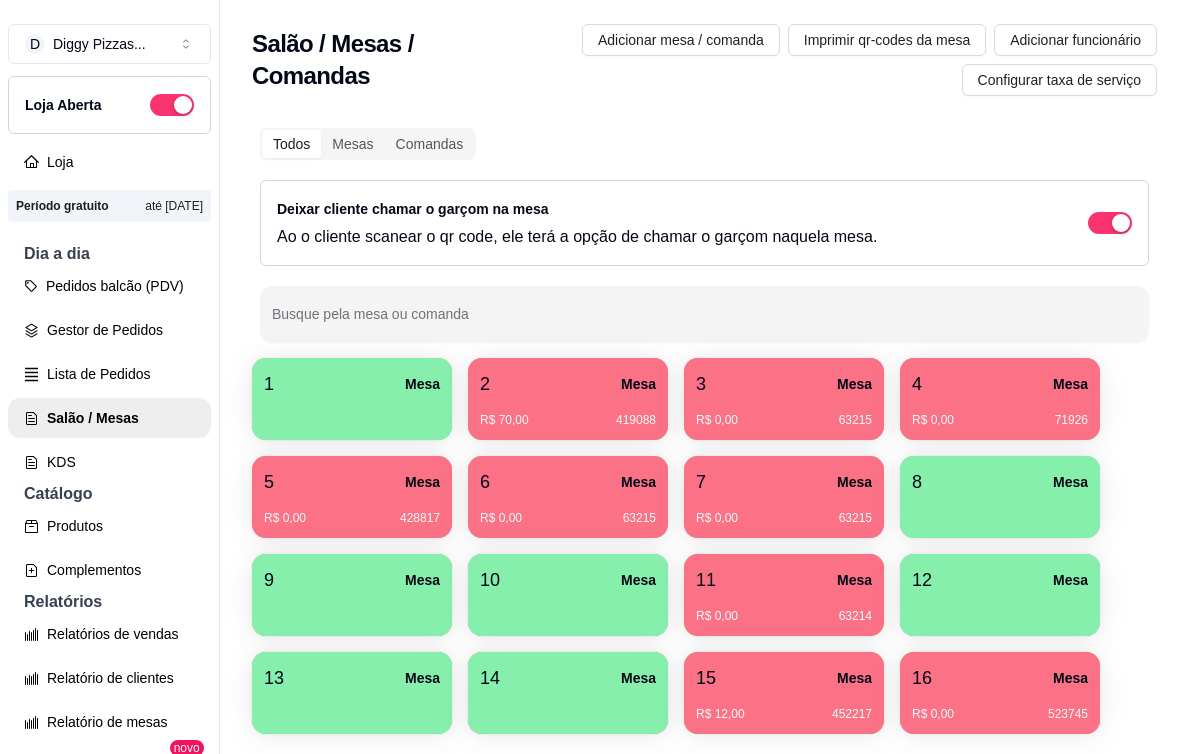 click on "1 Mesa" at bounding box center (352, 384) 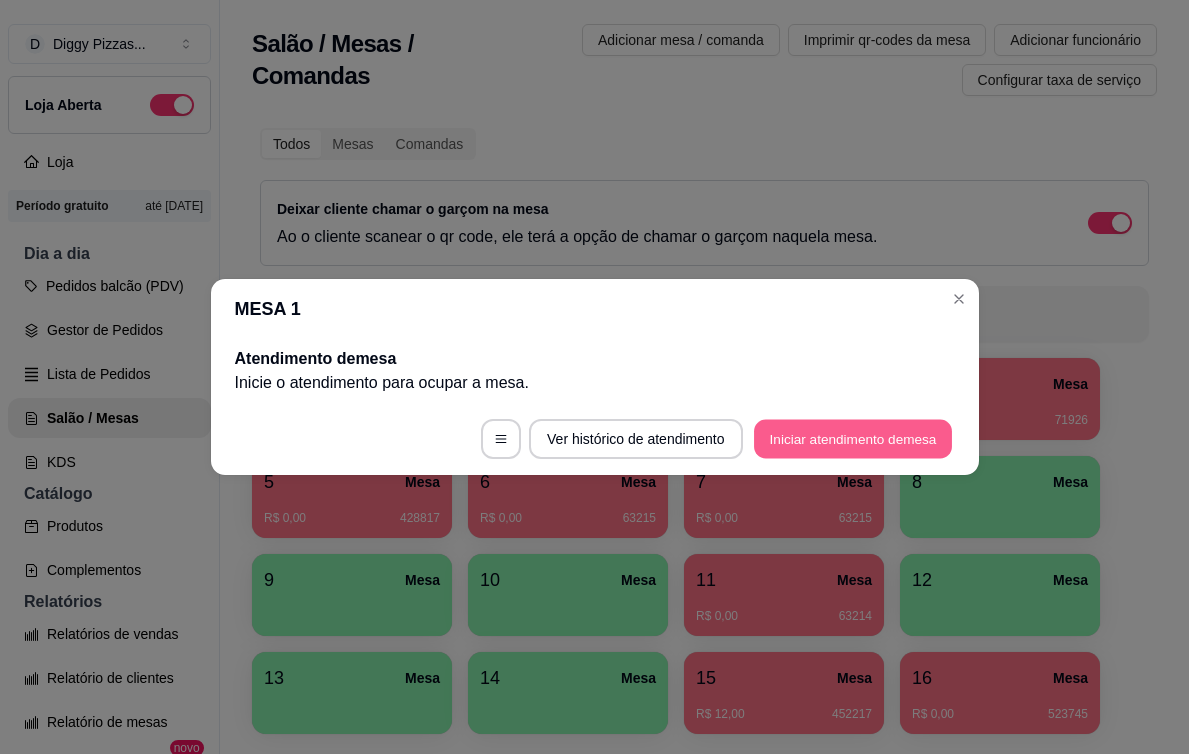 click on "Iniciar atendimento de  mesa" at bounding box center [853, 439] 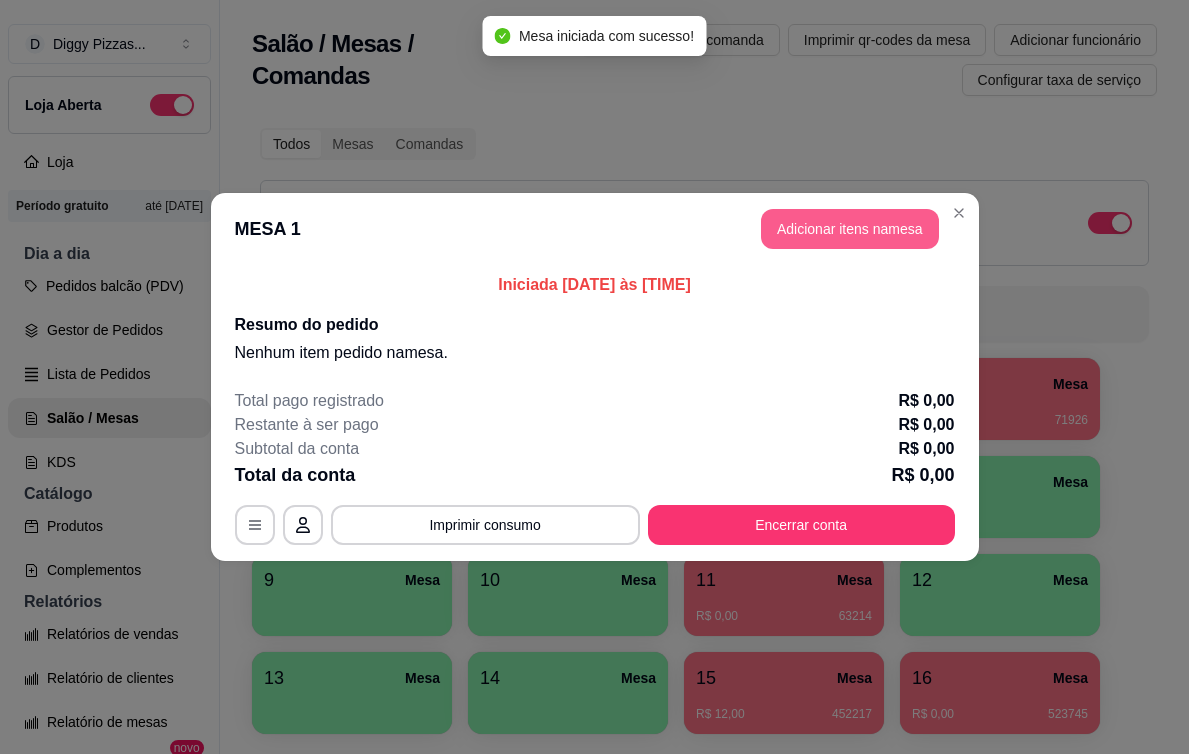 click on "Adicionar itens na  mesa" at bounding box center [850, 229] 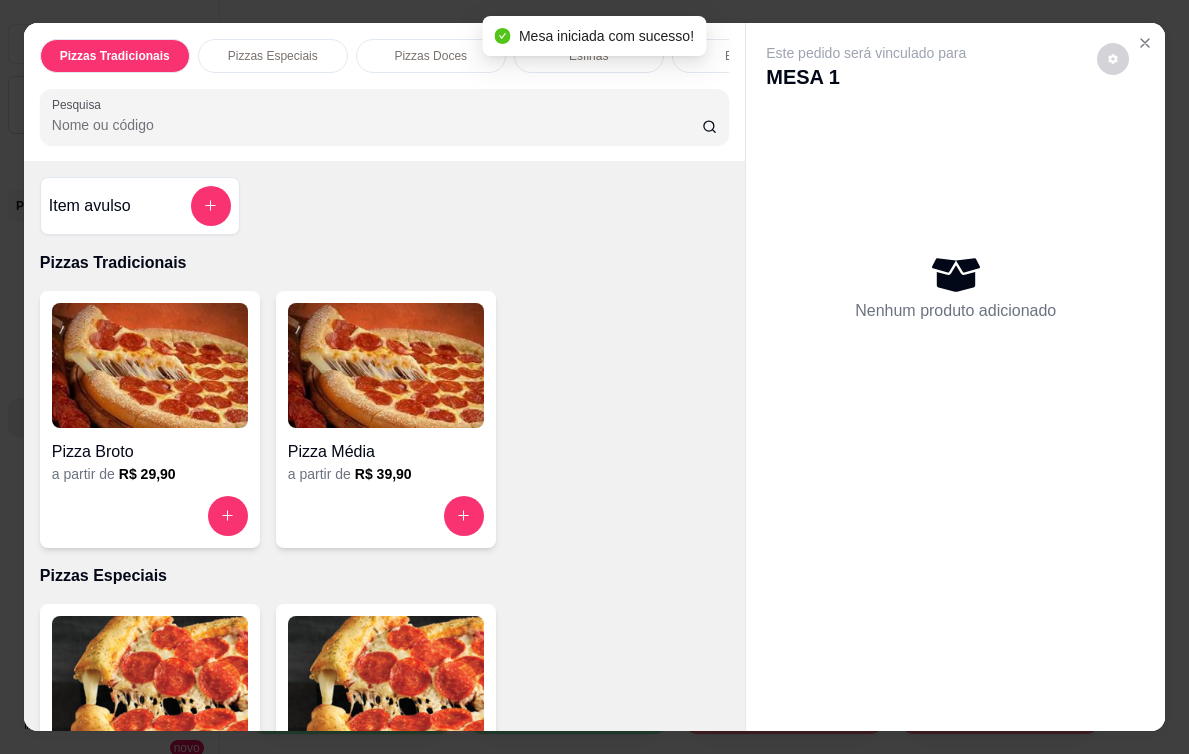 scroll, scrollTop: 1171, scrollLeft: 0, axis: vertical 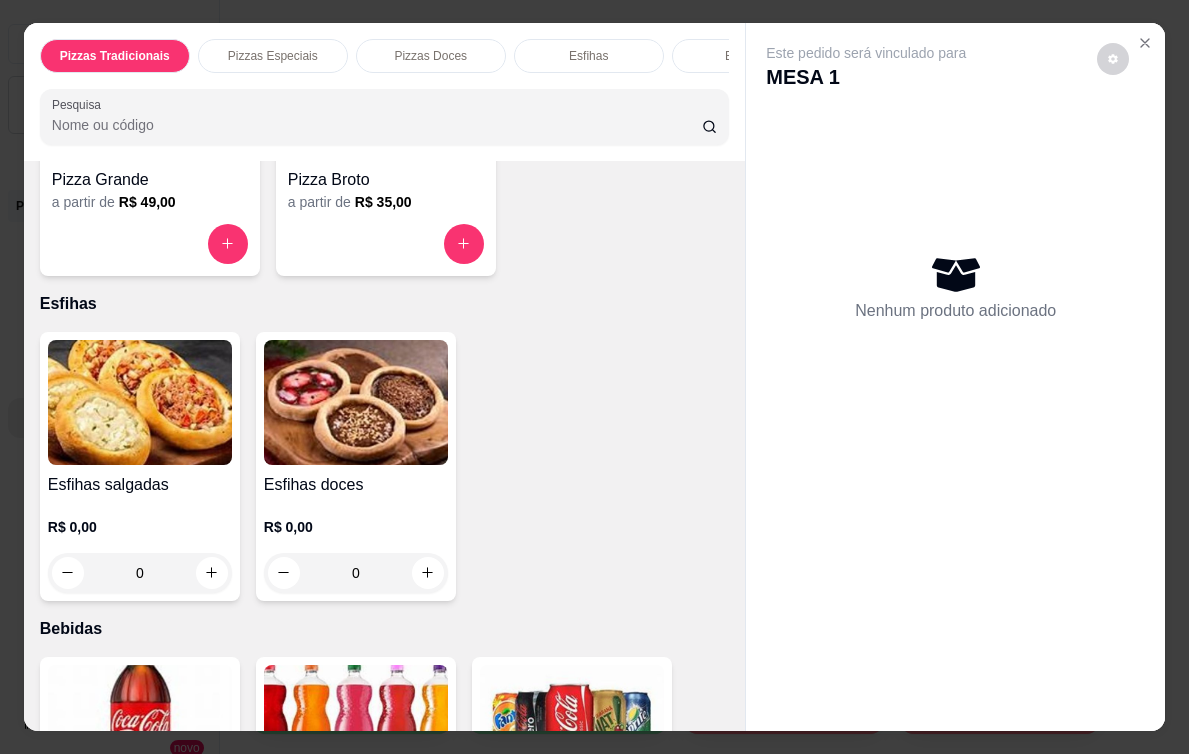 click on "0" at bounding box center [140, 573] 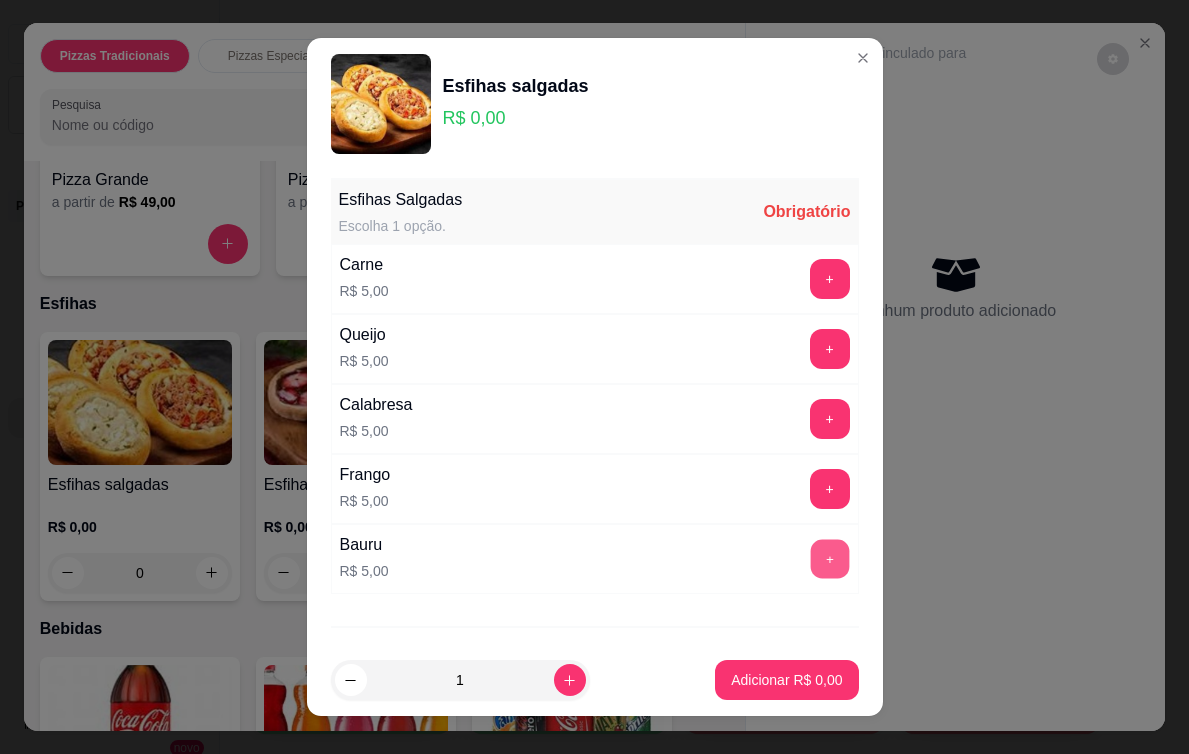click on "+" at bounding box center (829, 558) 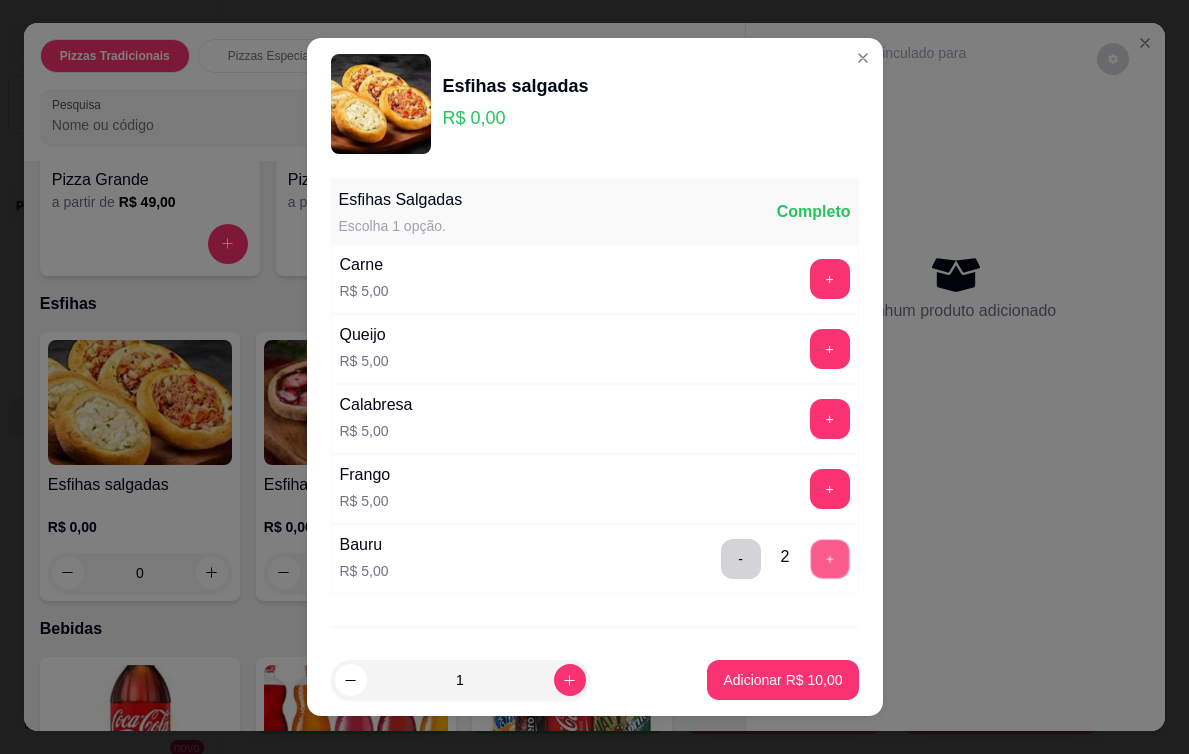 click on "+" at bounding box center [829, 558] 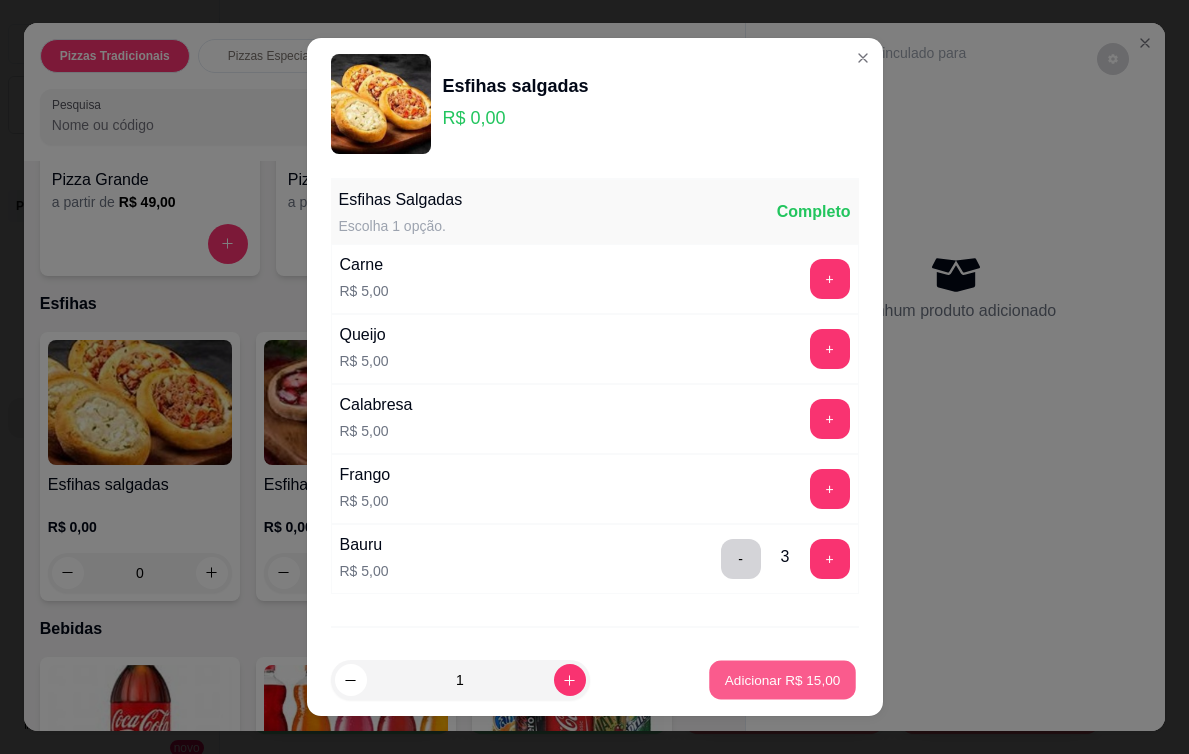 click on "Adicionar   R$ 15,00" at bounding box center (783, 680) 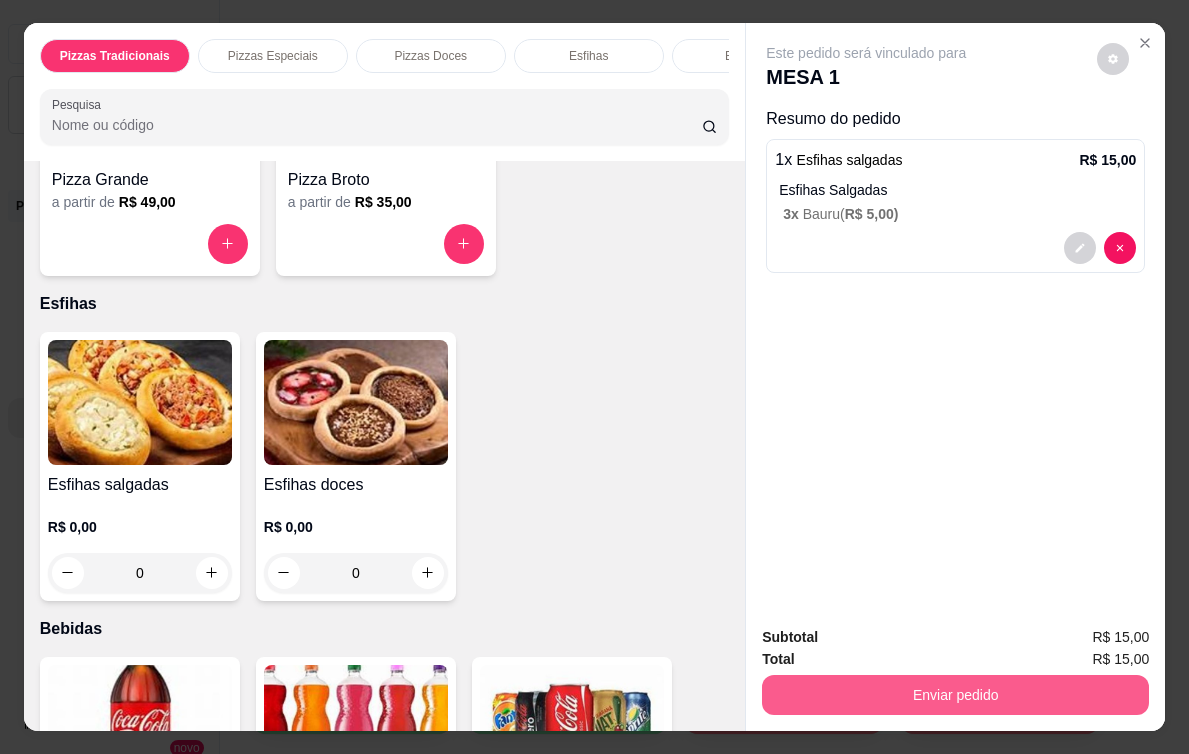 click on "Enviar pedido" at bounding box center (955, 695) 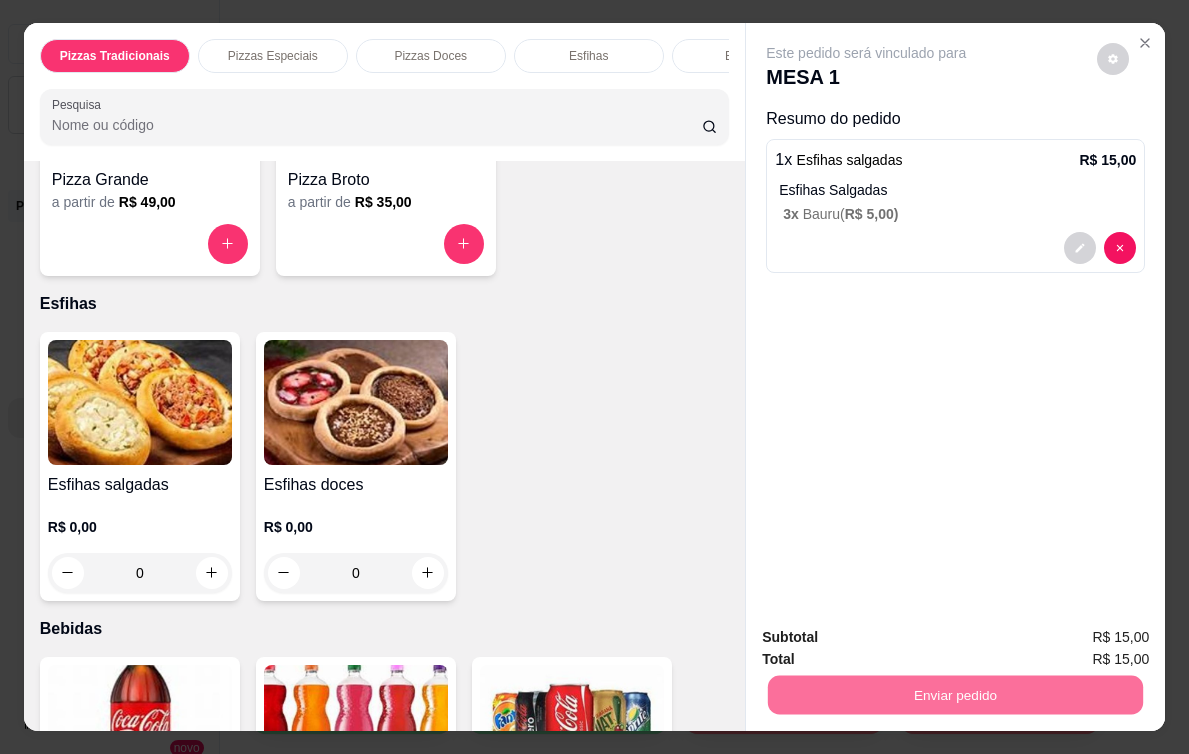 click on "Não registrar e enviar pedido" at bounding box center (894, 645) 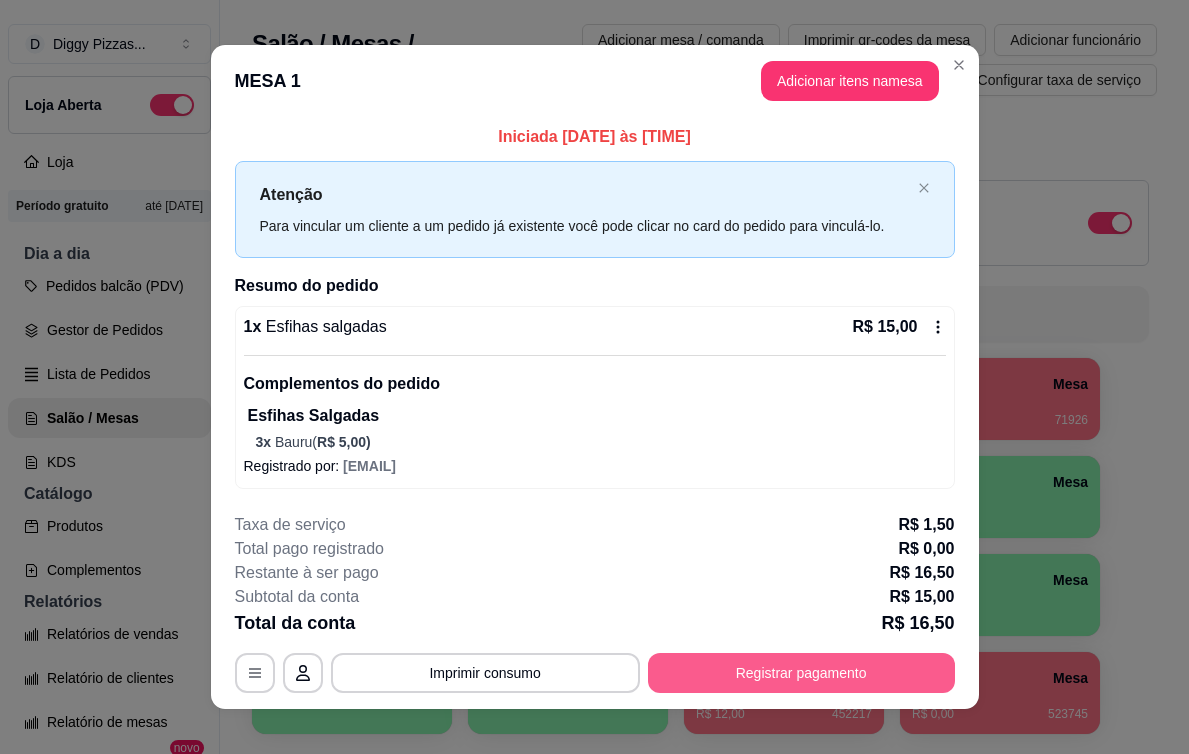 click on "Registrar pagamento" at bounding box center (801, 673) 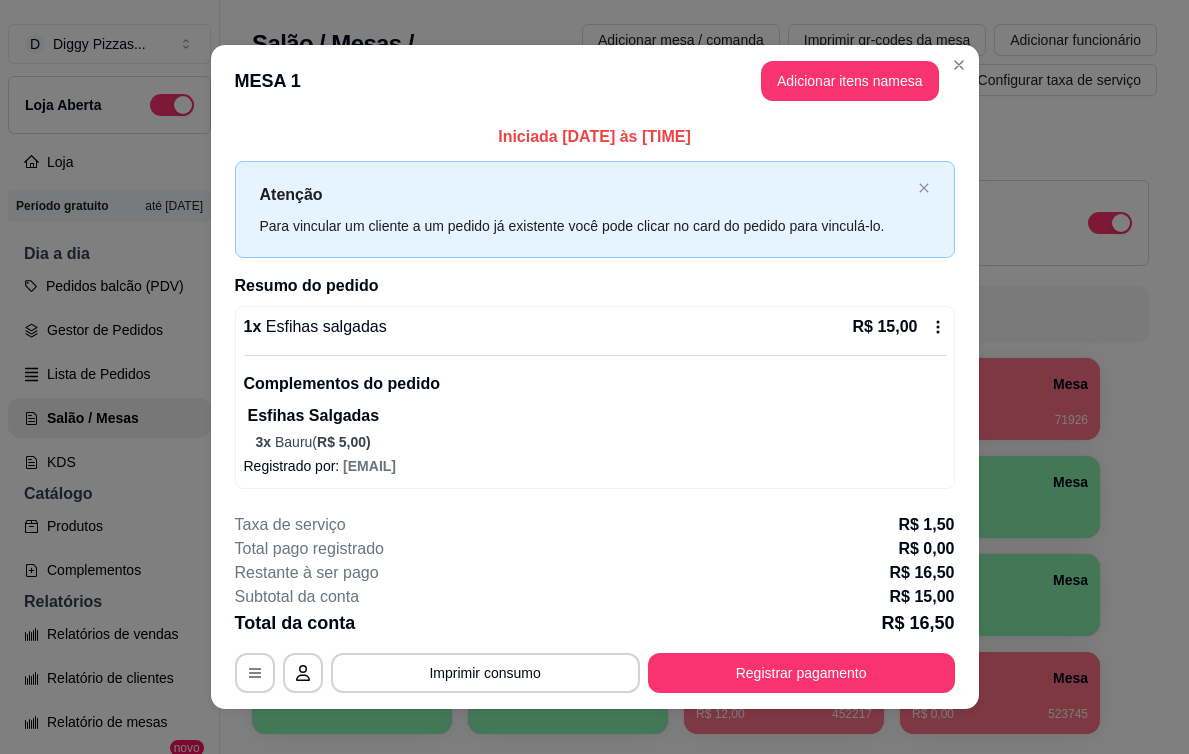 click on "Débito" at bounding box center [730, 333] 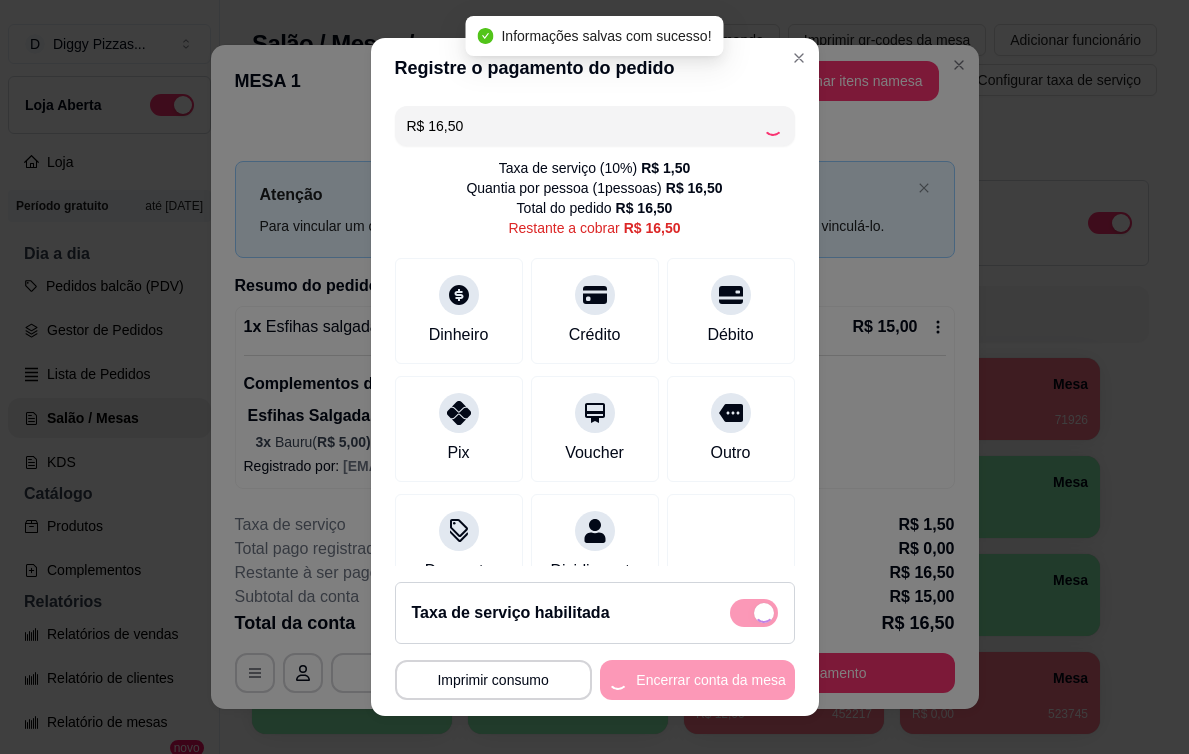 type on "R$ 0,00" 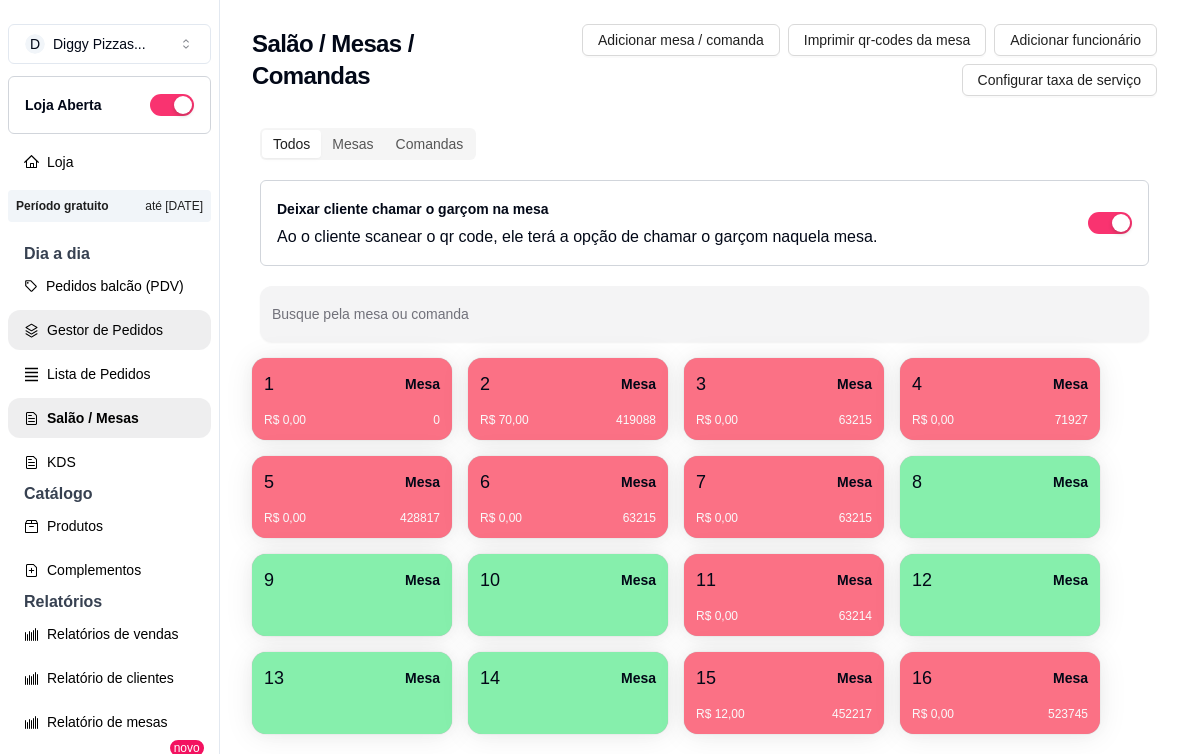 click on "Gestor de Pedidos" at bounding box center [109, 330] 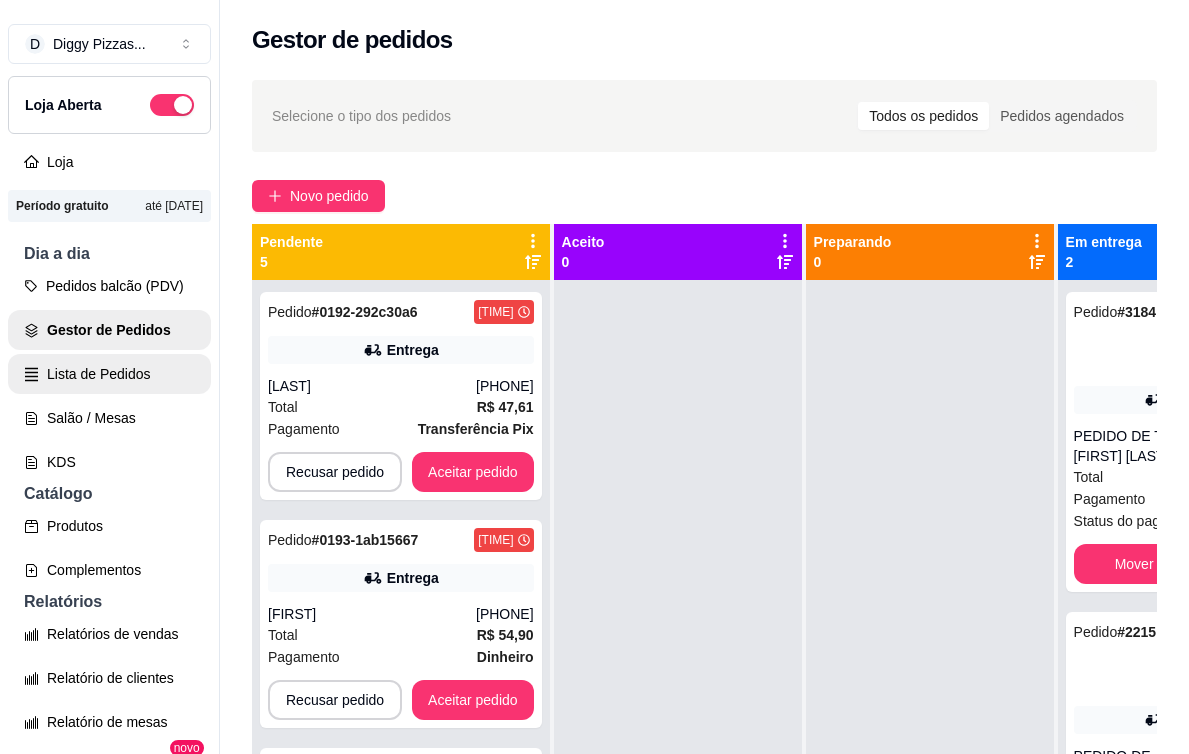 click on "Lista de Pedidos" at bounding box center [109, 374] 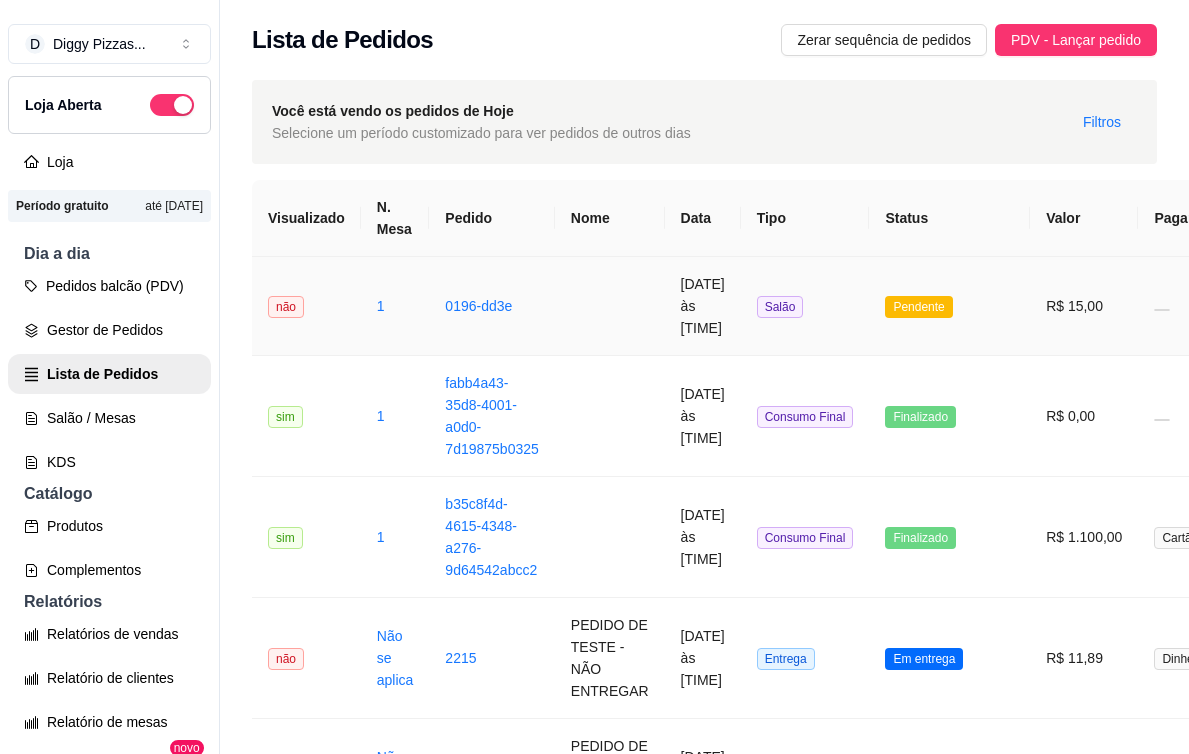 click on "Pendente" at bounding box center [918, 307] 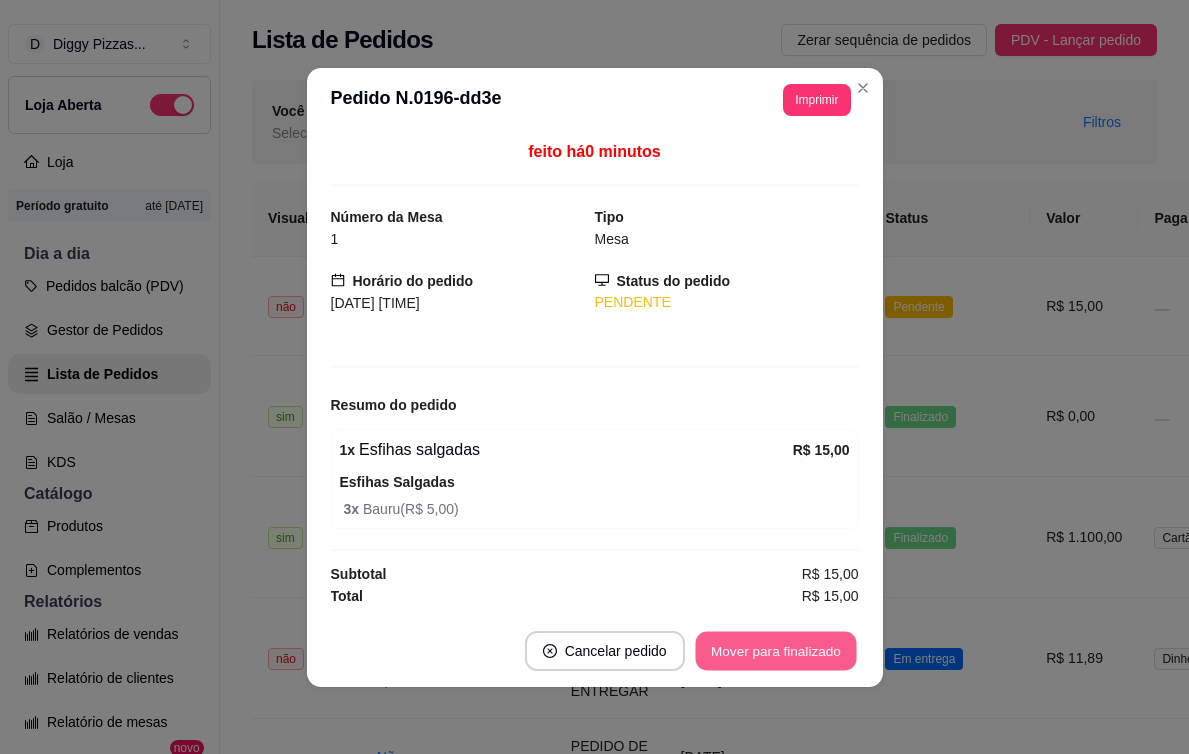 click on "Mover para finalizado" at bounding box center (775, 650) 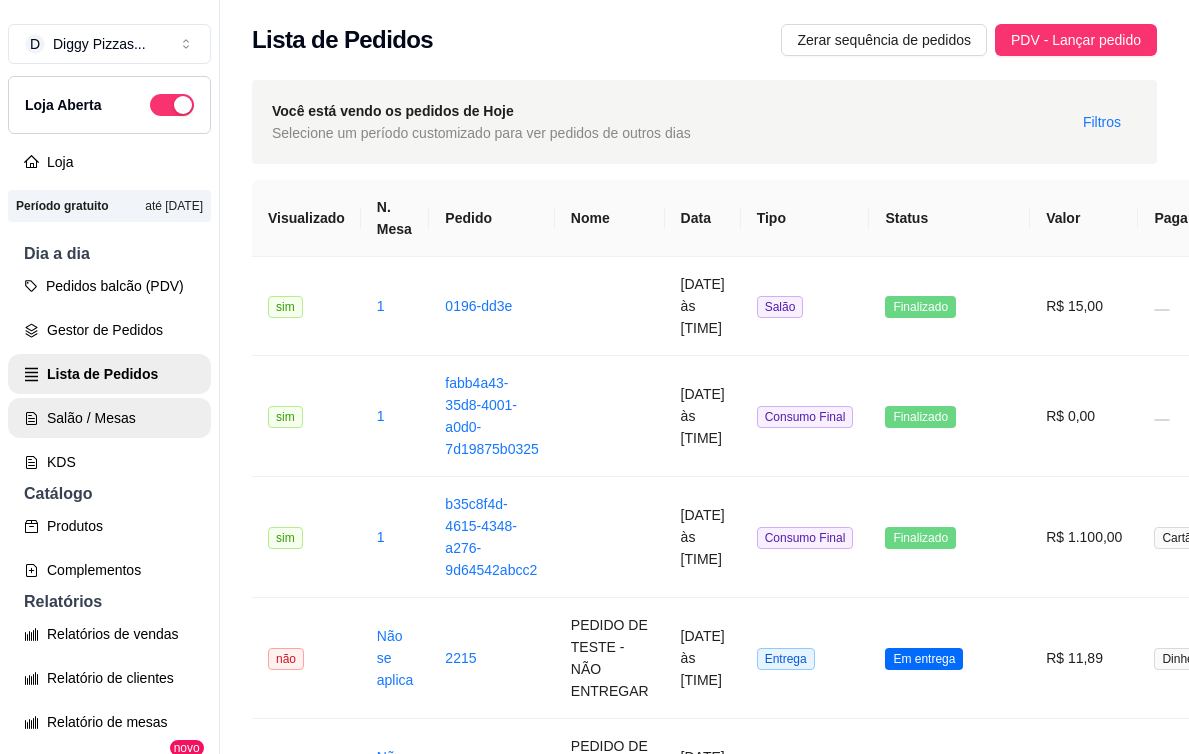 click on "Salão / Mesas" at bounding box center [109, 418] 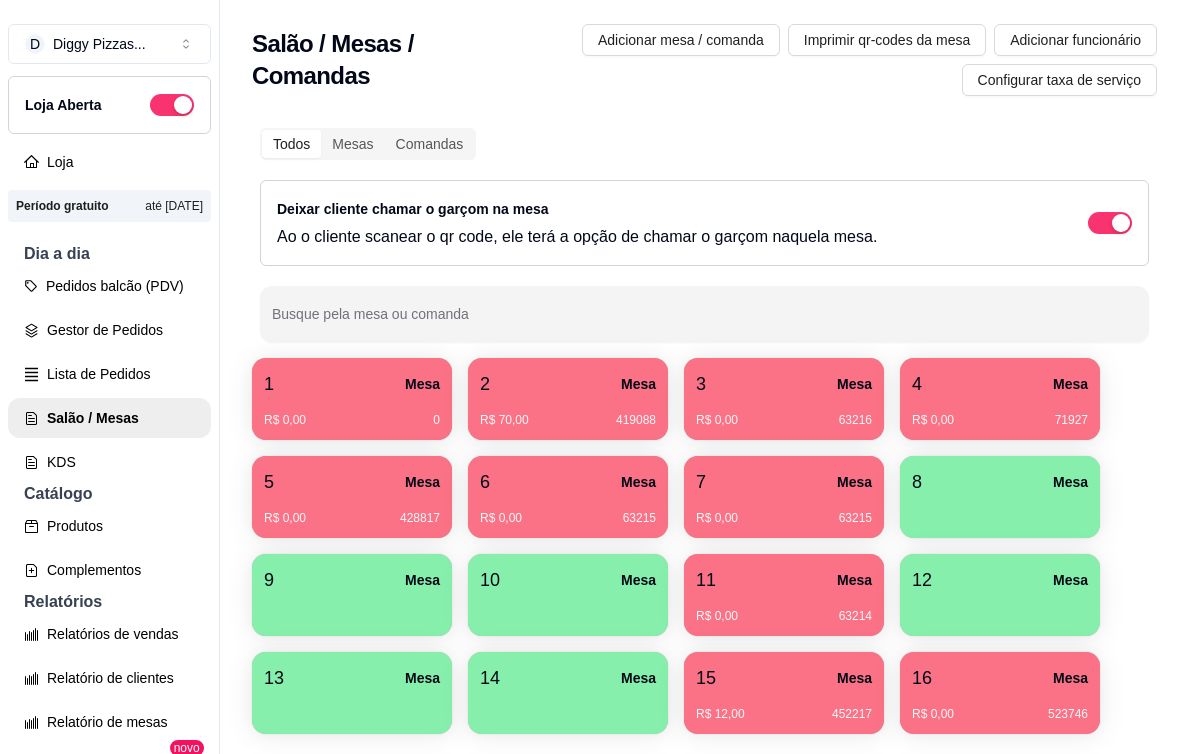 click on "R$ 0,00 0" at bounding box center (352, 413) 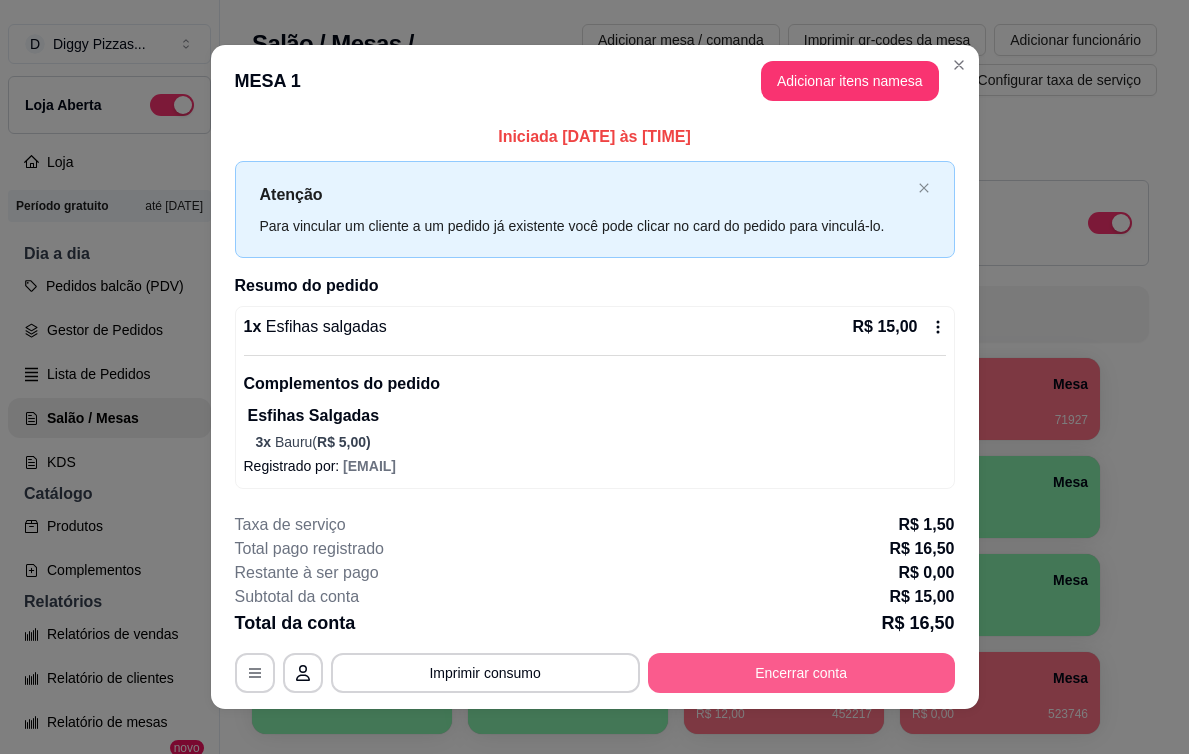 click on "Encerrar conta" at bounding box center [801, 673] 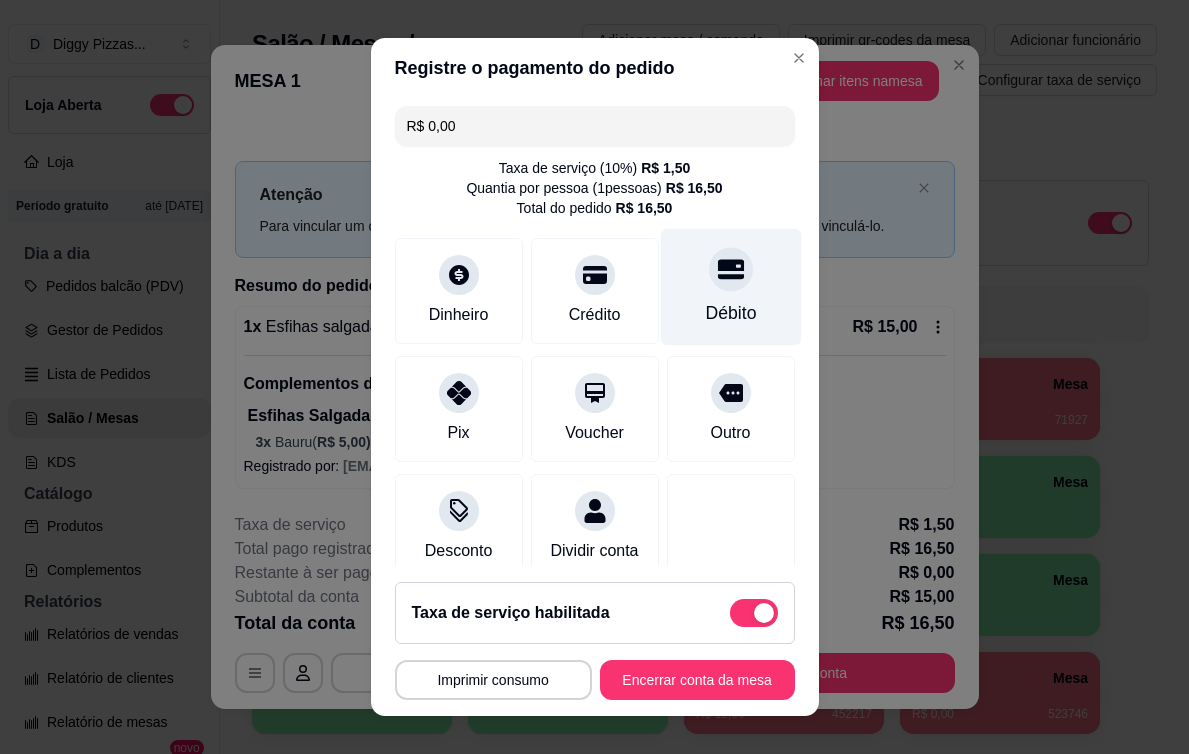 click 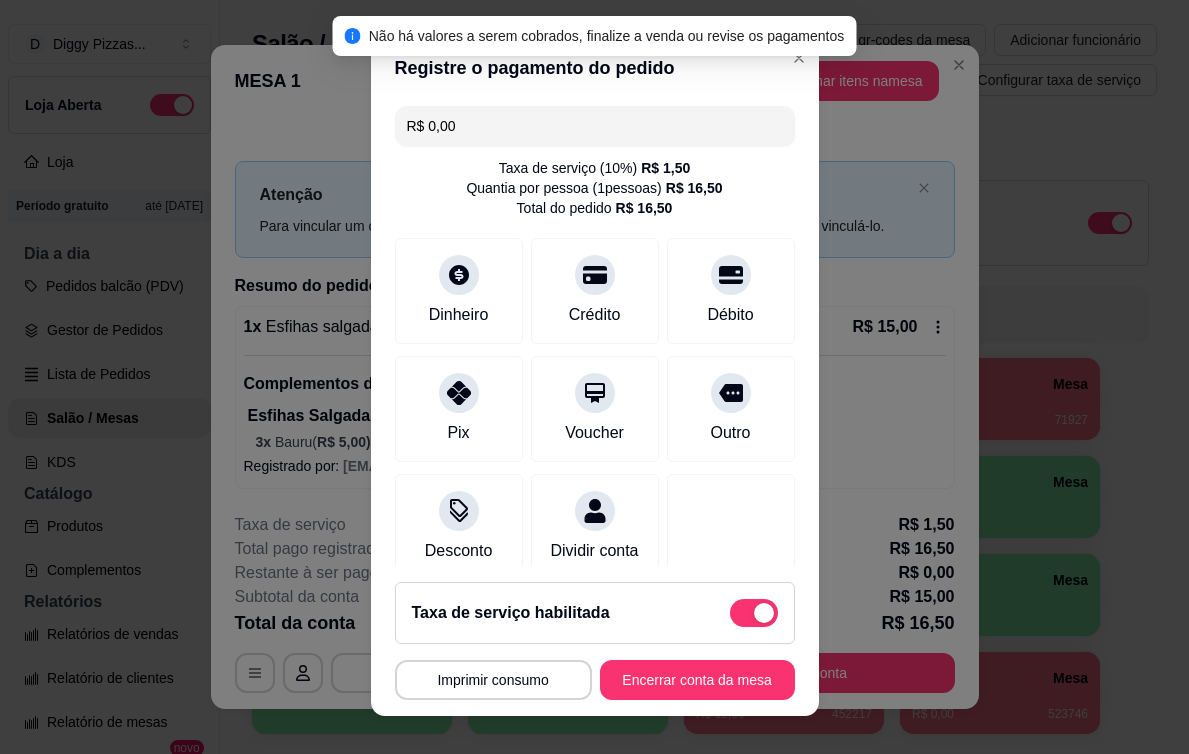 click on "**********" at bounding box center (595, 641) 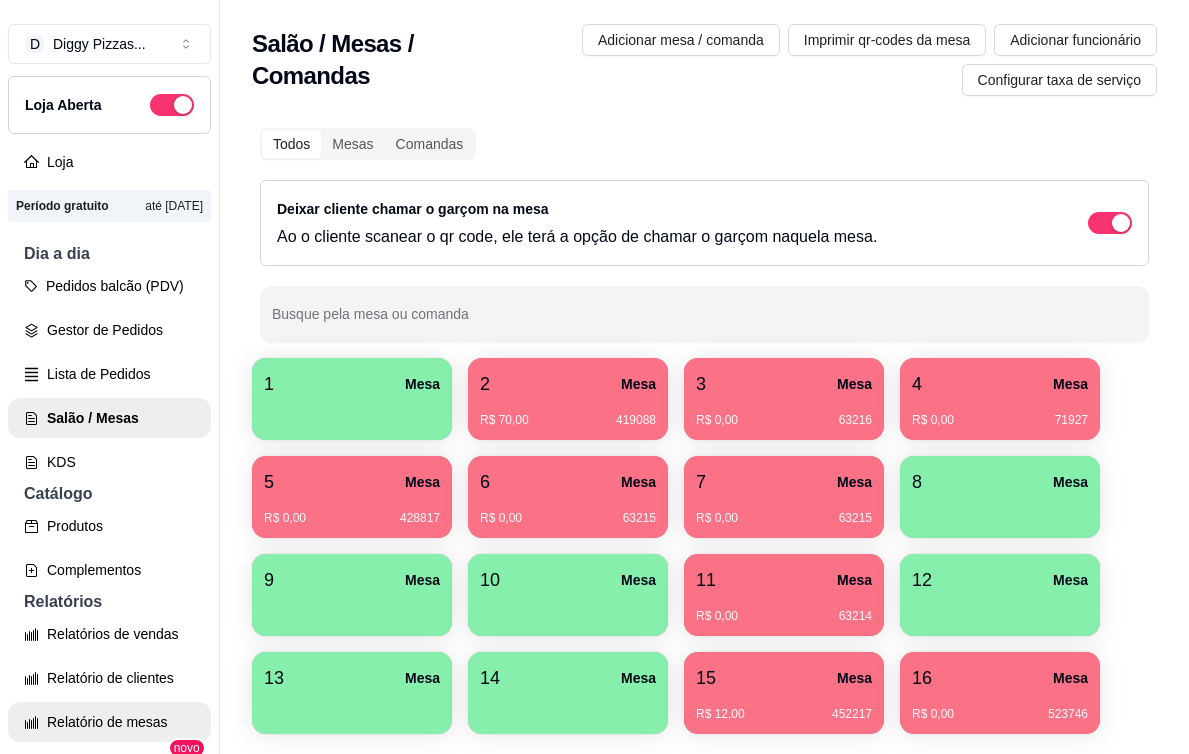 click on "Relatório de mesas" at bounding box center (109, 722) 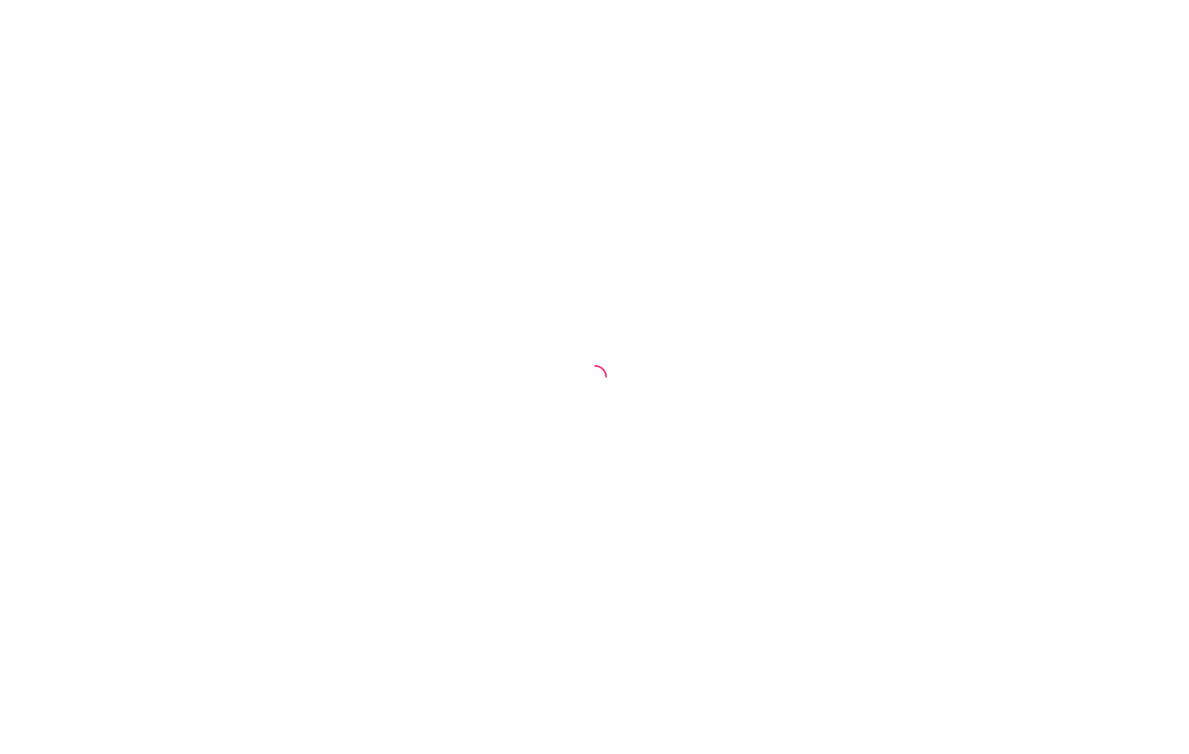 scroll, scrollTop: 0, scrollLeft: 0, axis: both 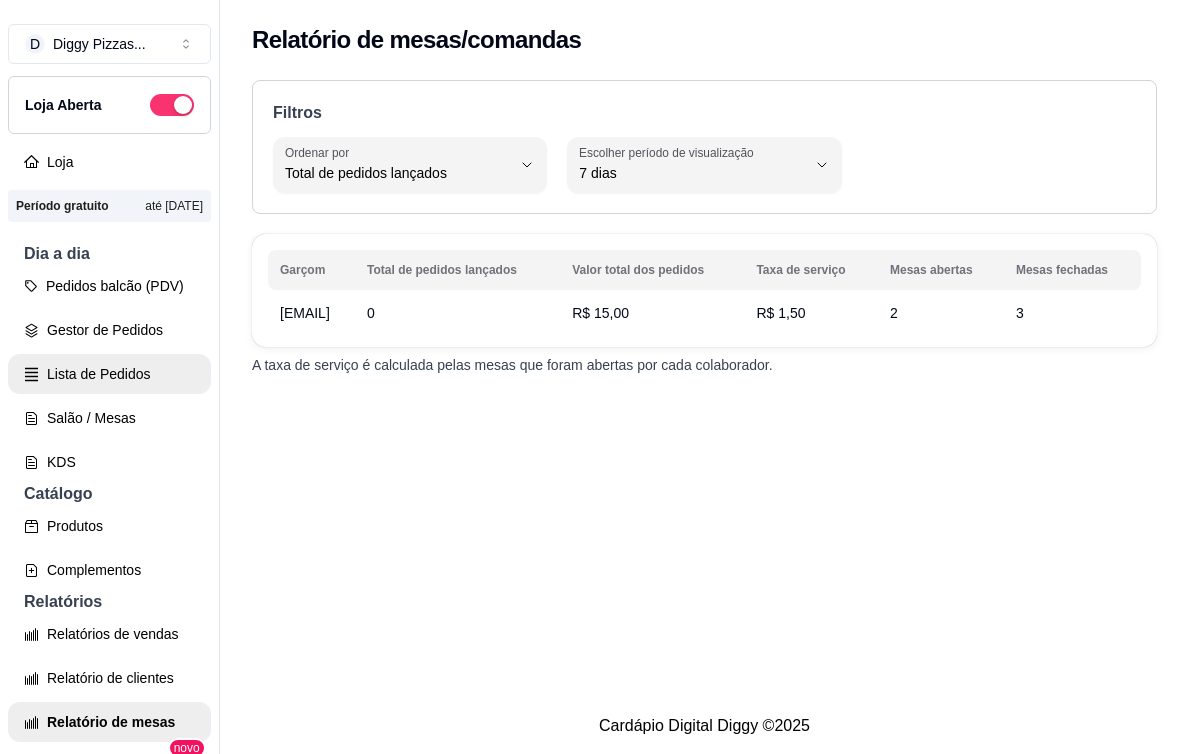 click on "Lista de Pedidos" at bounding box center (109, 374) 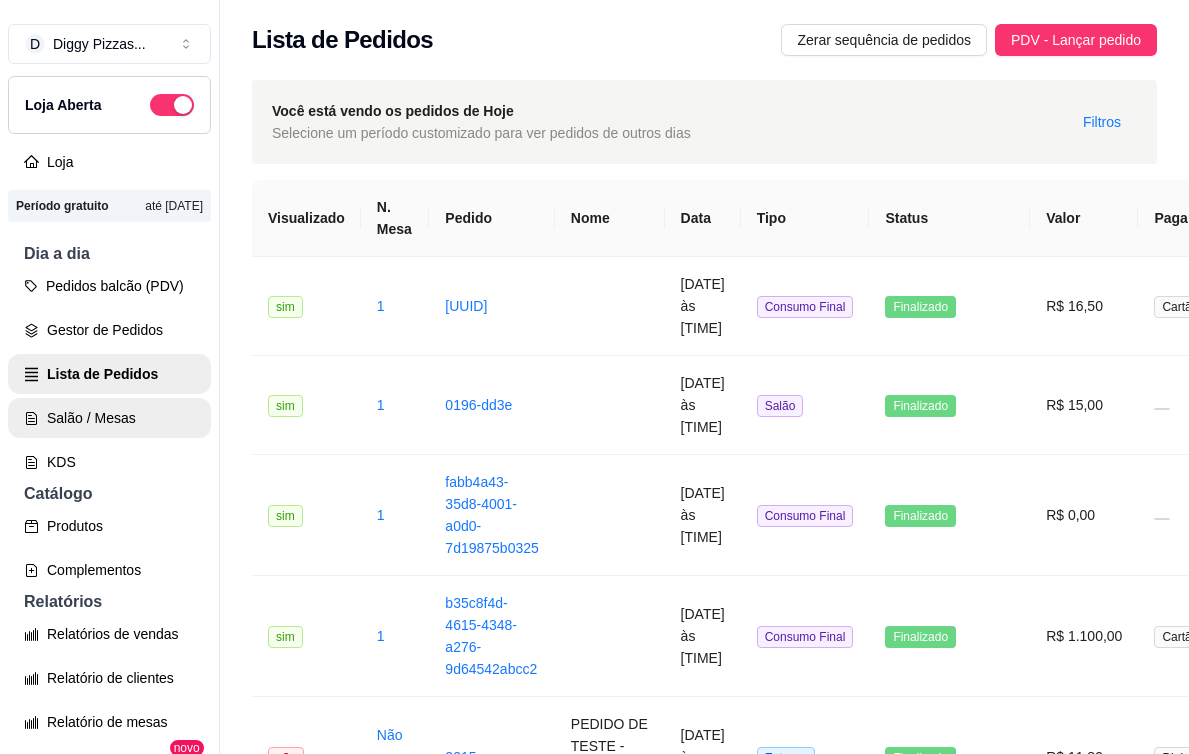 click on "Salão / Mesas" at bounding box center (109, 418) 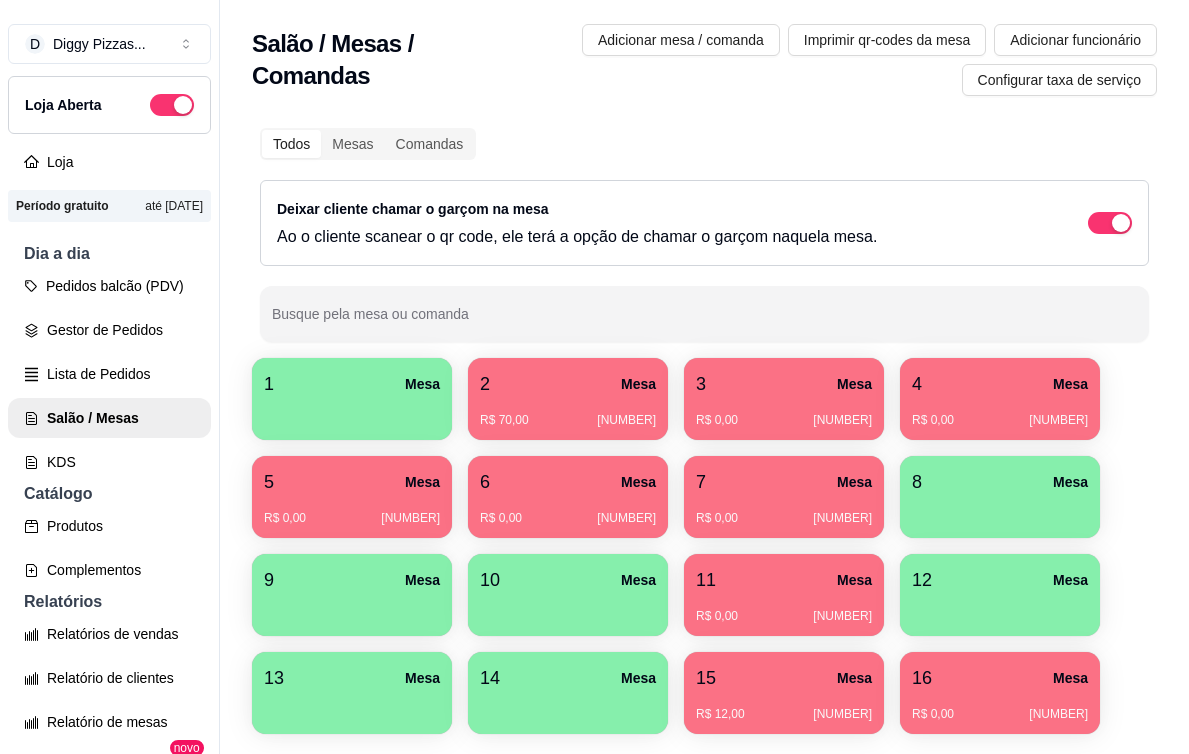 click on "1 Mesa" at bounding box center [352, 384] 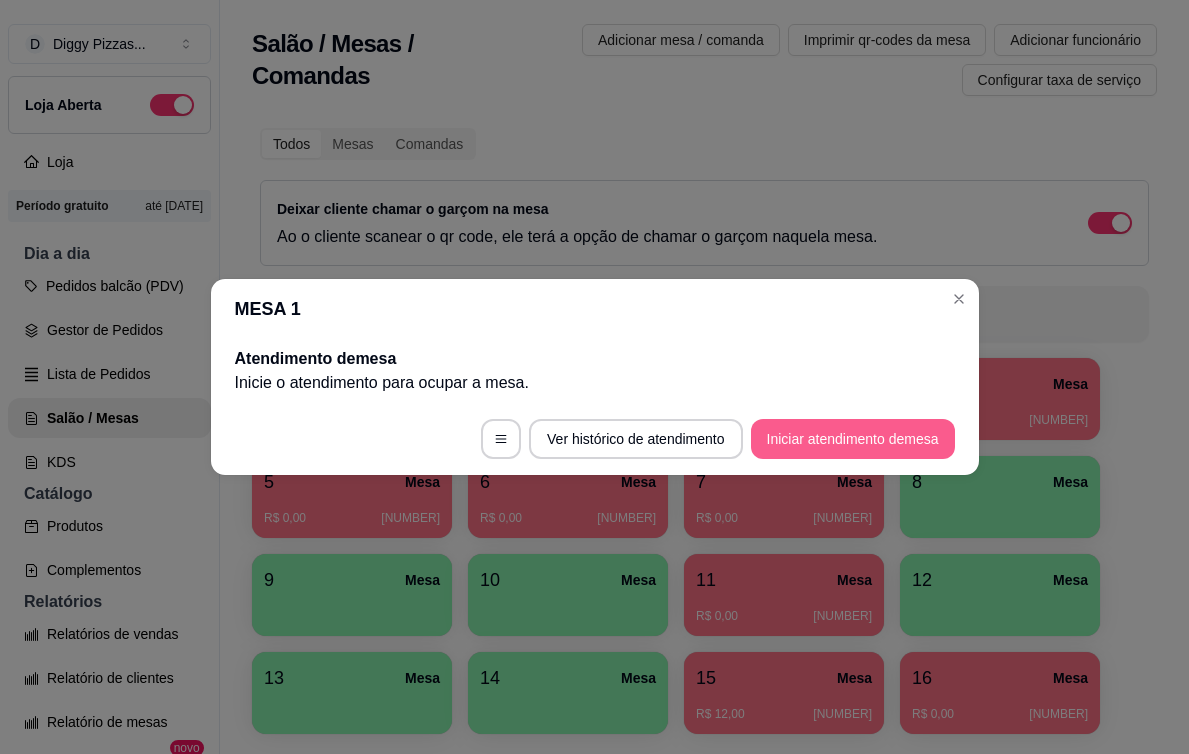 click on "Iniciar atendimento de  mesa" at bounding box center (853, 439) 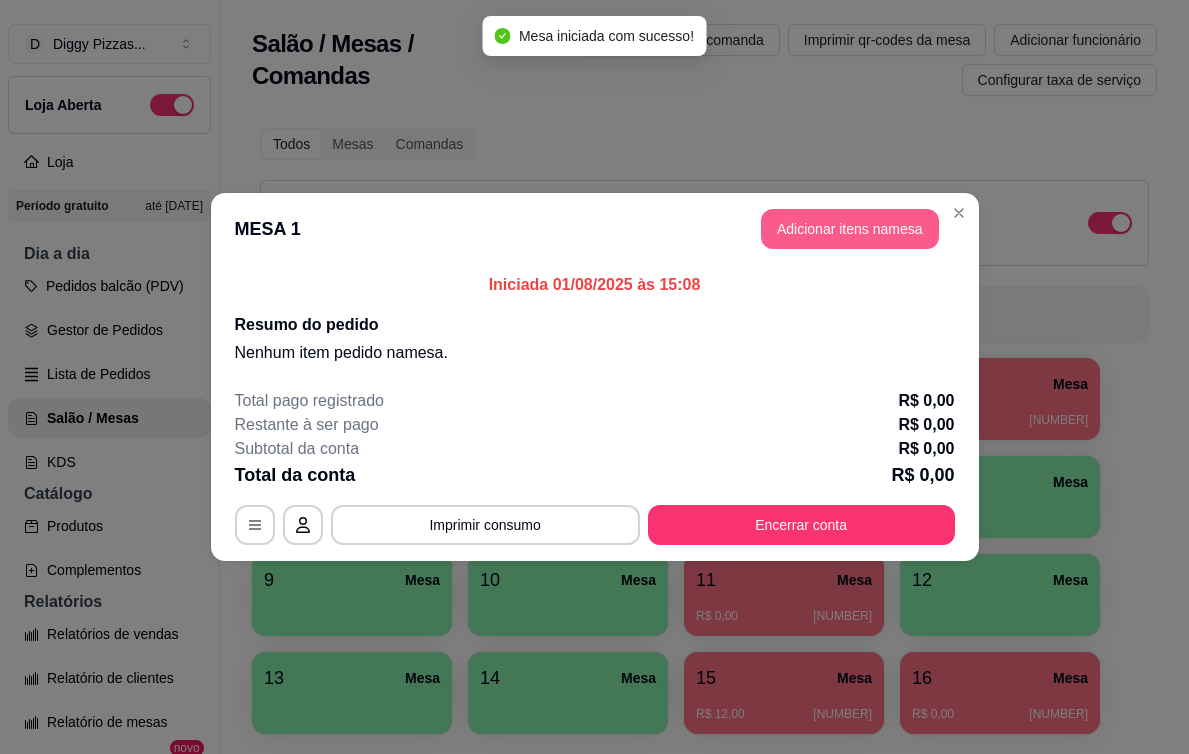 click on "Adicionar itens na  mesa" at bounding box center [850, 229] 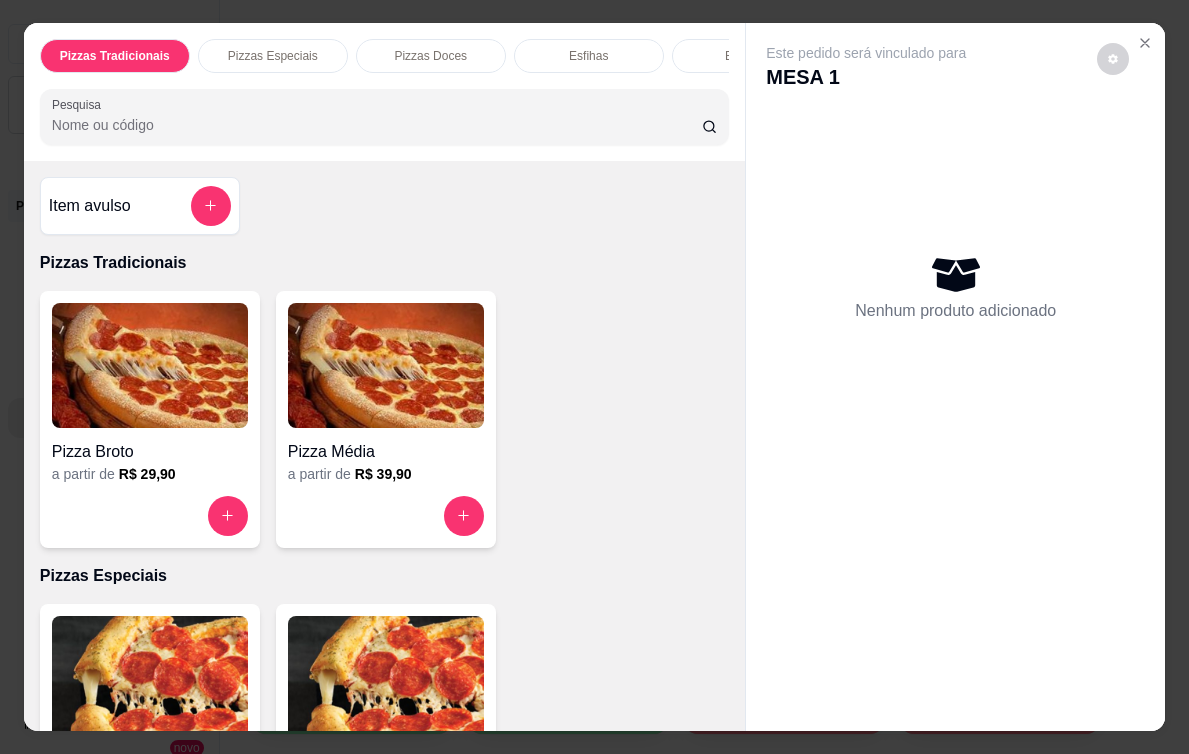 scroll, scrollTop: 1296, scrollLeft: 0, axis: vertical 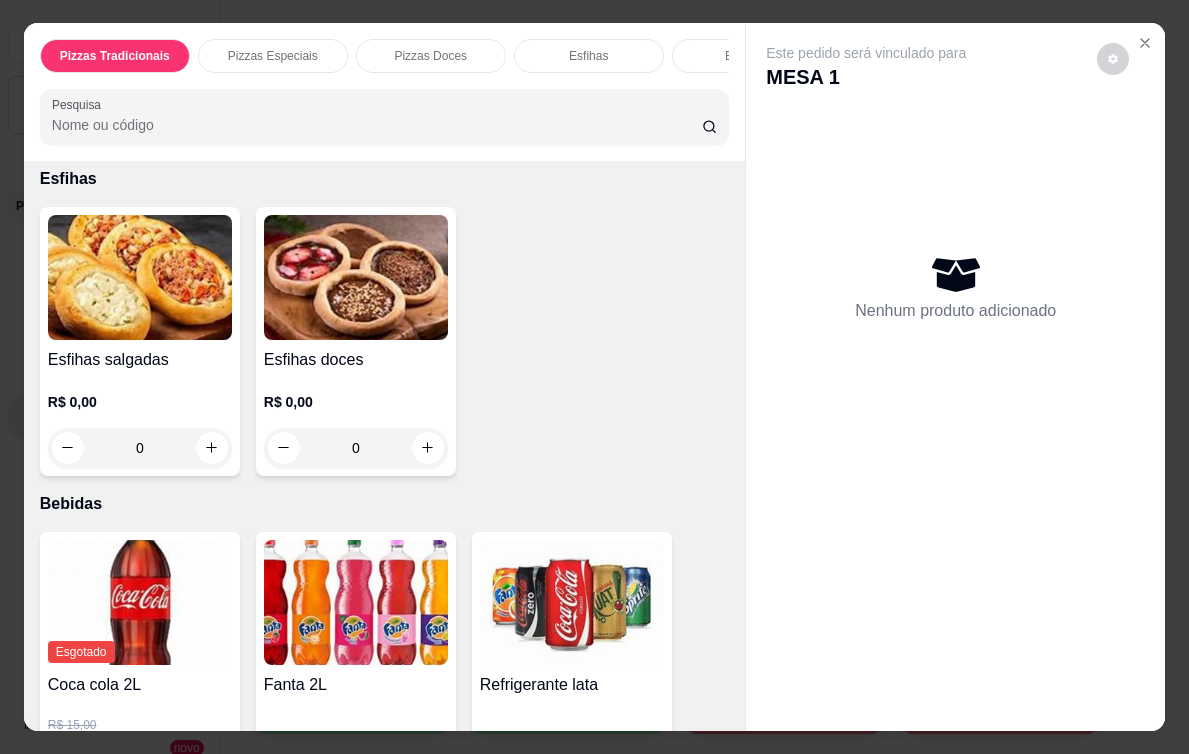 click on "0" at bounding box center [140, 448] 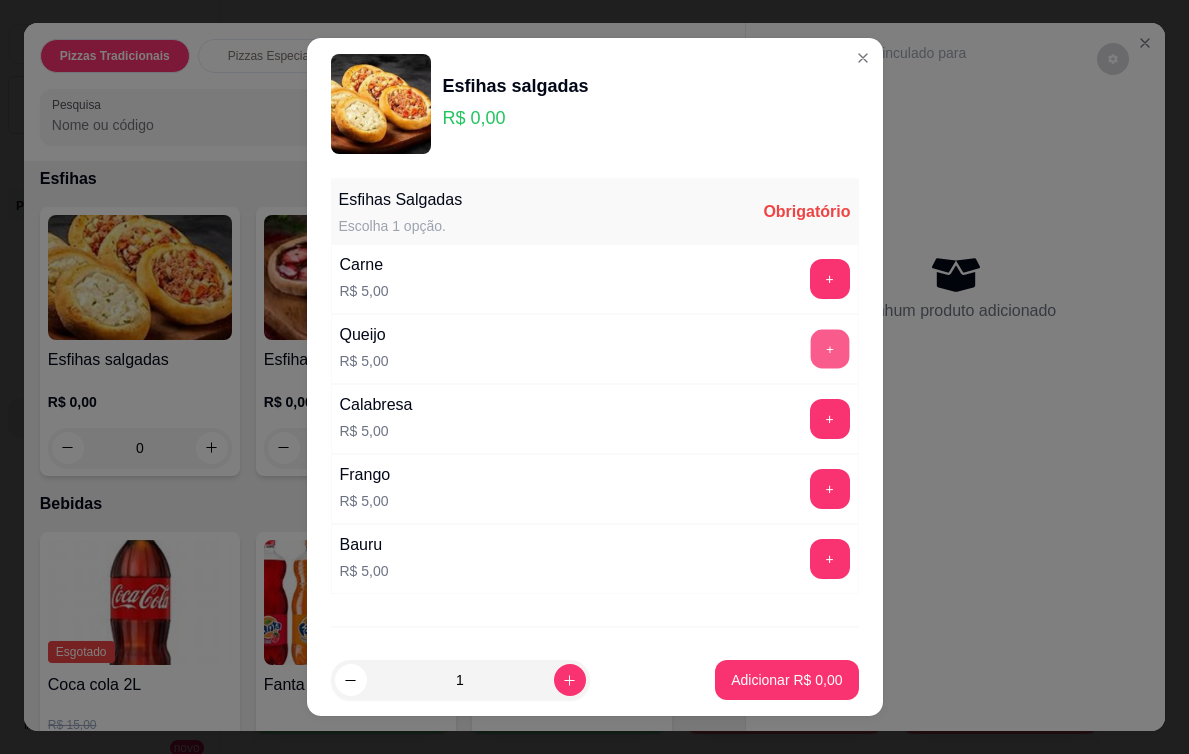 click on "+" at bounding box center (829, 348) 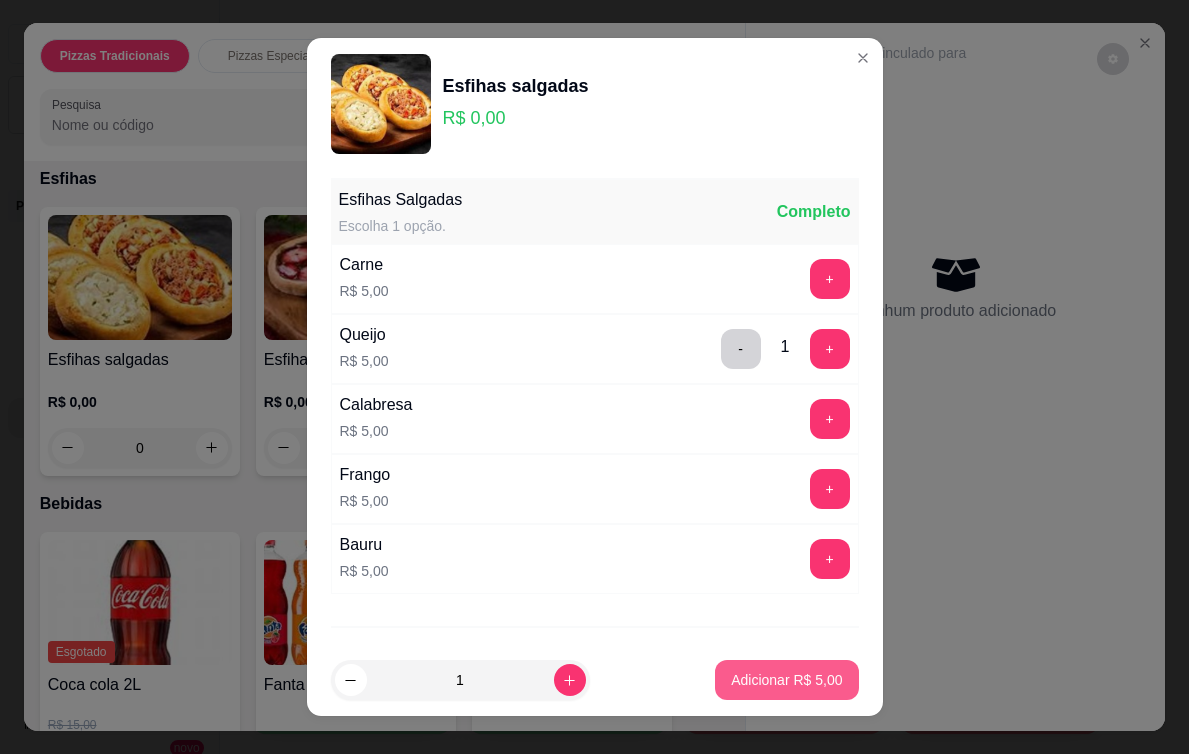 click on "Adicionar   R$ 5,00" at bounding box center [786, 680] 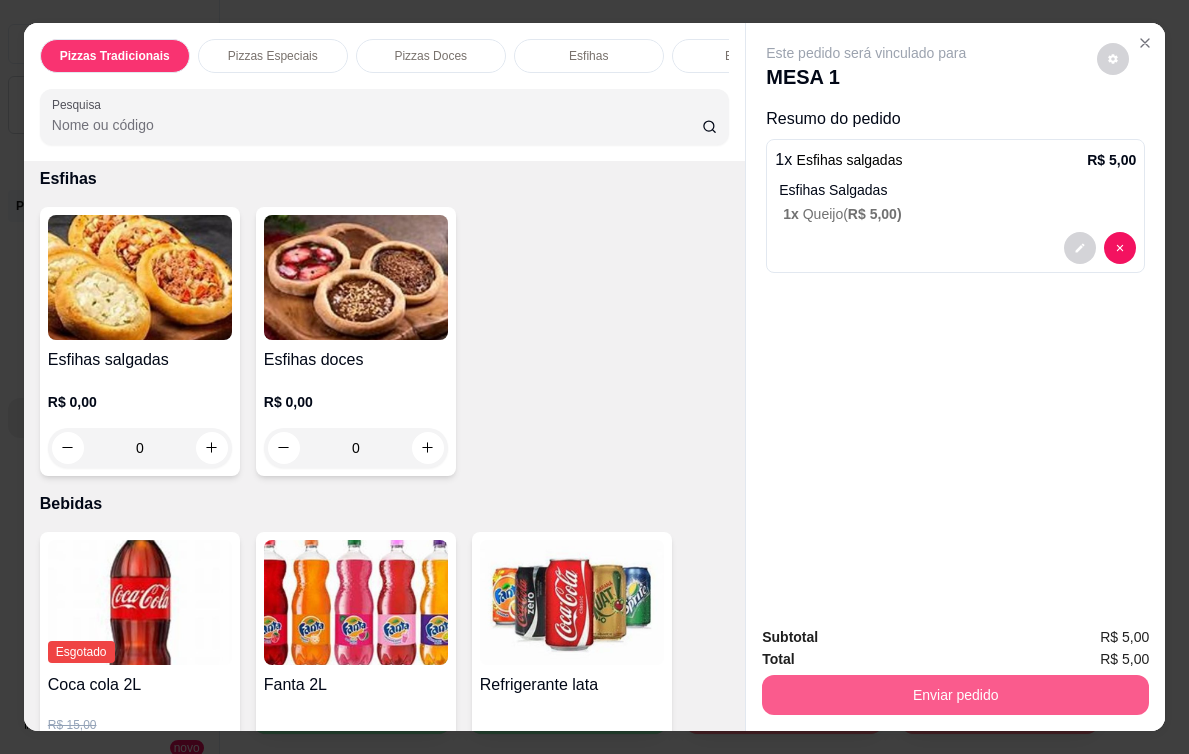 click on "Enviar pedido" at bounding box center [955, 695] 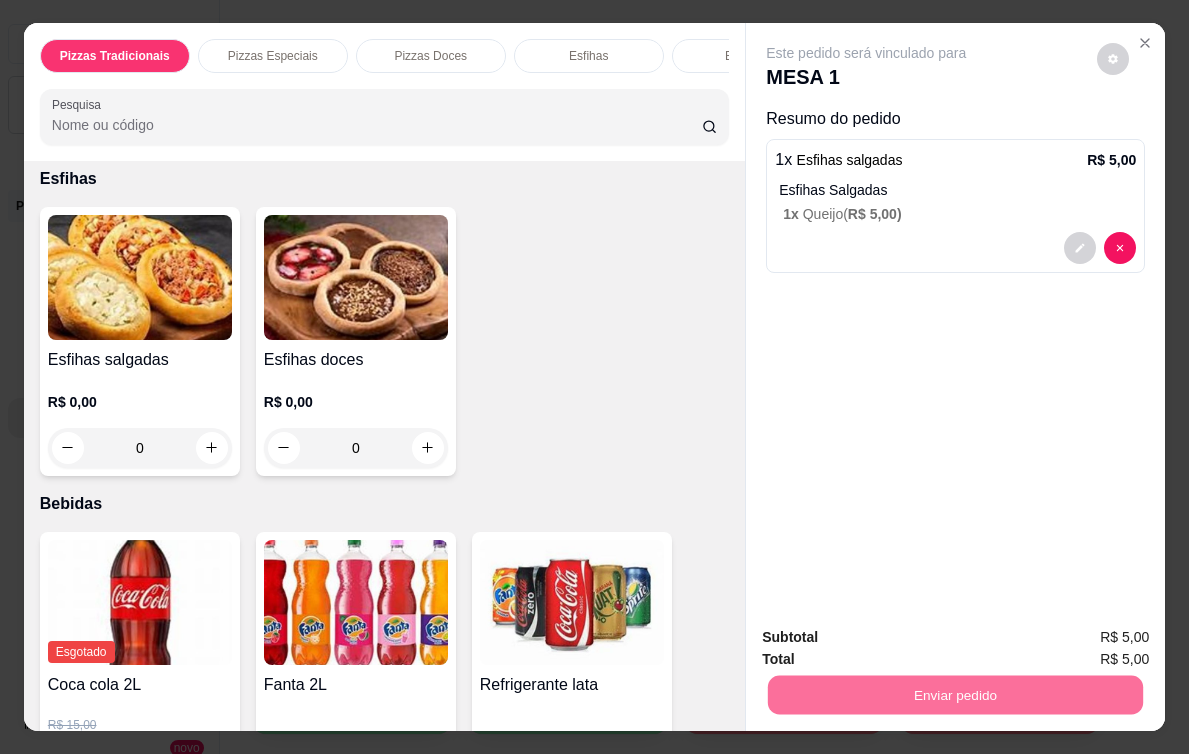 click on "Não registrar e enviar pedido" at bounding box center [894, 646] 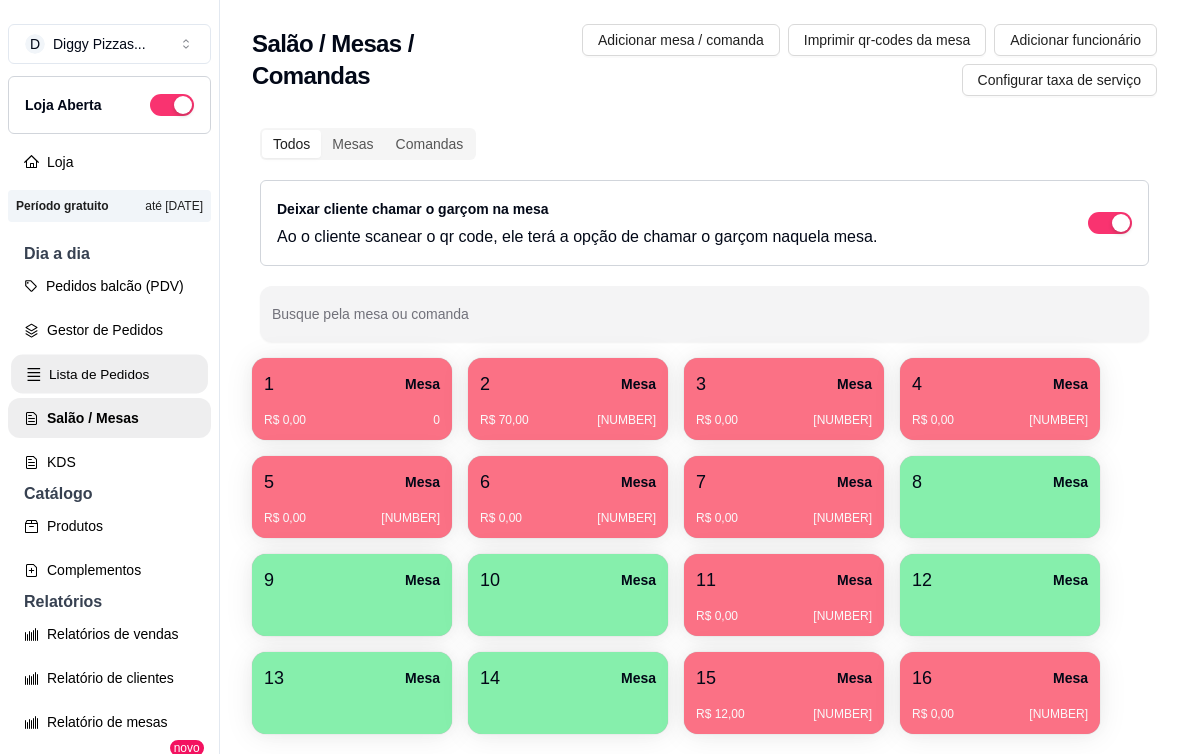 click on "Lista de Pedidos" at bounding box center (109, 374) 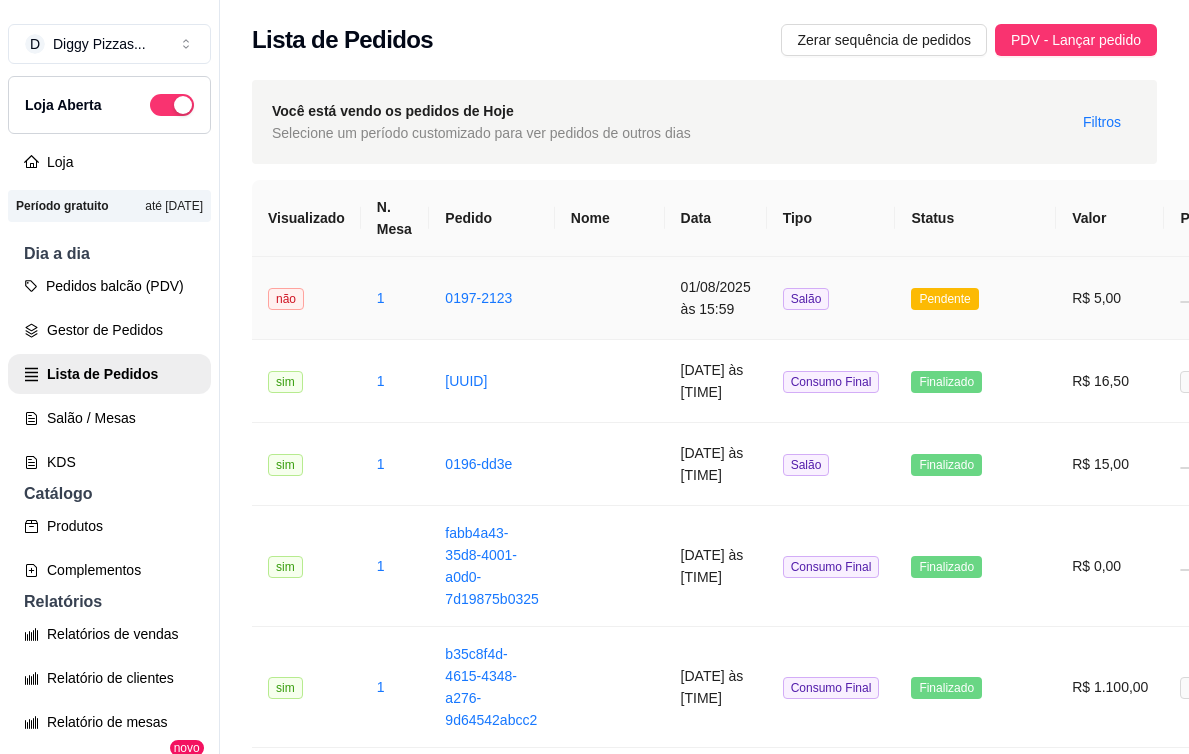click on "Pendente" at bounding box center (975, 298) 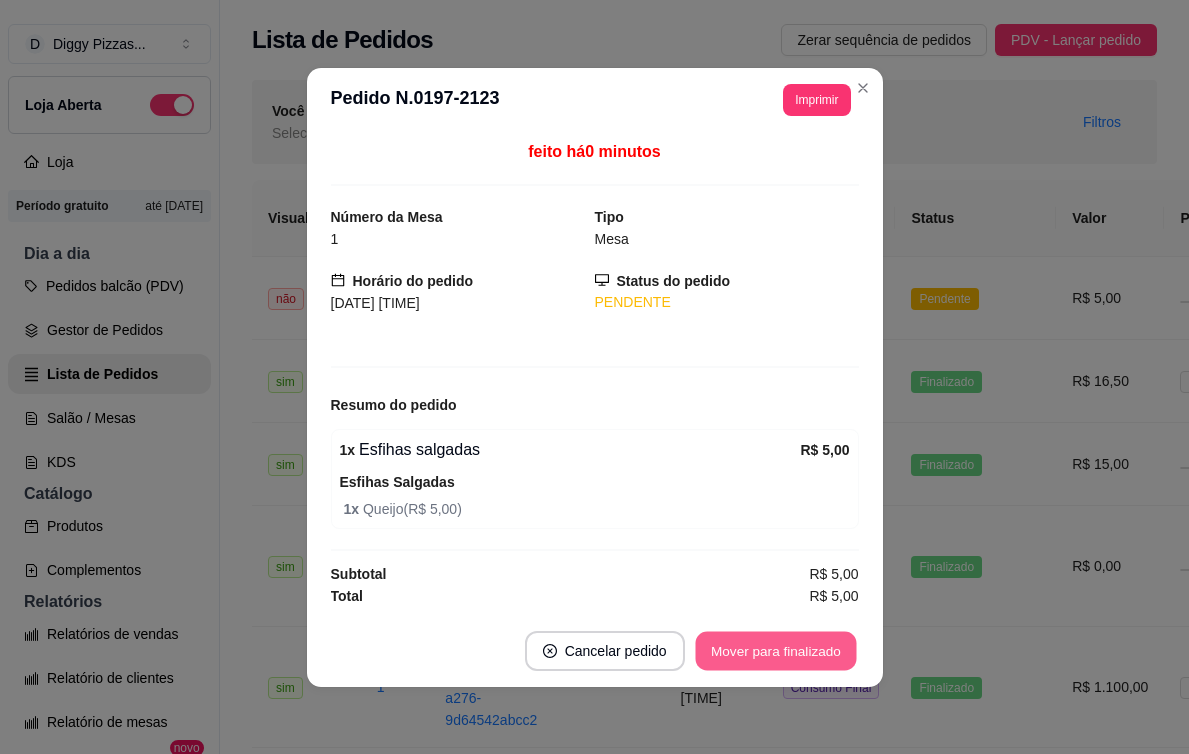 click on "Mover para finalizado" at bounding box center (775, 650) 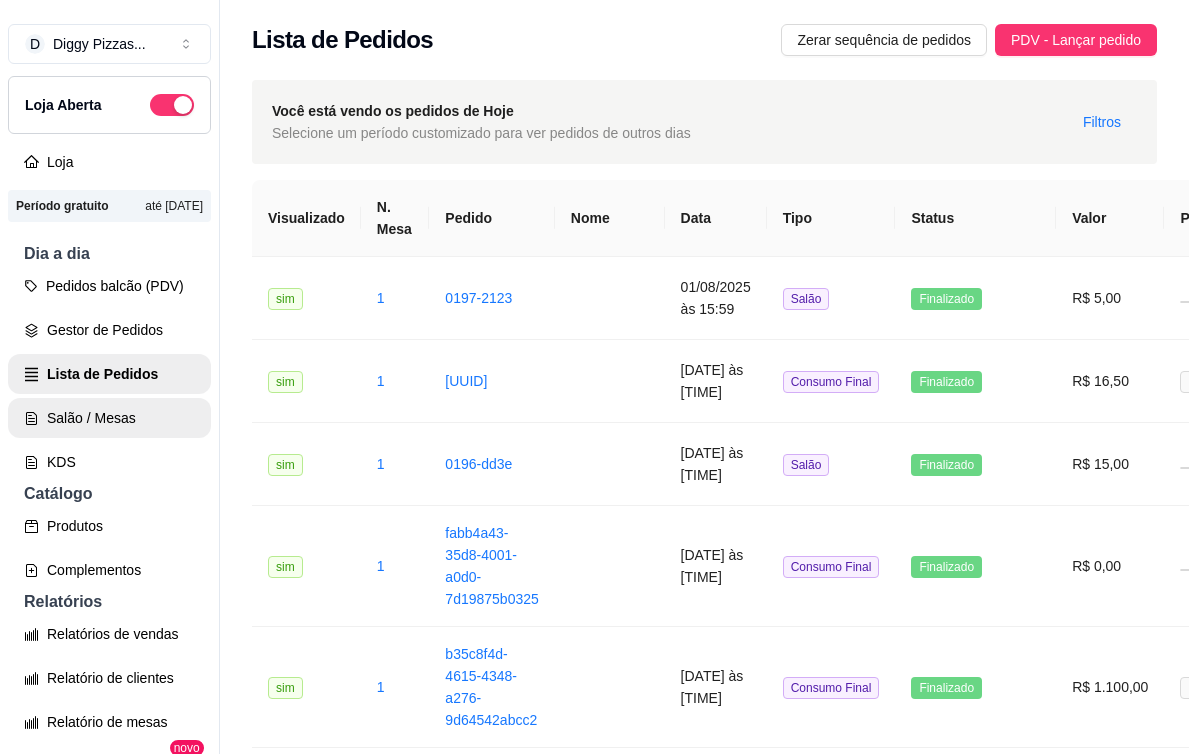 click on "Salão / Mesas" at bounding box center [109, 418] 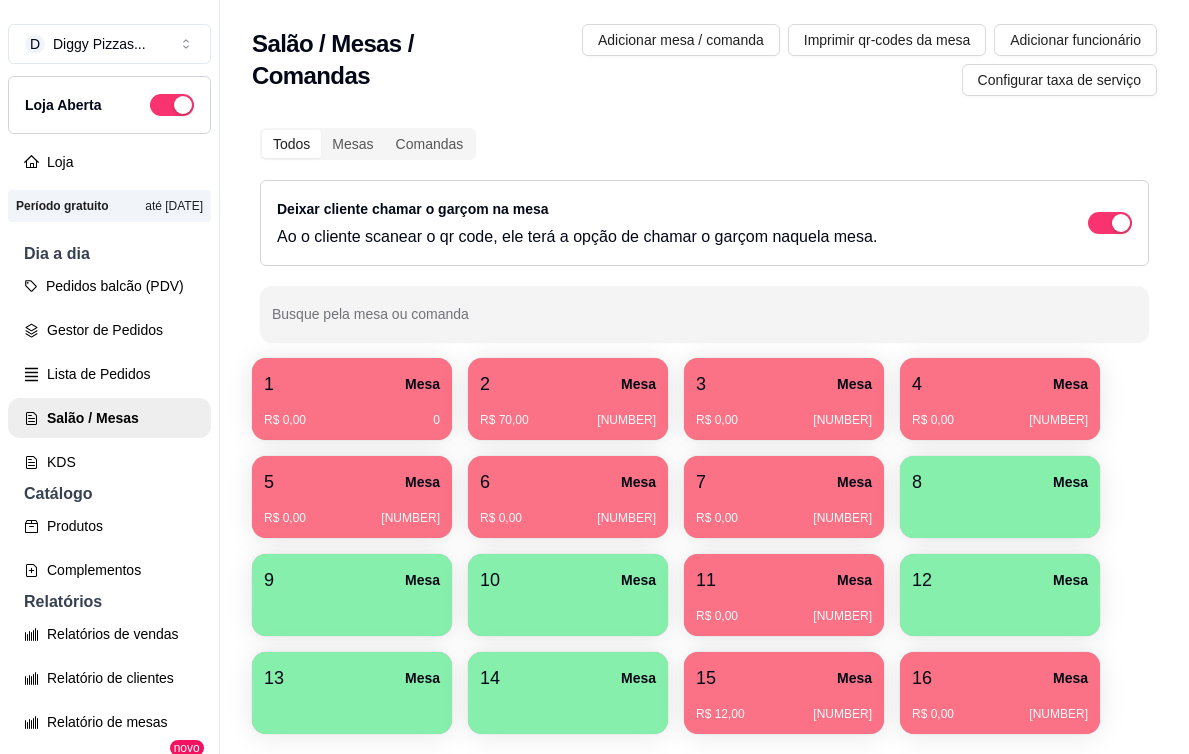 click on "1 Mesa" at bounding box center [352, 384] 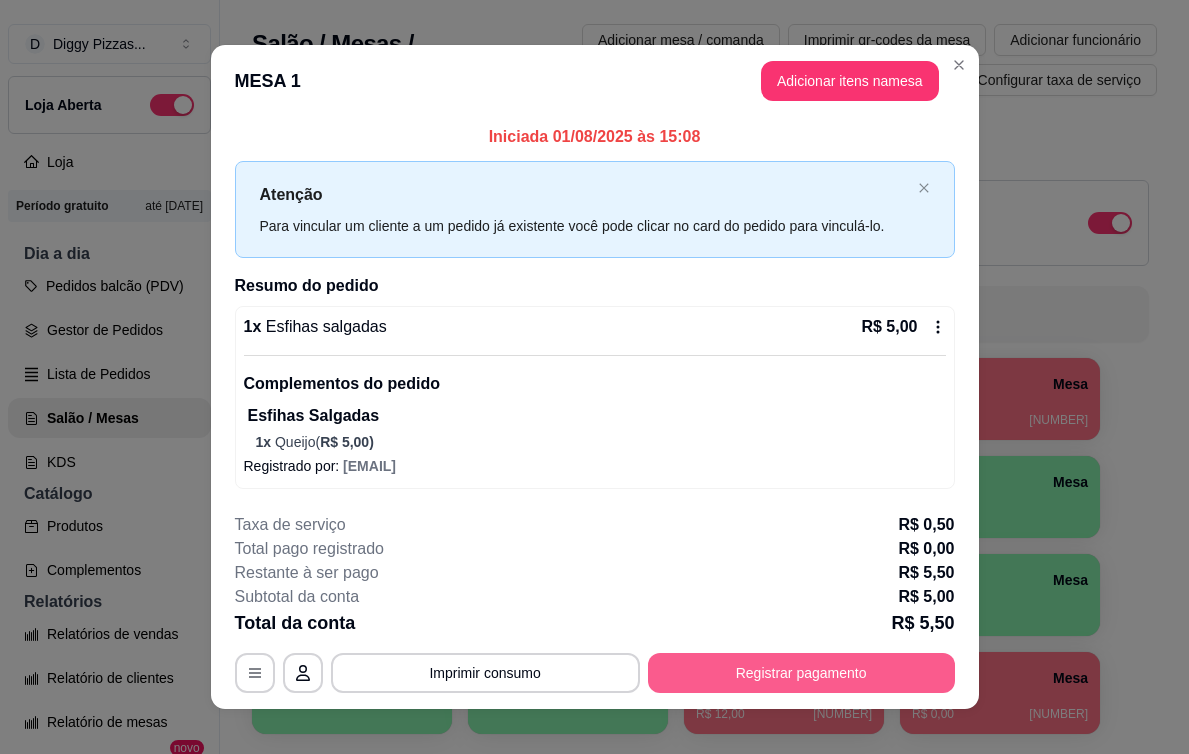 click on "Registrar pagamento" at bounding box center [801, 673] 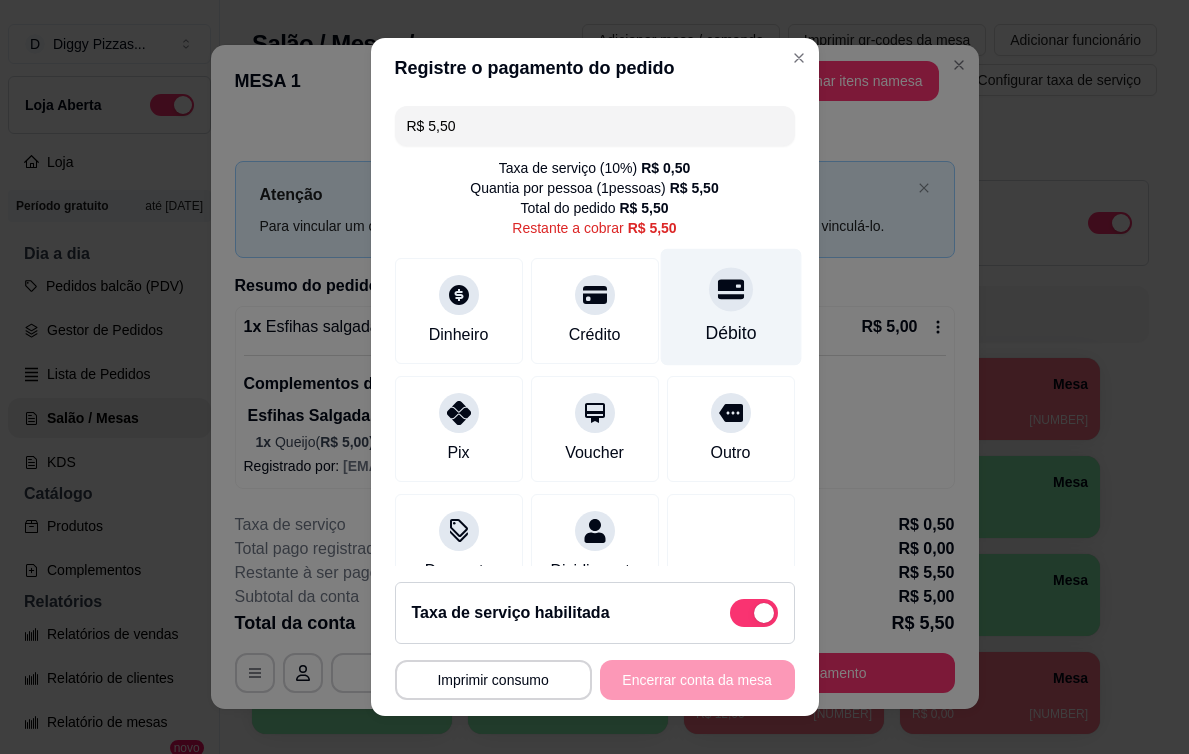 click on "Débito" at bounding box center (730, 306) 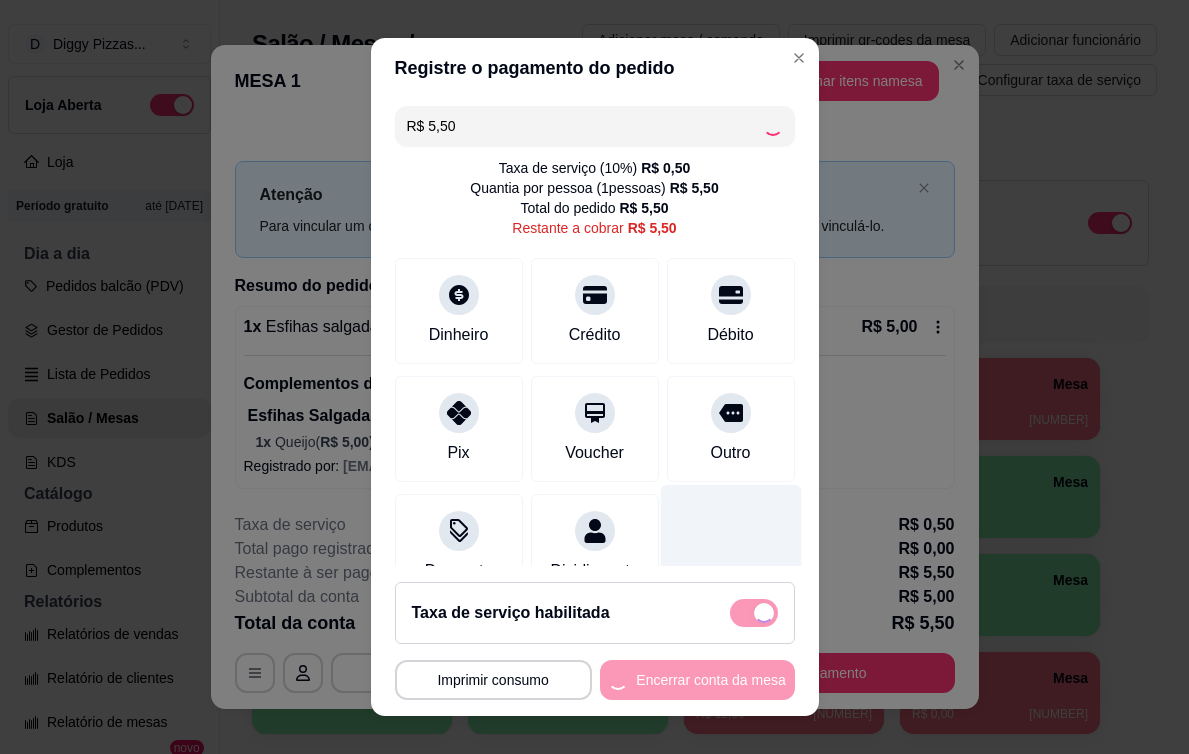 type on "R$ 0,00" 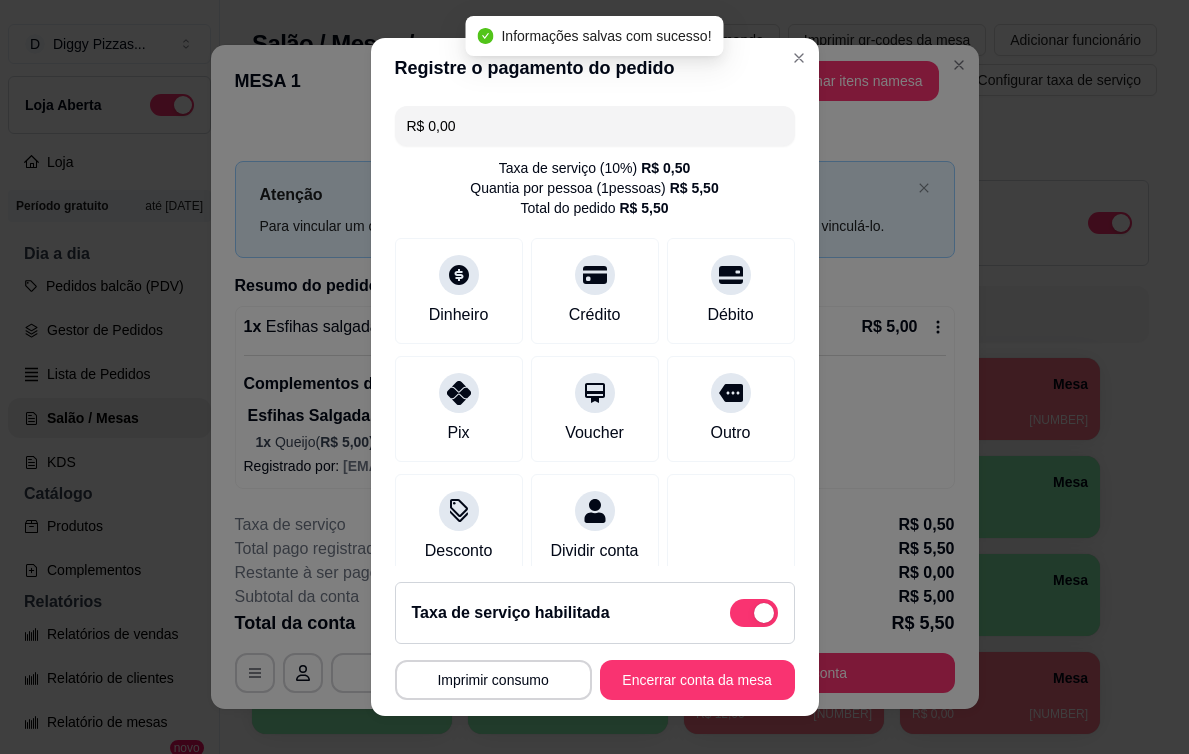 click on "Encerrar conta da mesa" at bounding box center [697, 680] 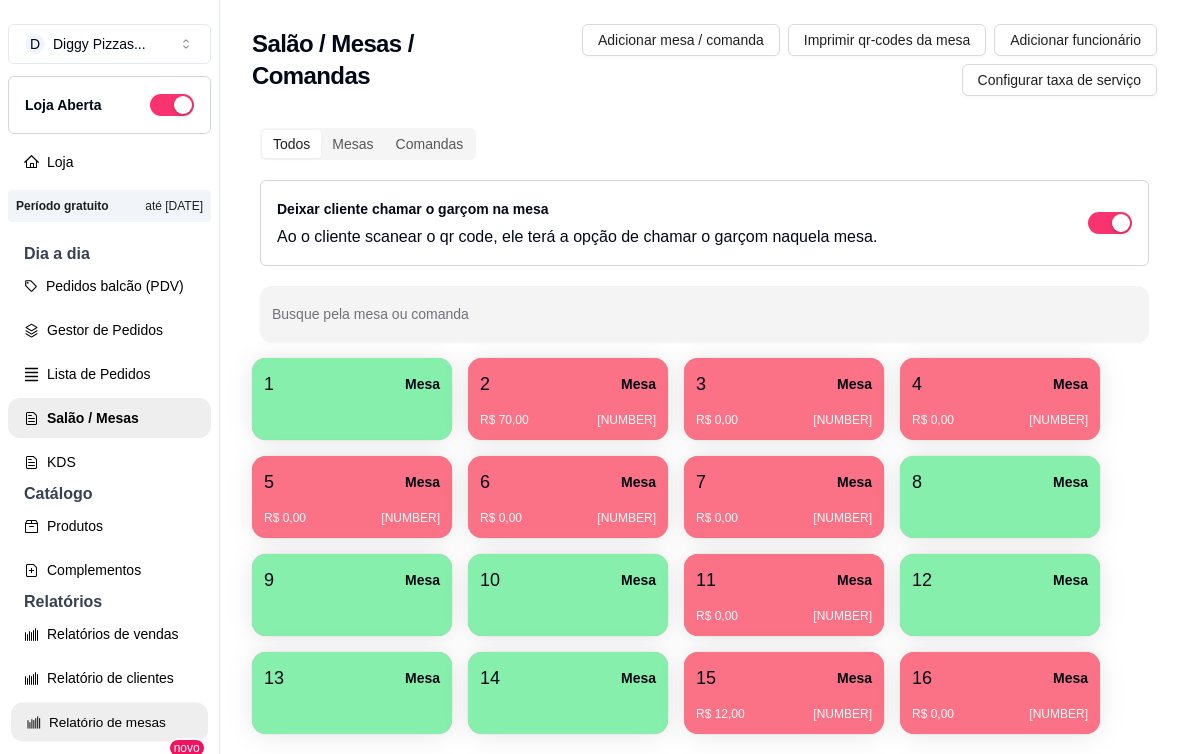 click on "Relatório de mesas" at bounding box center (109, 722) 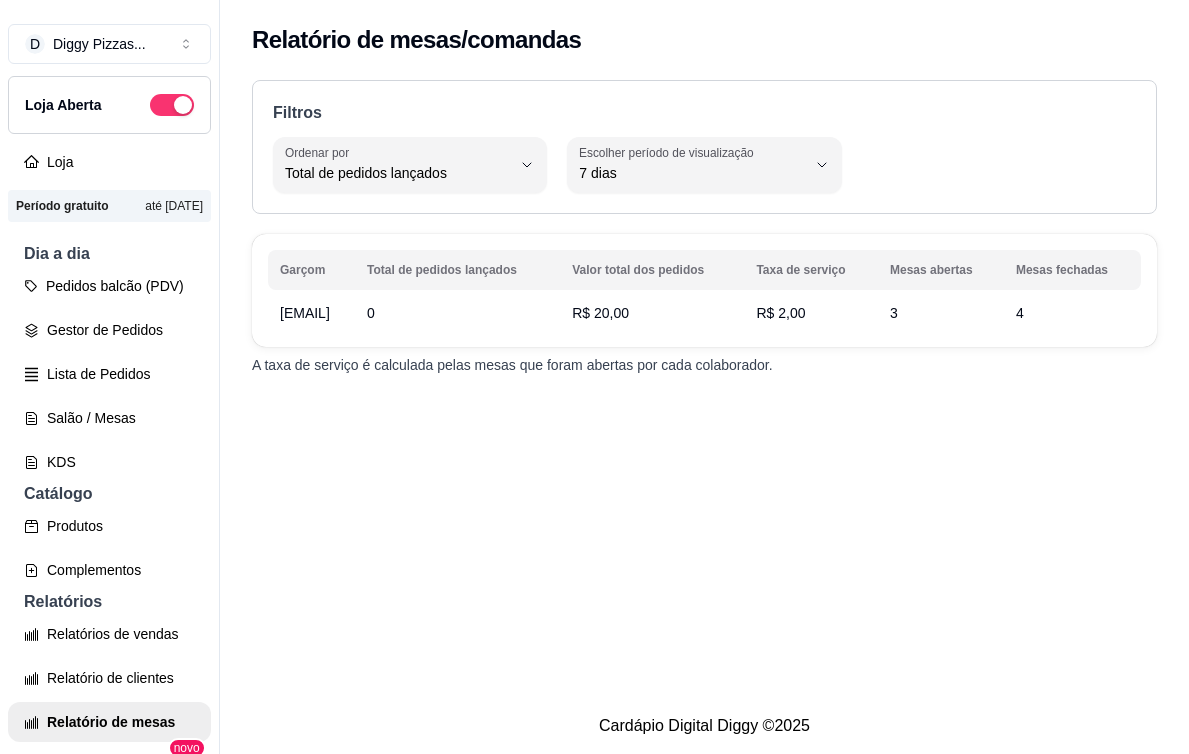 click on "Relatório de mesas/comandas Filtros TOTAL_OF_ORDERS Ordenar por Total de pedidos lançados Valor total dos pedidos Taxa de serviço Mesas abertas Mesas fechadas Ordenar por Total de pedidos lançados 7 Escolher período de visualização Hoje Ontem  7 dias 15 dias 30 dias 45 dias Customizado Escolher período de visualização  7 dias Garçom Total de pedidos lançados Valor total dos pedidos Taxa de serviço Mesas abertas Mesas fechadas felipe.reis@blackatom.tech 0 R$ 20,00 R$ 2,00 3 4 A taxa de serviço é calculada pelas mesas que foram abertas por cada colaborador." at bounding box center (704, 349) 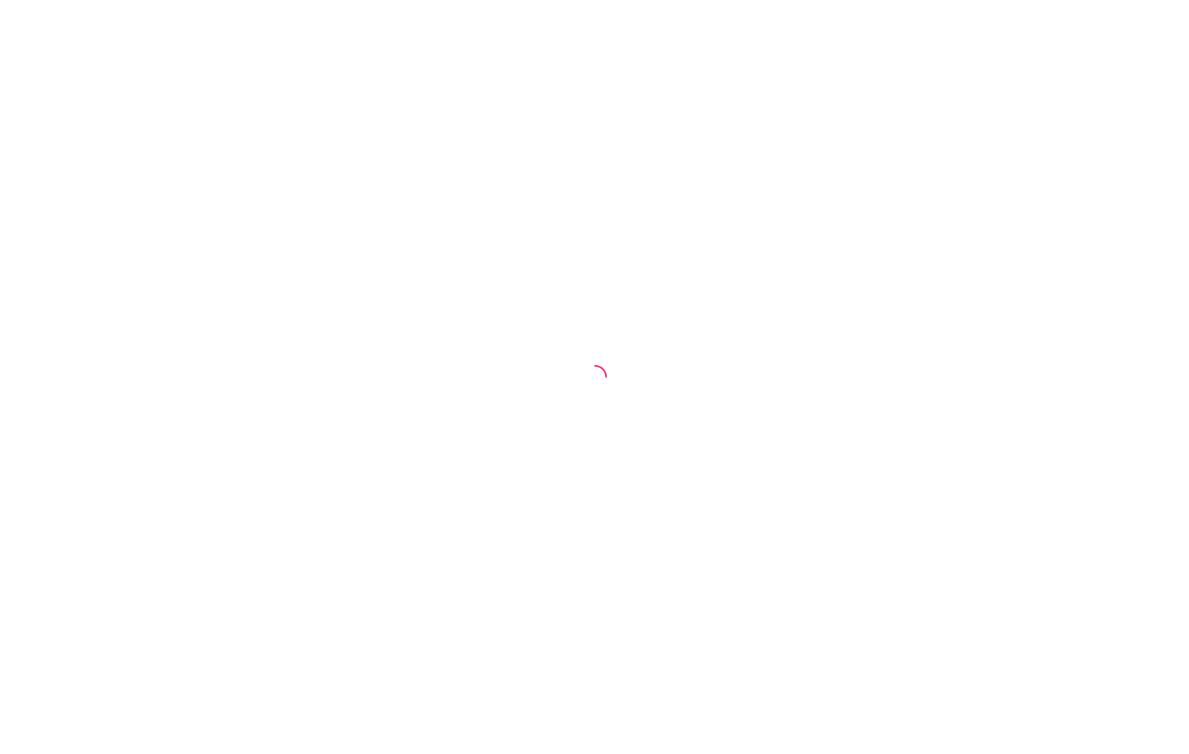 scroll, scrollTop: 0, scrollLeft: 0, axis: both 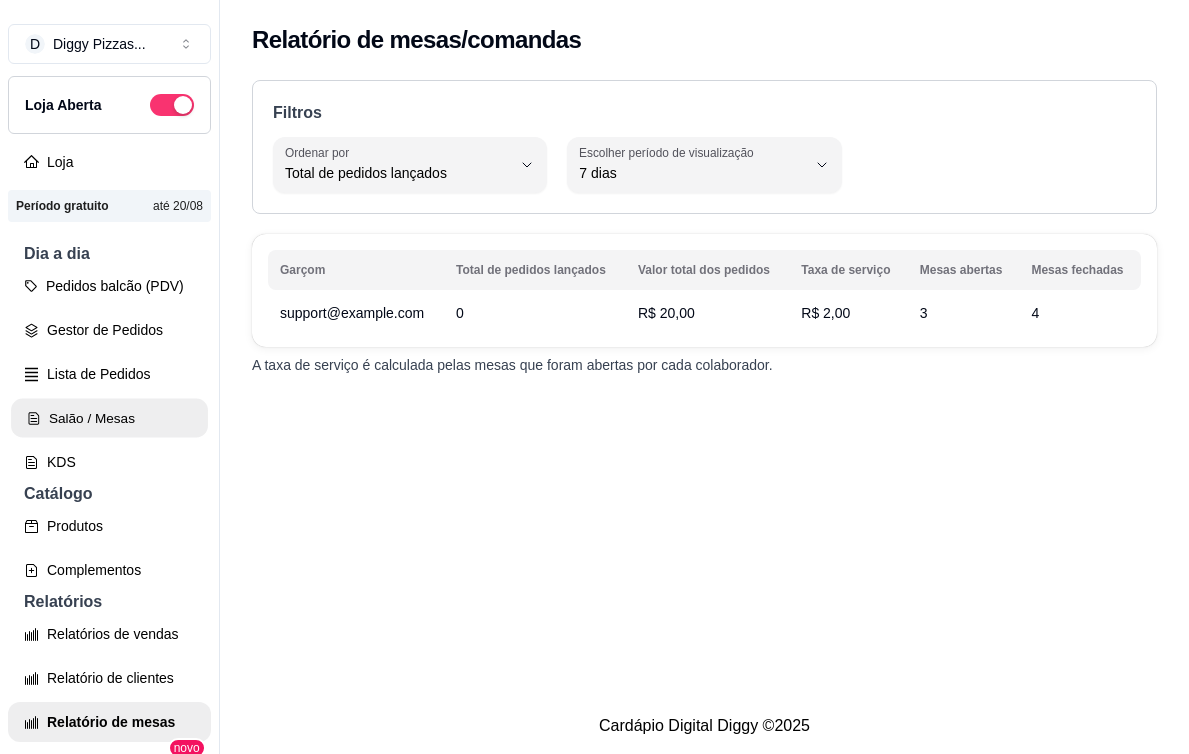 click on "Salão / Mesas" at bounding box center [109, 418] 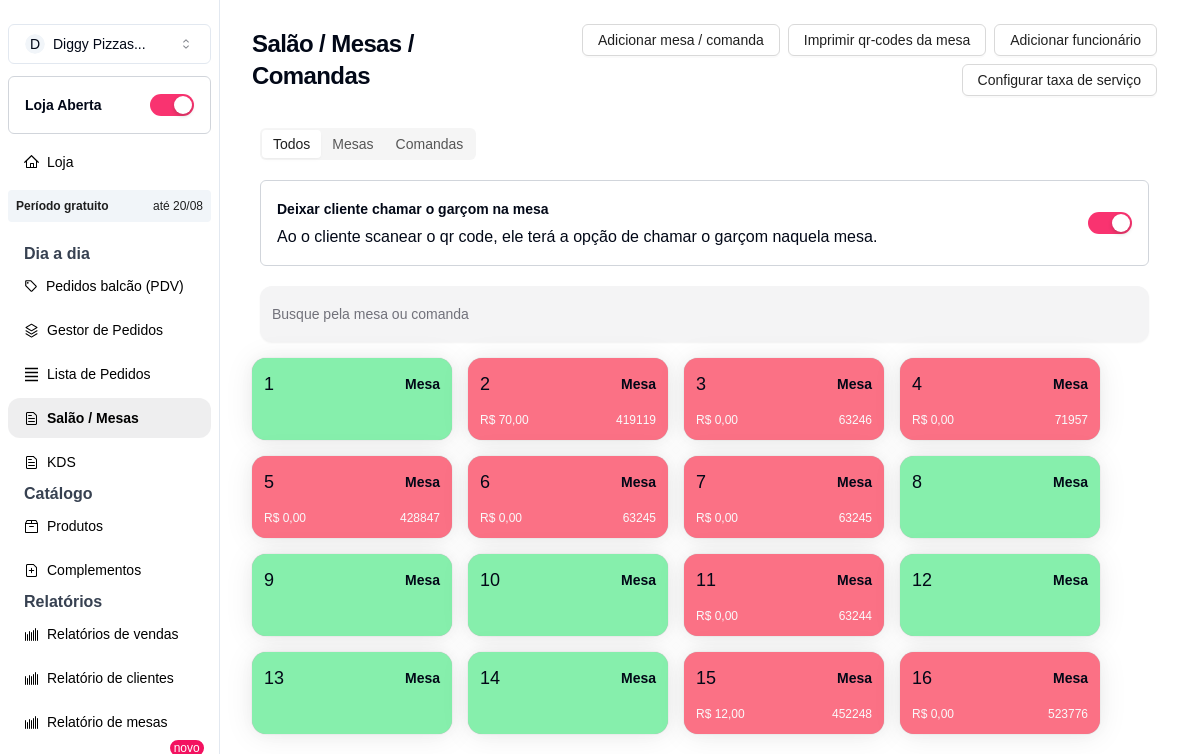 click at bounding box center (352, 413) 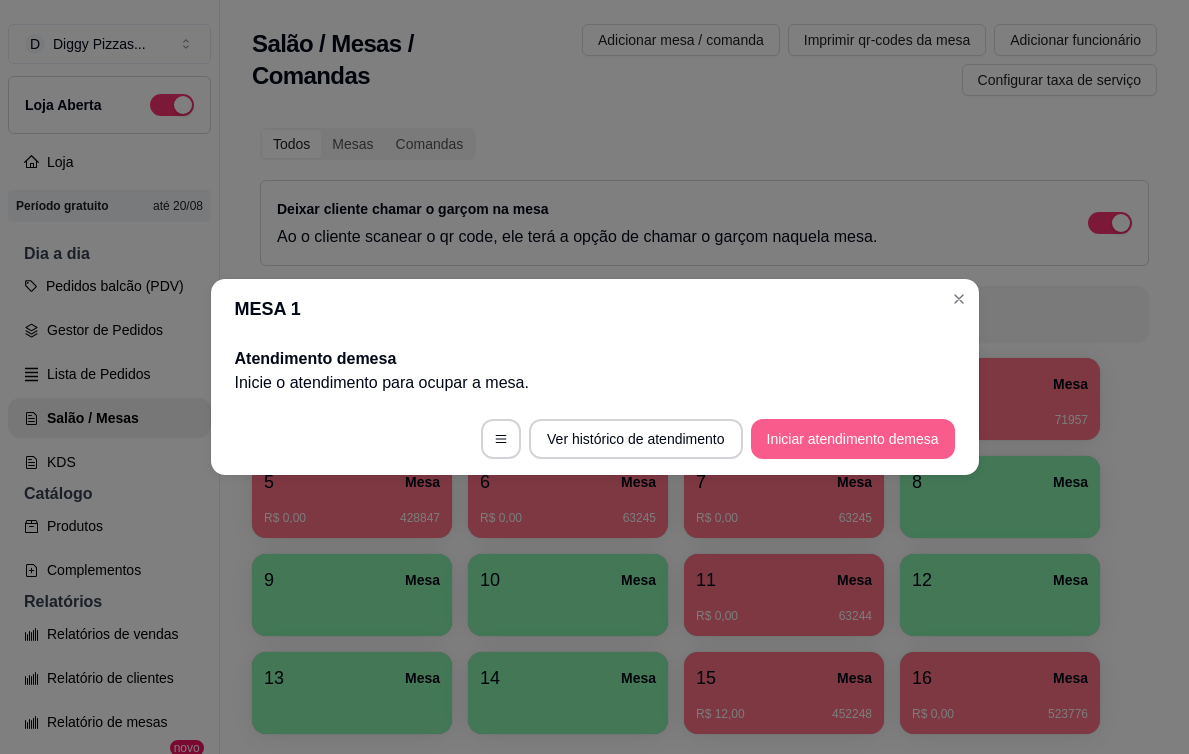 click on "Iniciar atendimento de  mesa" at bounding box center (853, 439) 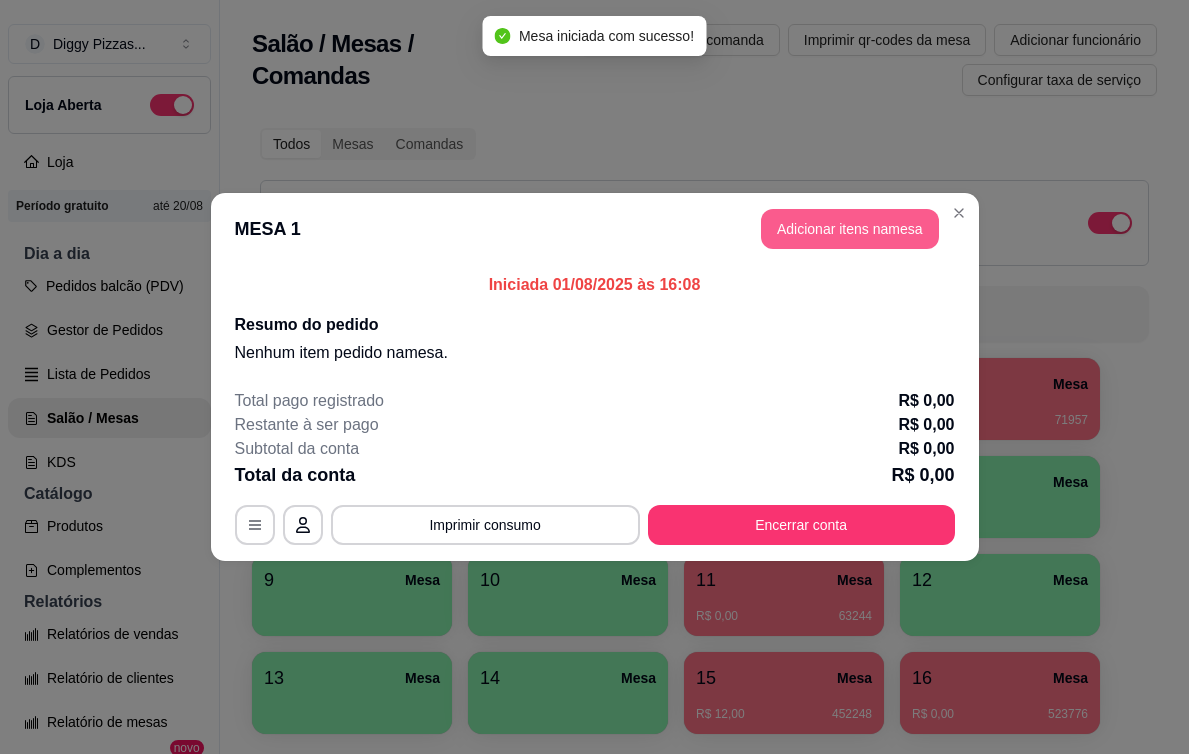 click on "Adicionar itens na  mesa" at bounding box center (850, 229) 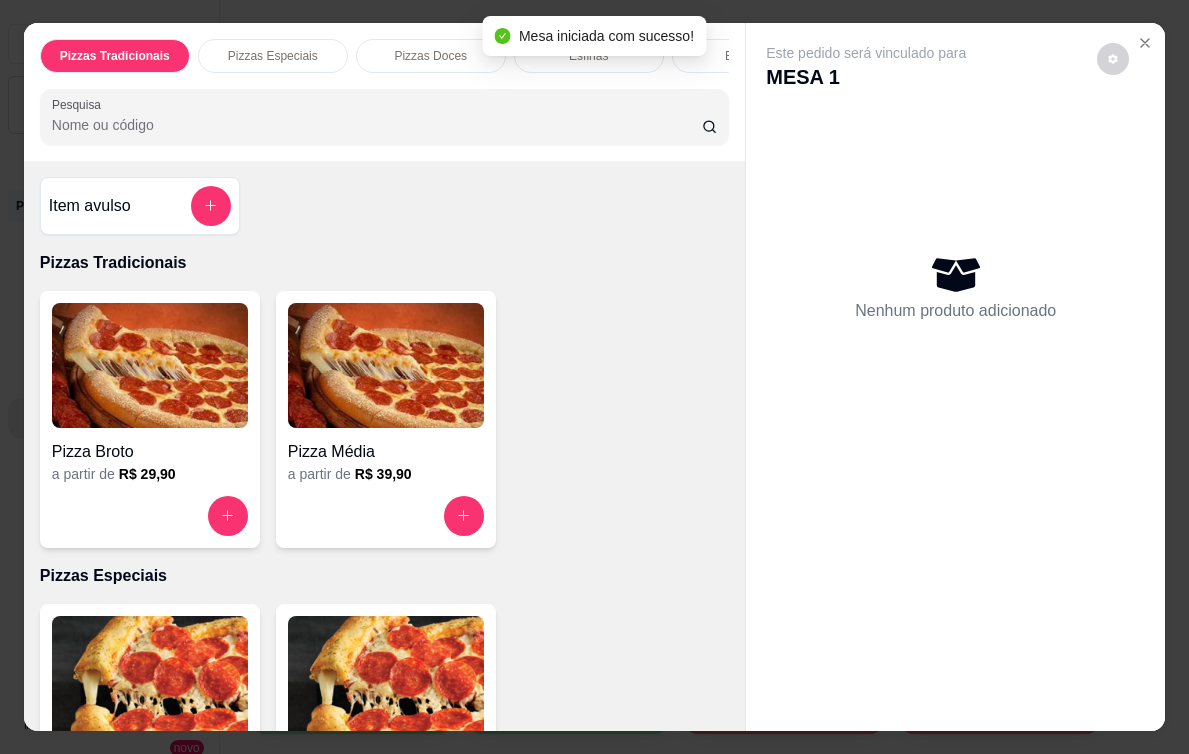 scroll, scrollTop: 181, scrollLeft: 0, axis: vertical 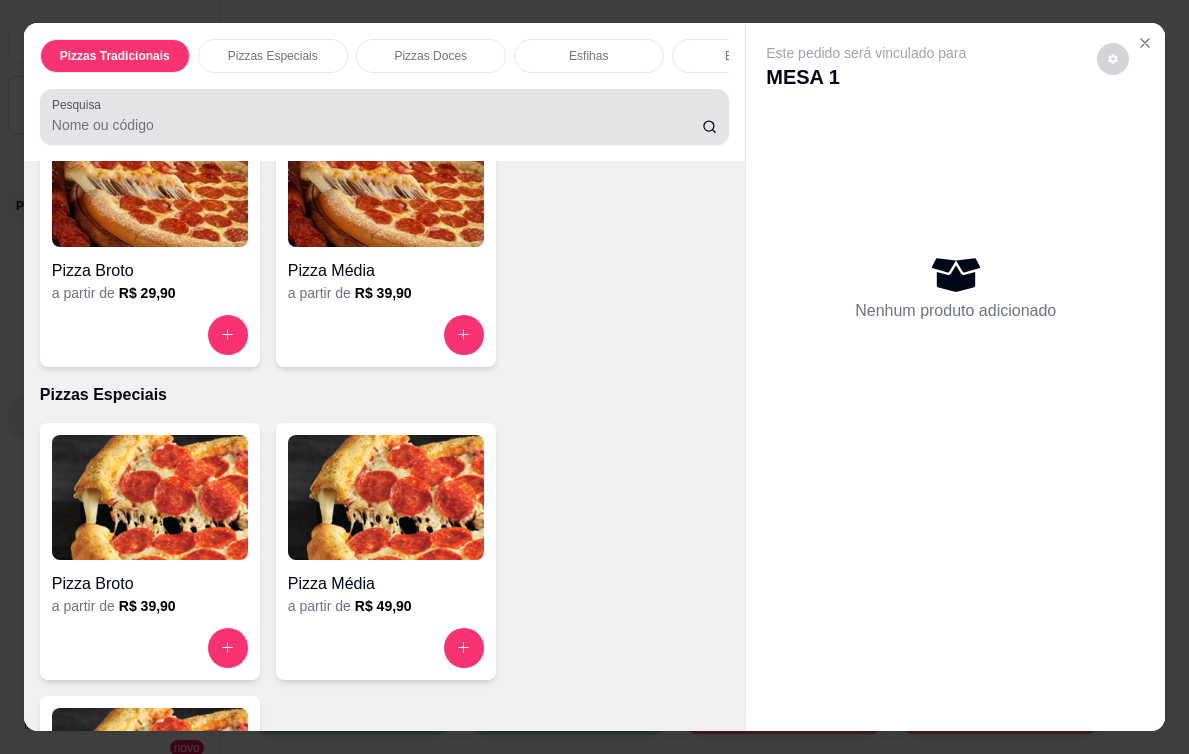 click on "Esfihas" at bounding box center [589, 56] 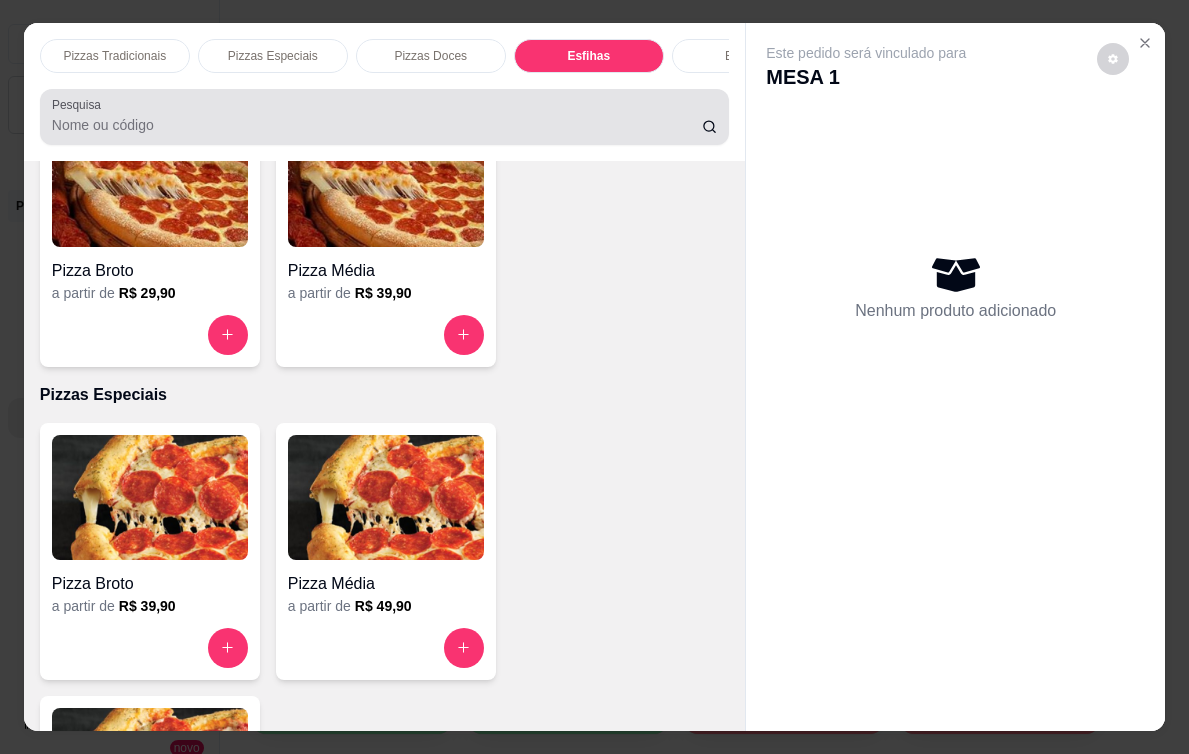 scroll, scrollTop: 1302, scrollLeft: 0, axis: vertical 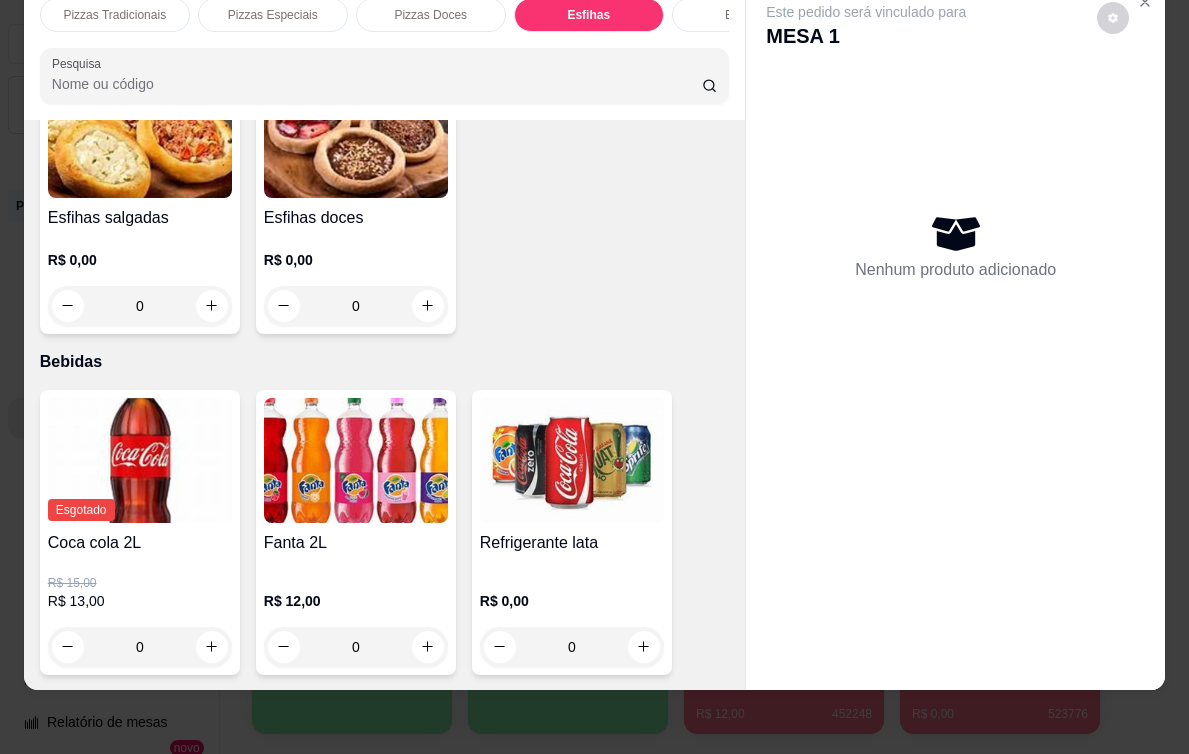 click on "0" at bounding box center (572, 647) 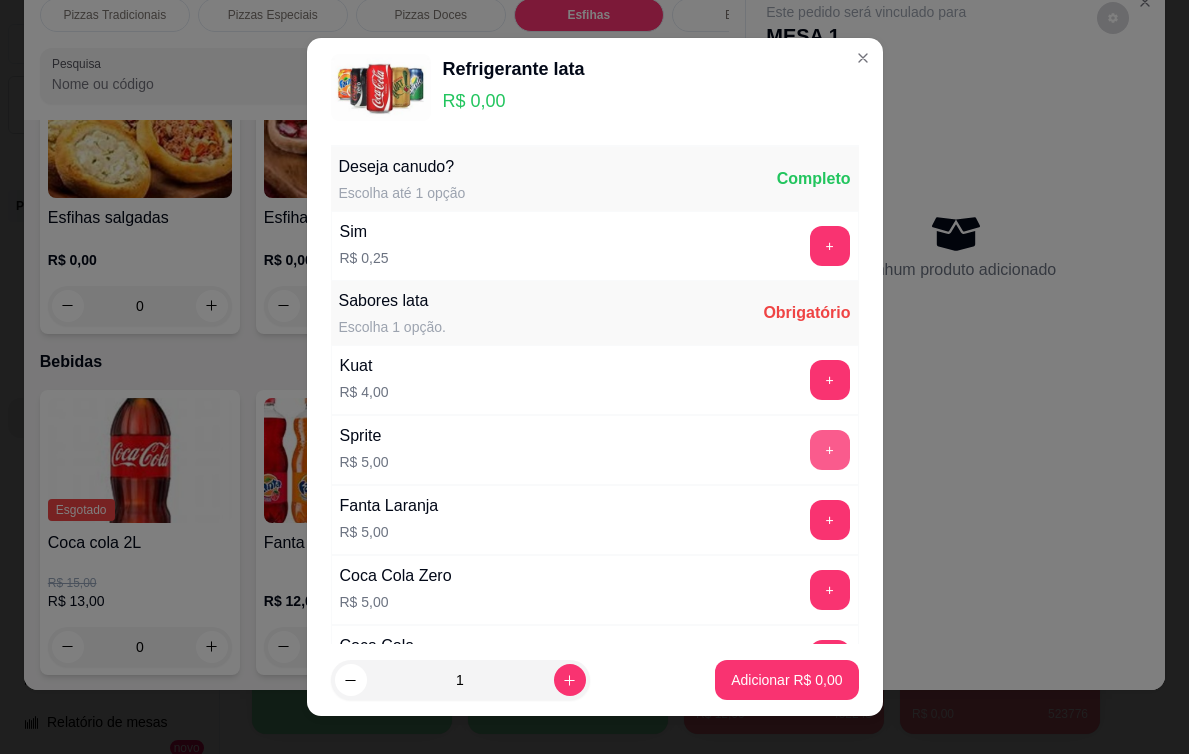 click on "+" at bounding box center (830, 450) 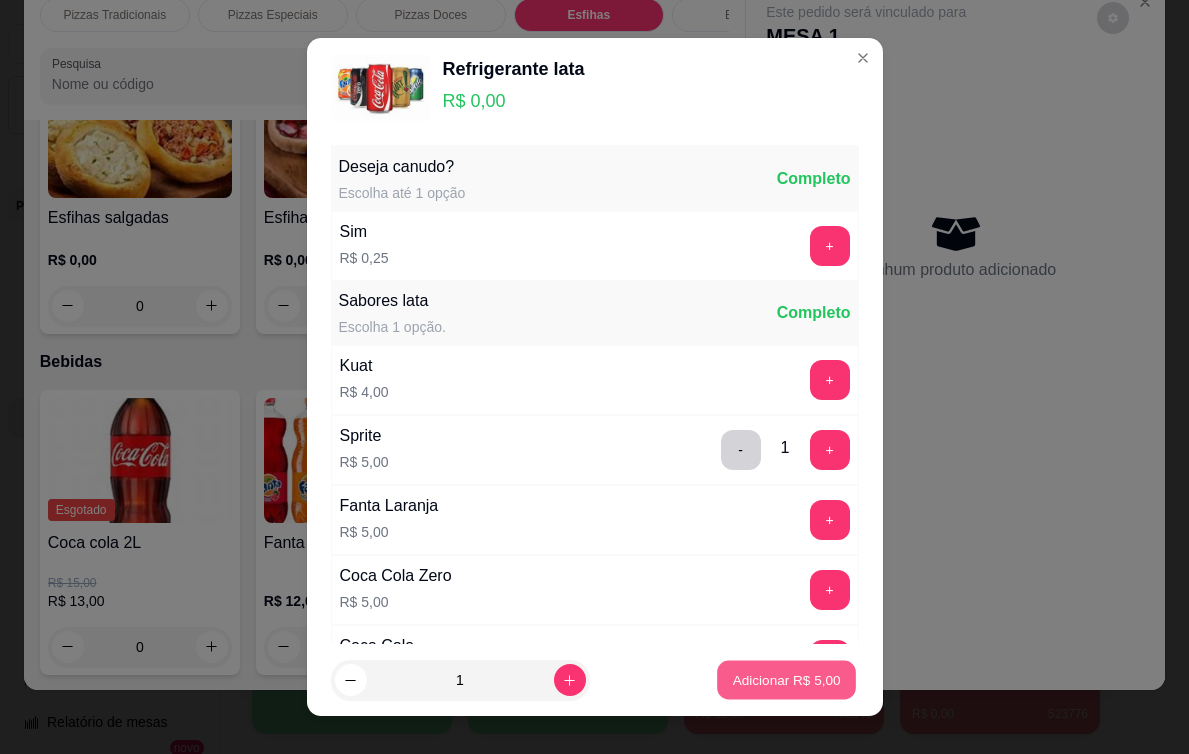 click on "Adicionar   R$ 5,00" at bounding box center (786, 680) 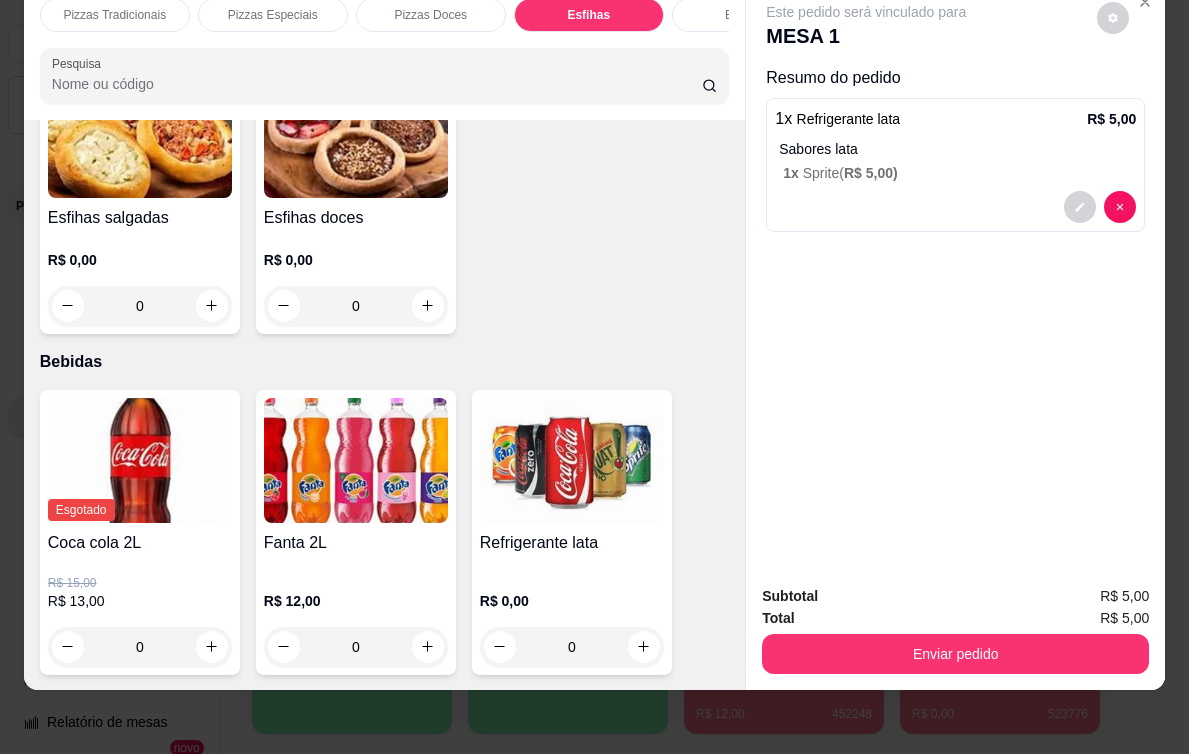 click on "0" at bounding box center (356, 647) 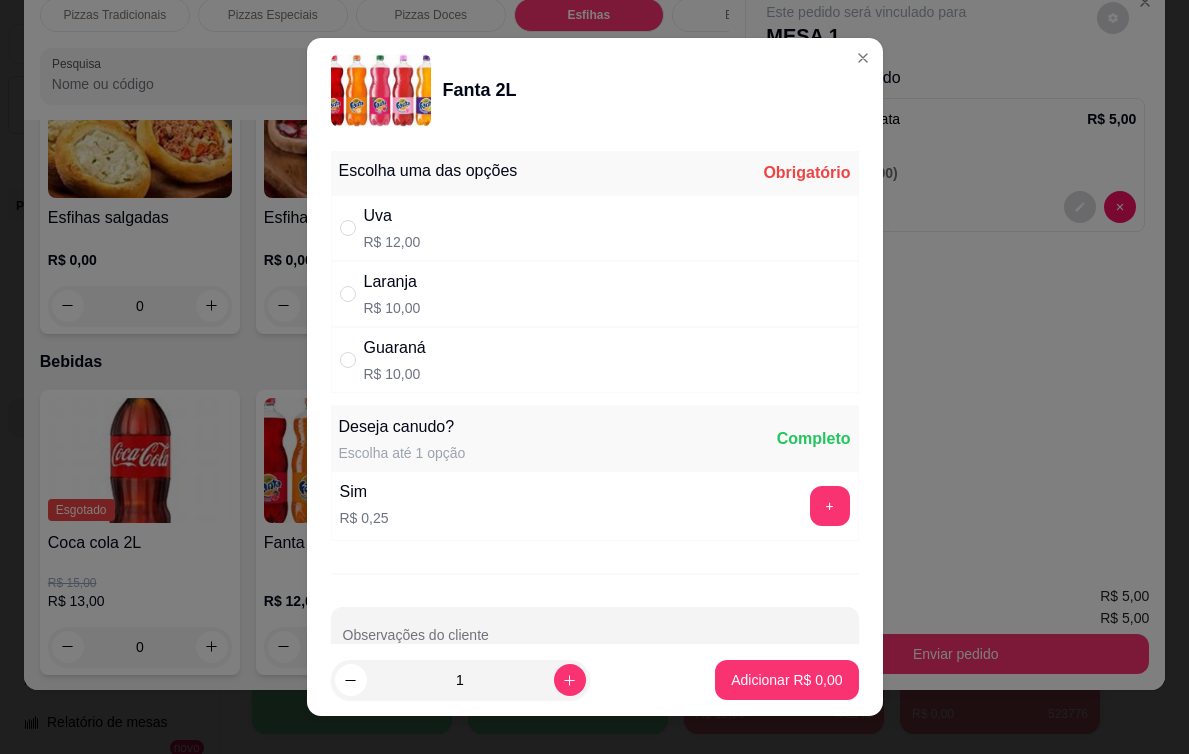 click on "Laranja R$ 10,00" at bounding box center (595, 294) 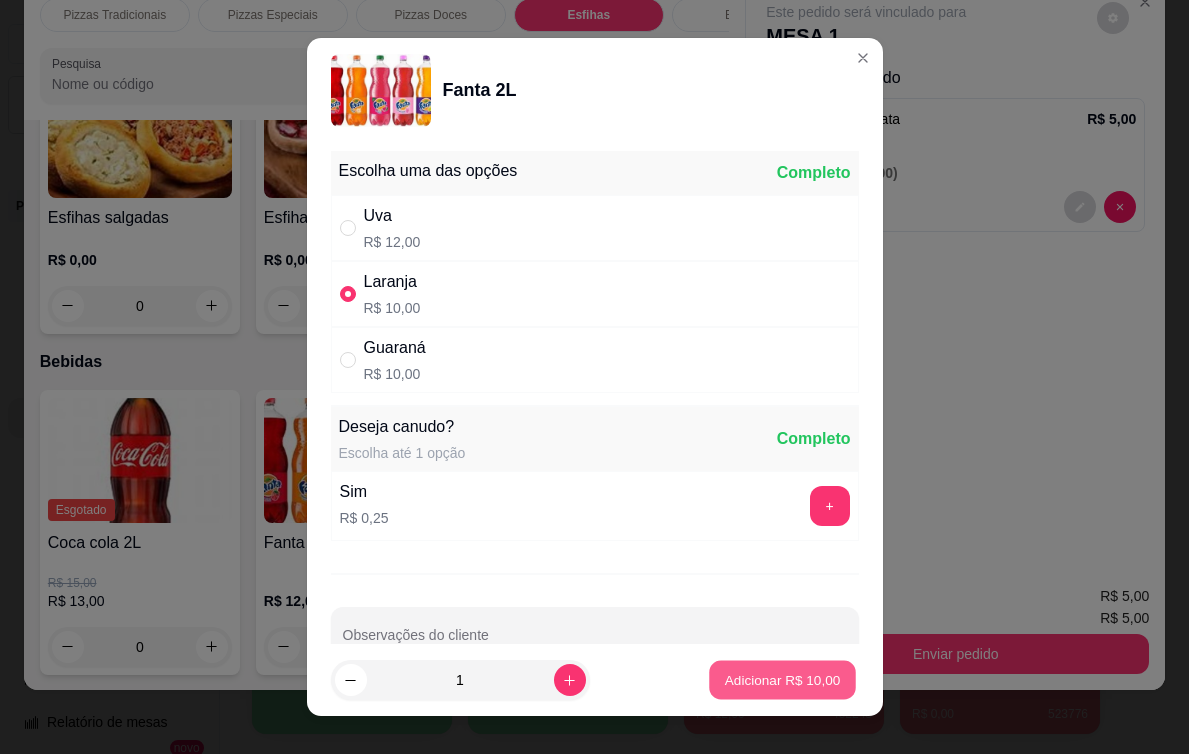 click on "Adicionar   R$ 10,00" at bounding box center (783, 680) 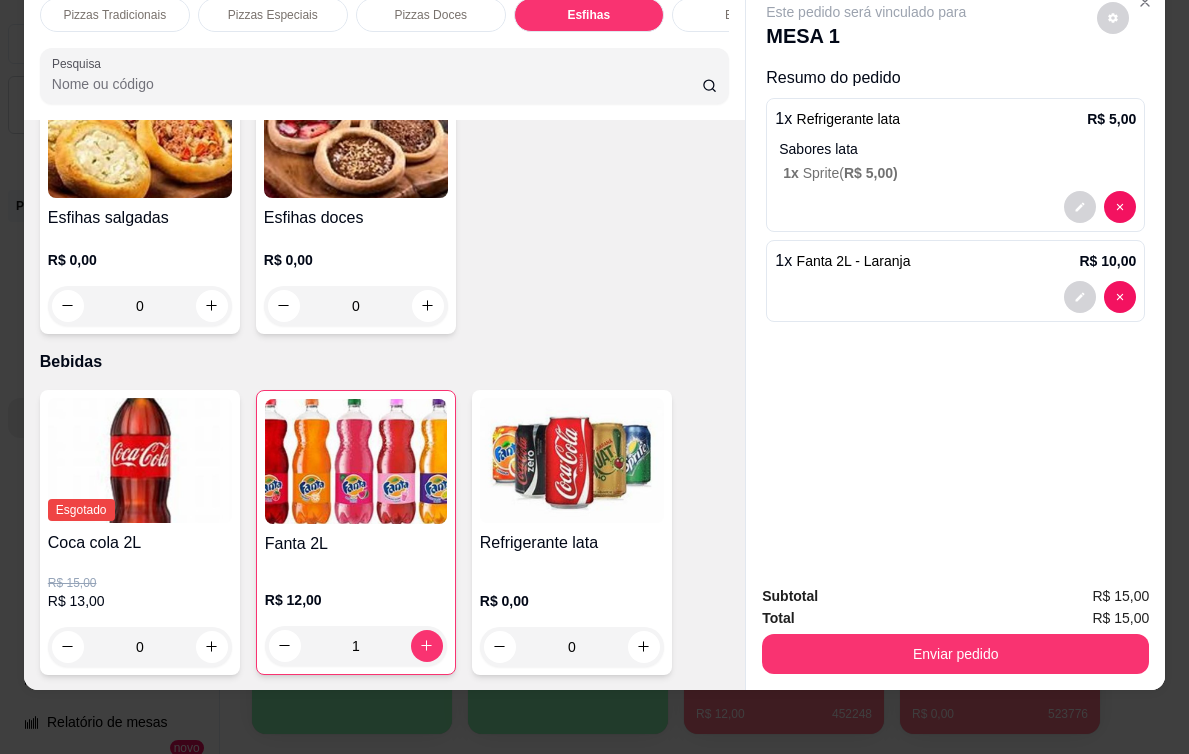click on "Fanta 2L   R$ 12,00 1" at bounding box center [356, 532] 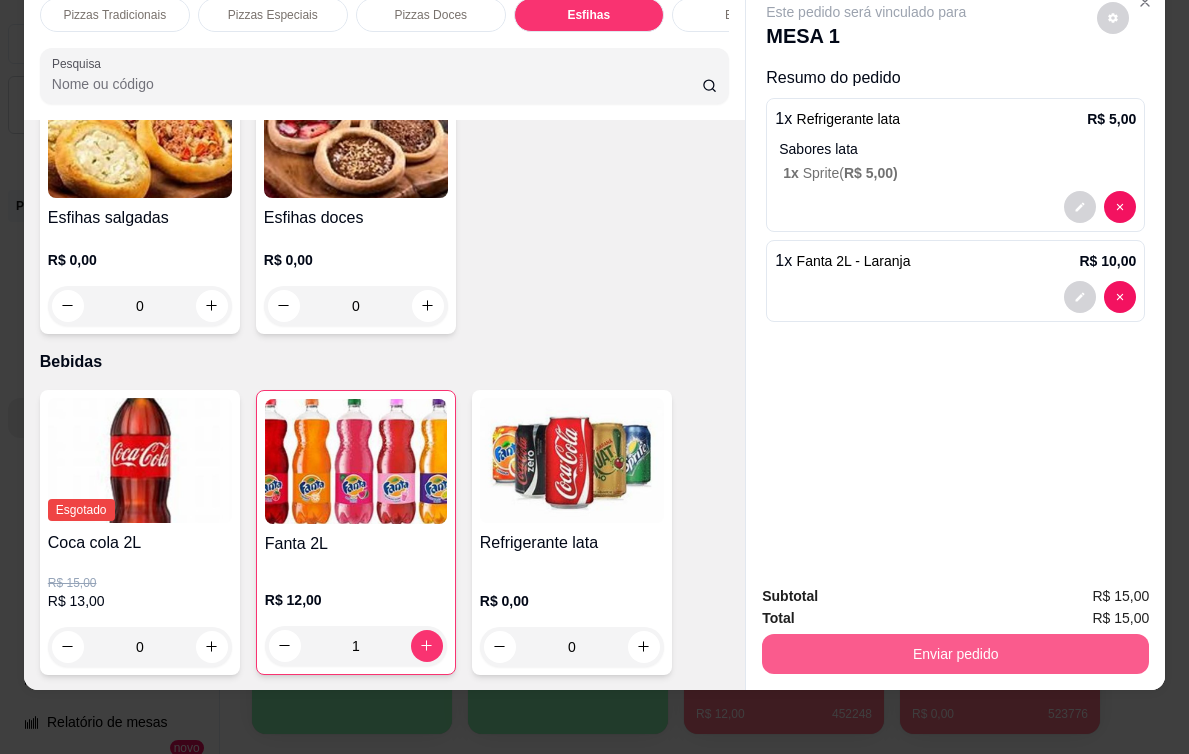 click on "Enviar pedido" at bounding box center (955, 654) 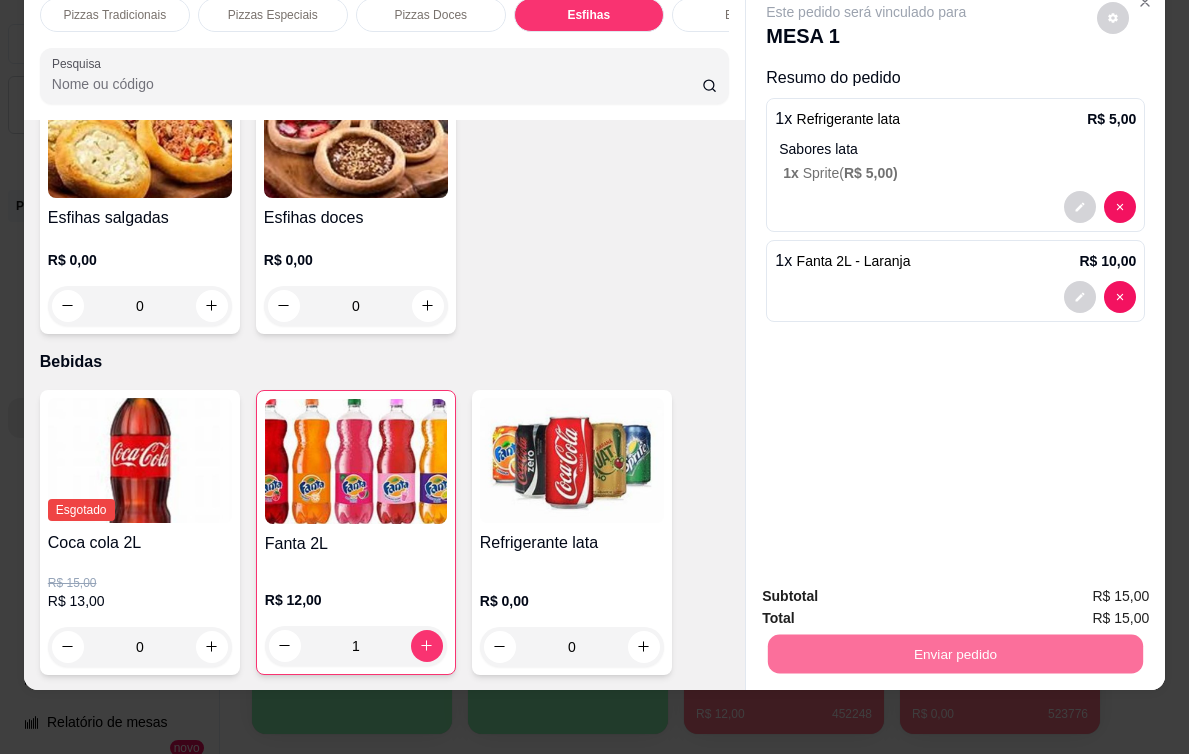 click on "Não registrar e enviar pedido" at bounding box center (894, 605) 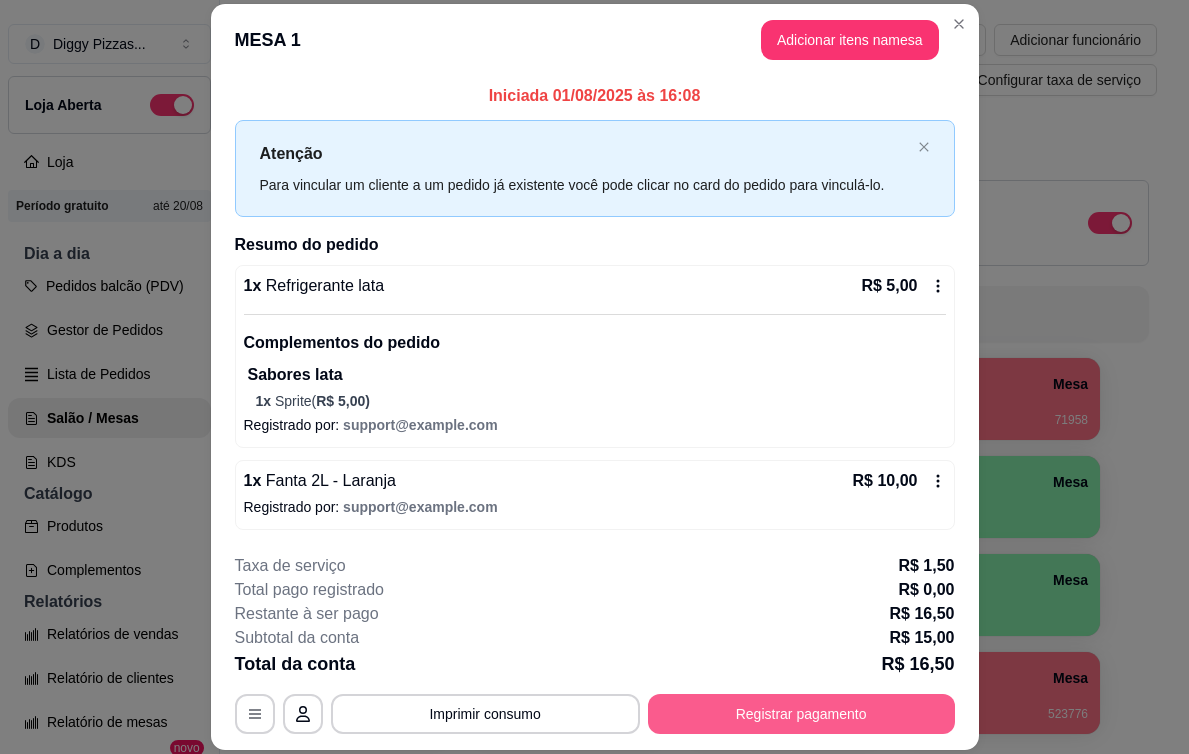 click on "Registrar pagamento" at bounding box center [801, 714] 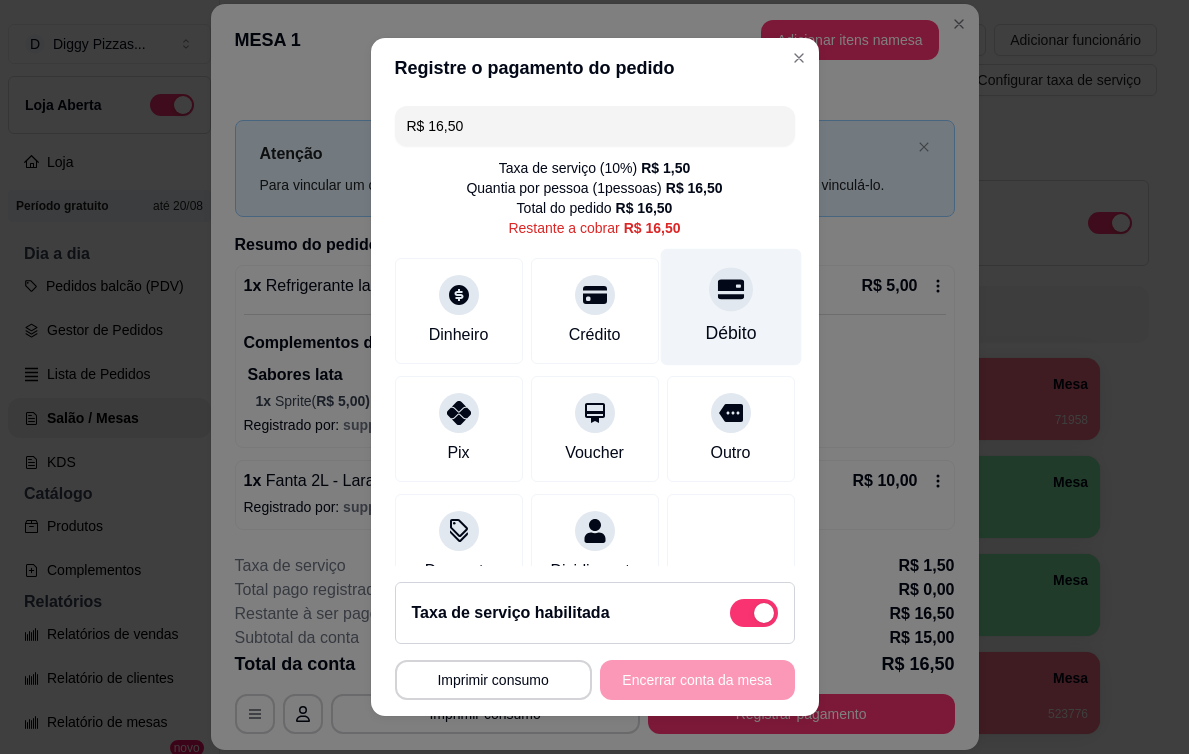 click 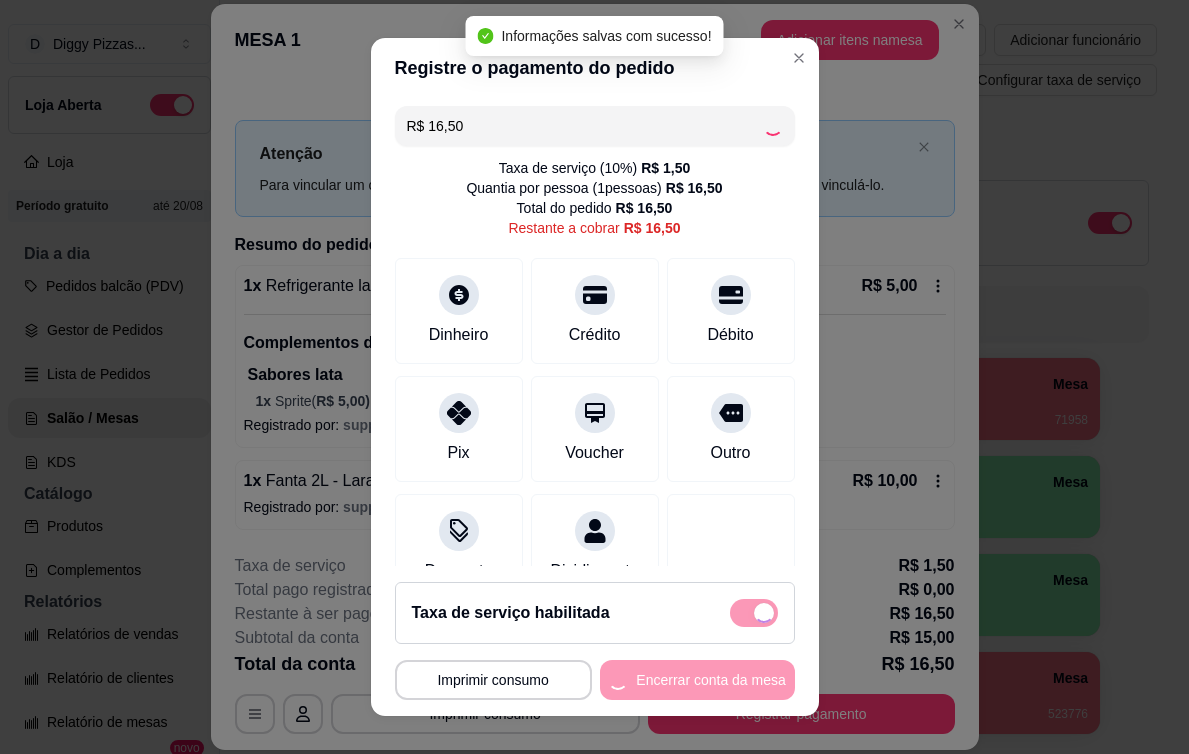 type on "R$ 0,00" 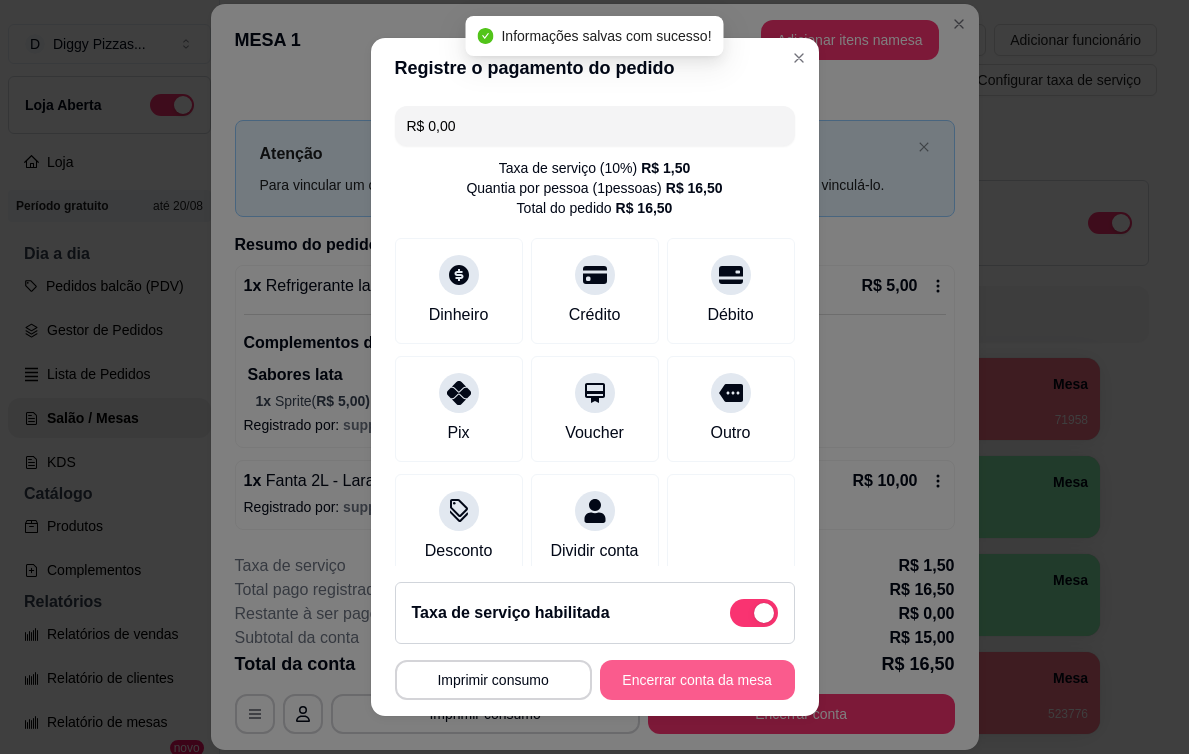 click on "Encerrar conta da mesa" at bounding box center (697, 680) 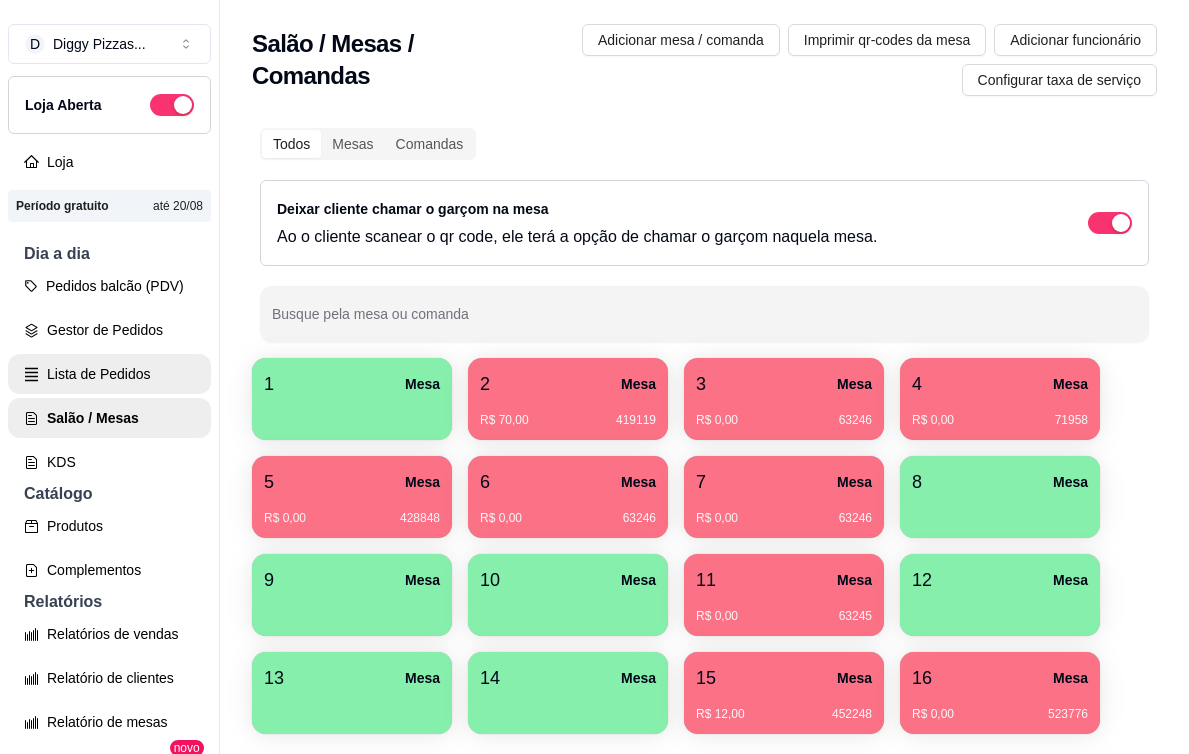 click on "Lista de Pedidos" at bounding box center [109, 374] 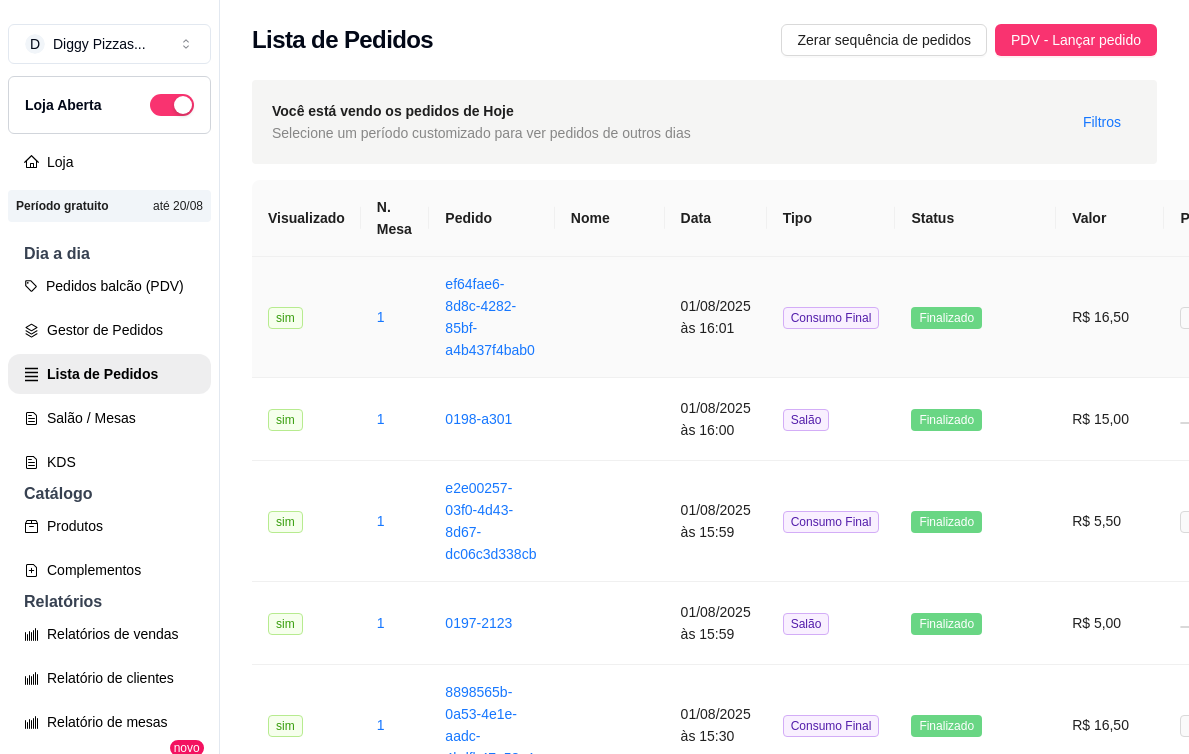 click on "Finalizado" at bounding box center (975, 317) 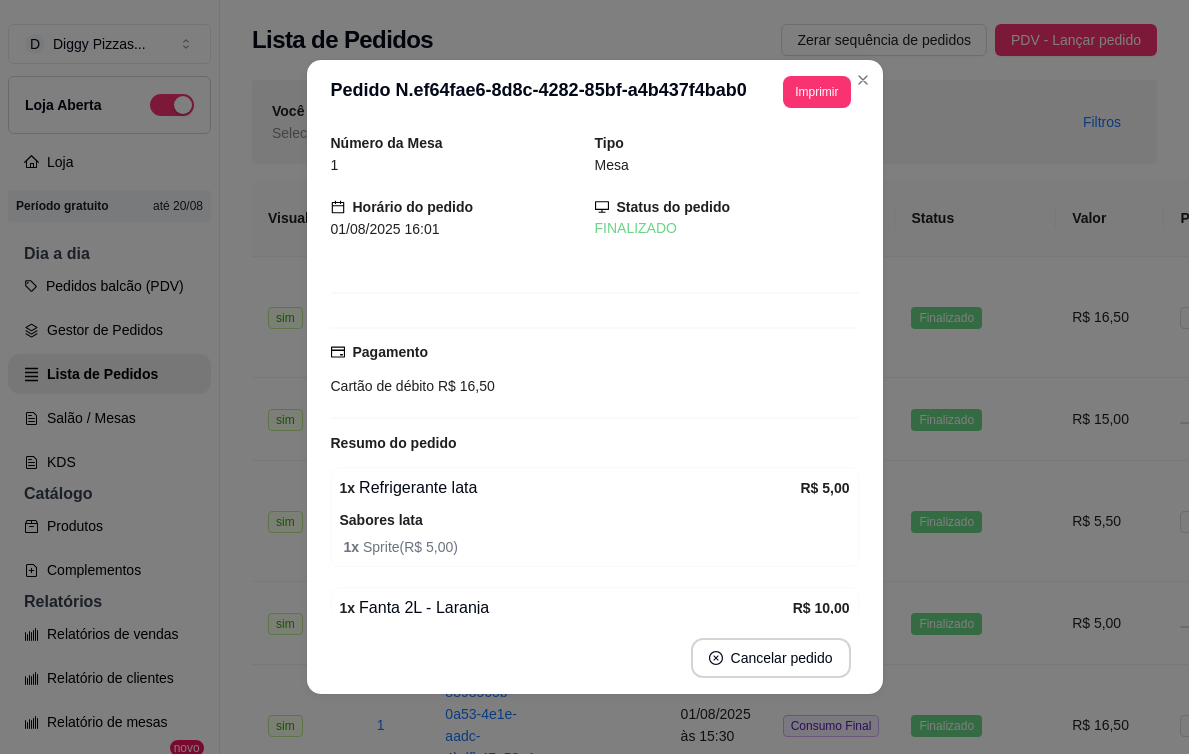 scroll, scrollTop: 139, scrollLeft: 0, axis: vertical 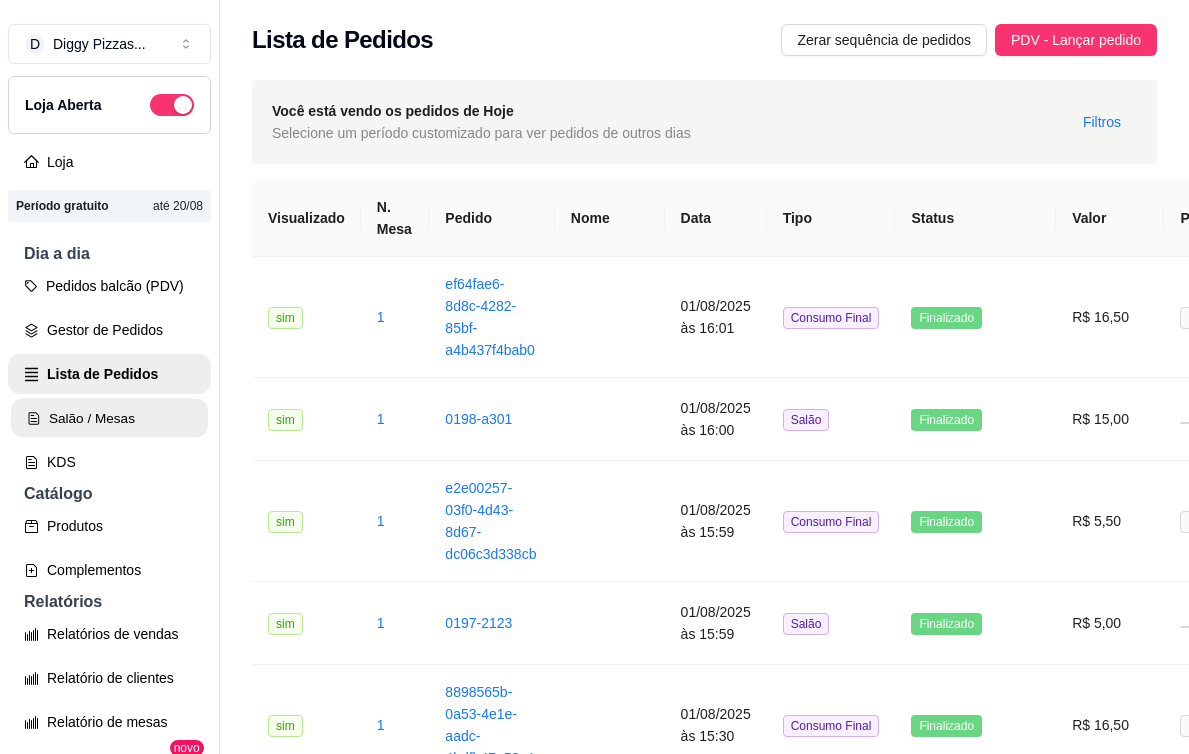 click on "Salão / Mesas" at bounding box center [109, 418] 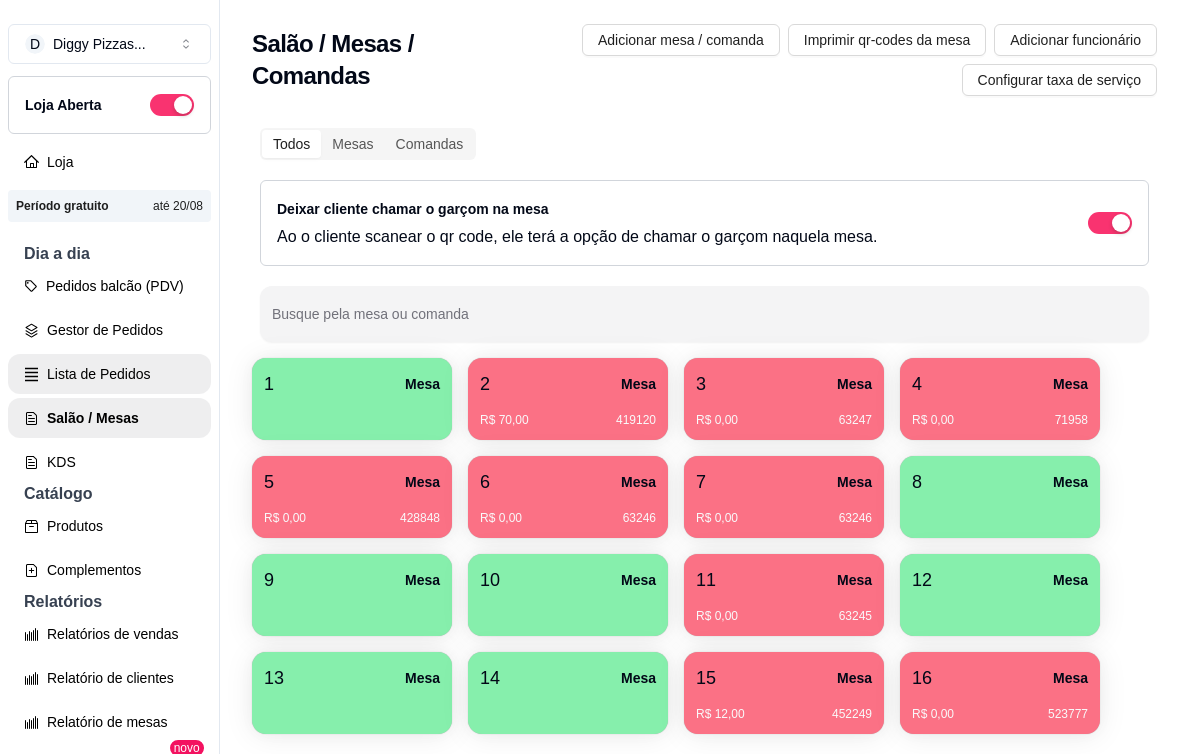 click on "Lista de Pedidos" at bounding box center (109, 374) 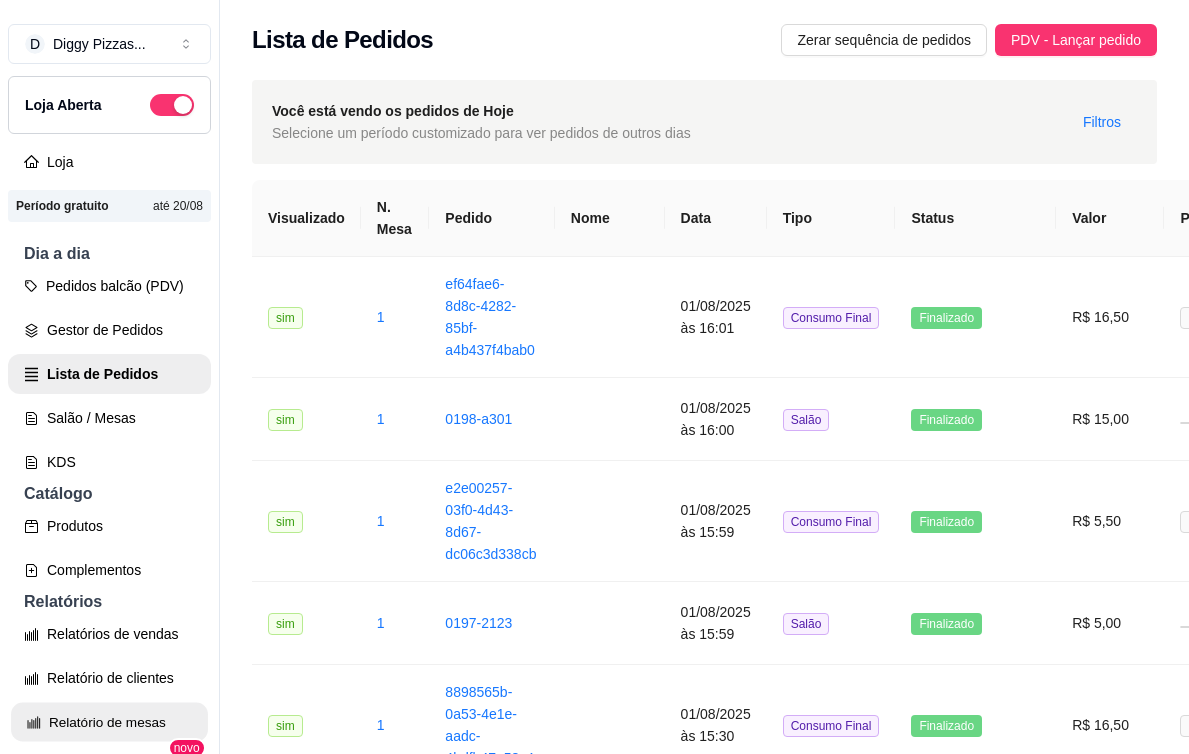 click on "Relatório de mesas" at bounding box center (109, 722) 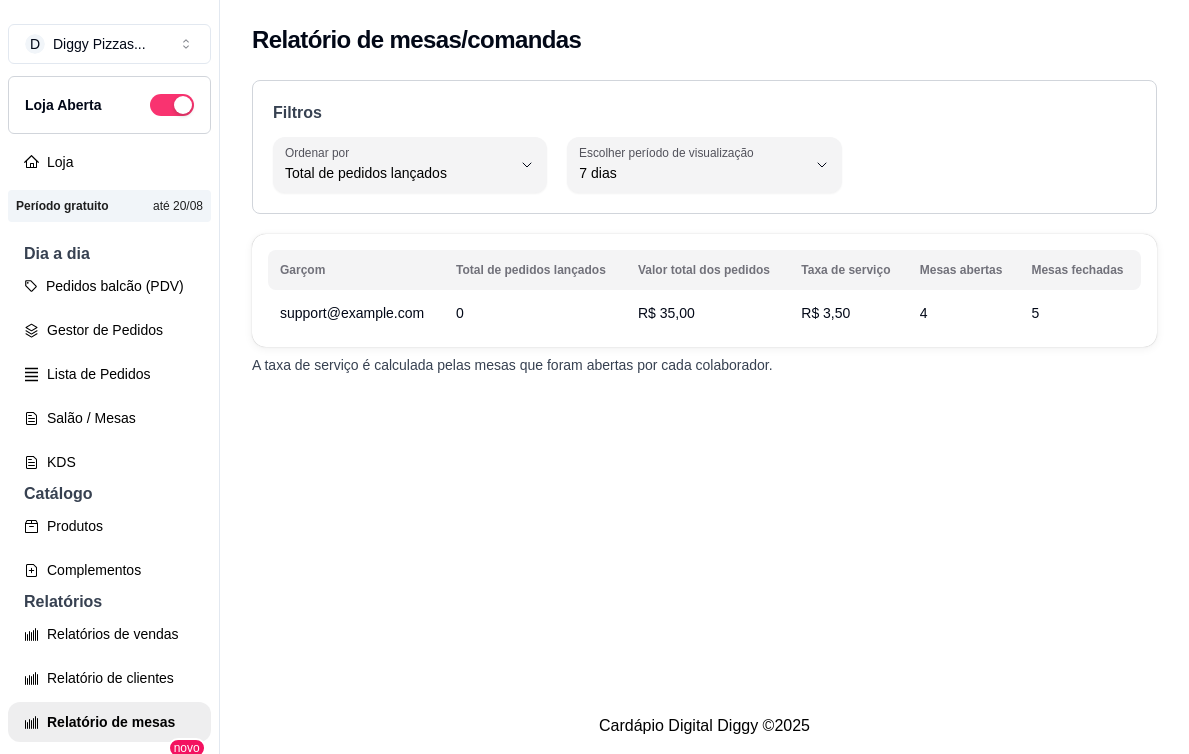 click on "0" at bounding box center (535, 313) 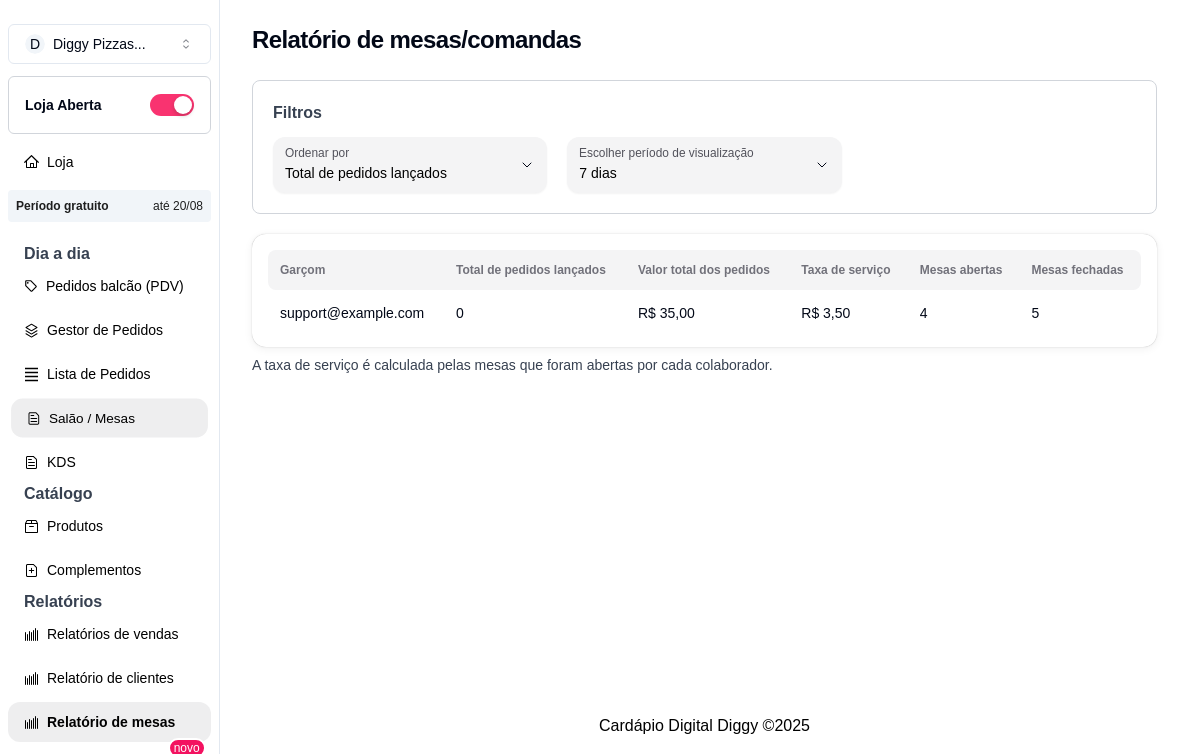 click on "Salão / Mesas" at bounding box center [109, 418] 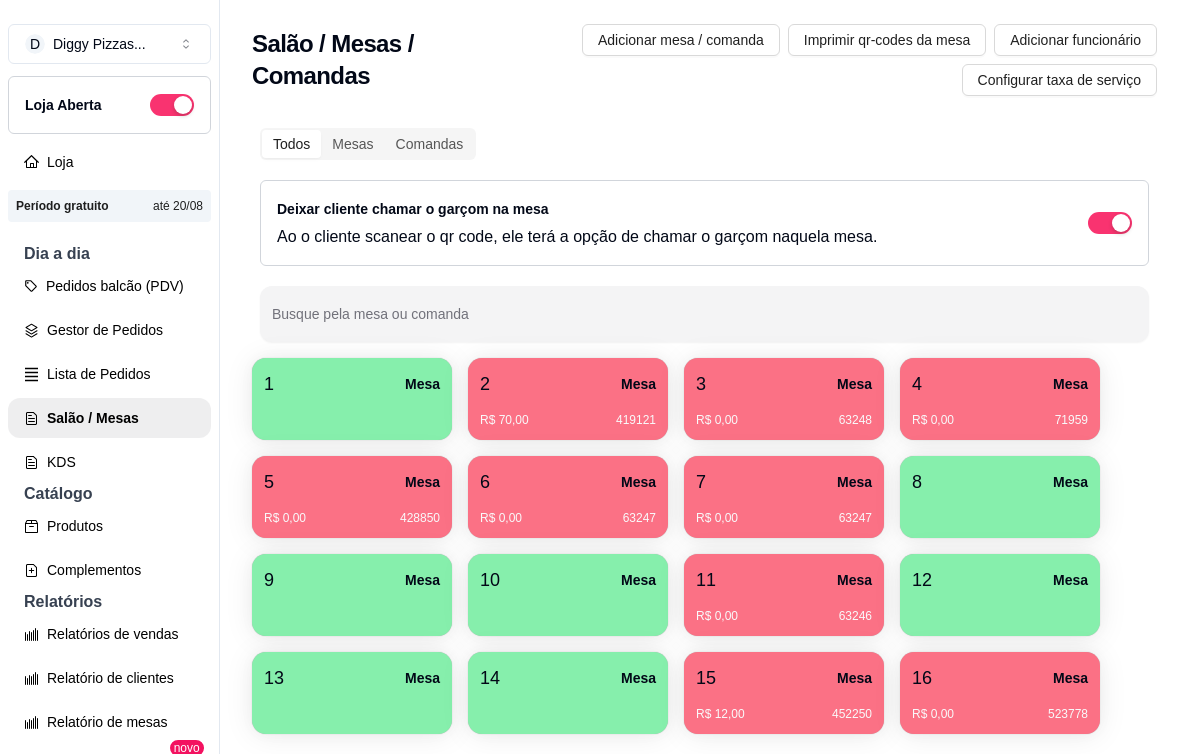 click on "1 Mesa" at bounding box center (352, 384) 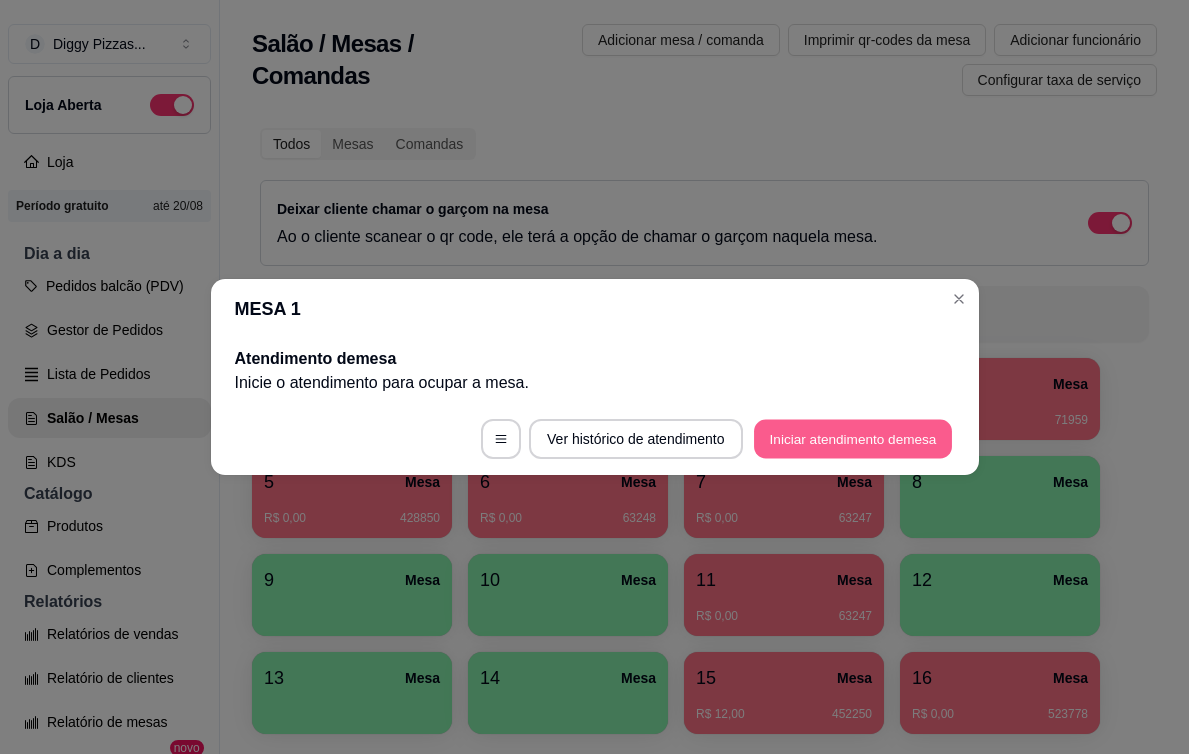 click on "Iniciar atendimento de  mesa" at bounding box center (853, 439) 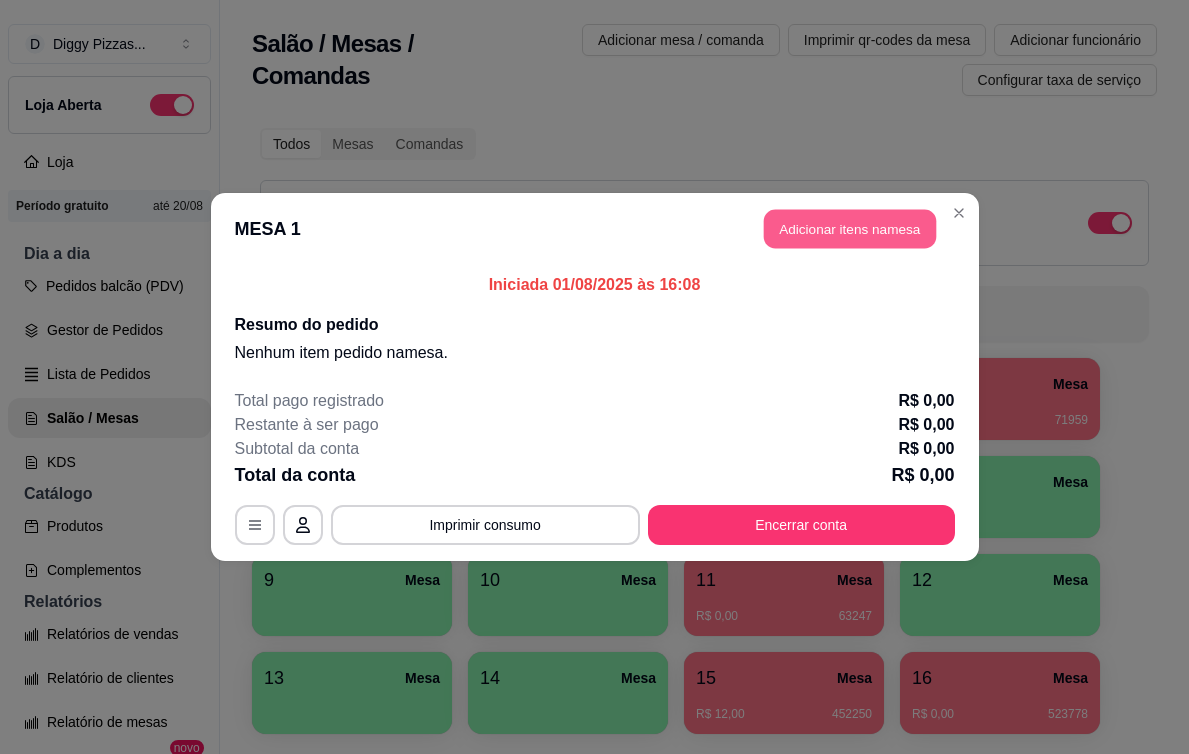 click on "Adicionar itens na  mesa" at bounding box center (850, 229) 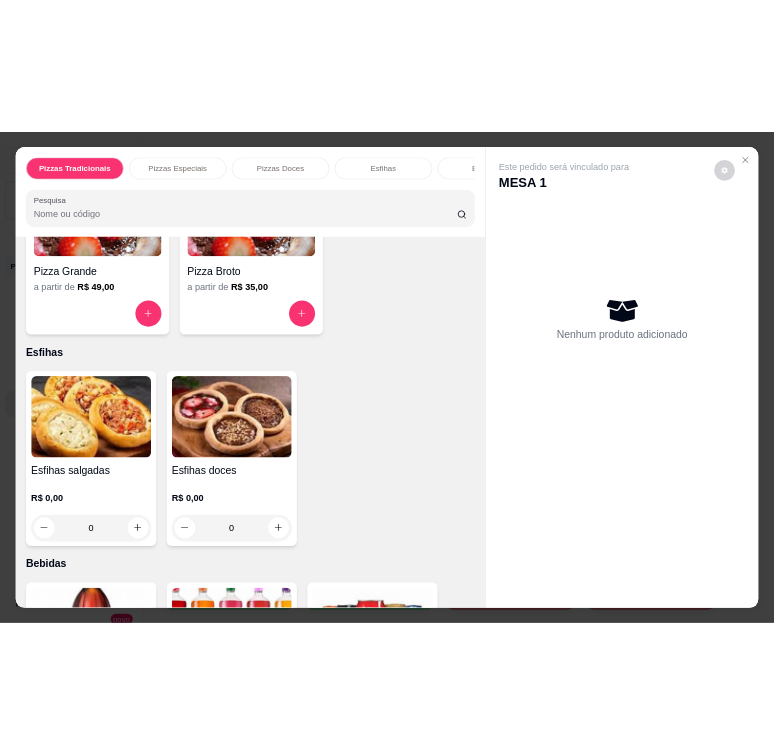 scroll, scrollTop: 1182, scrollLeft: 0, axis: vertical 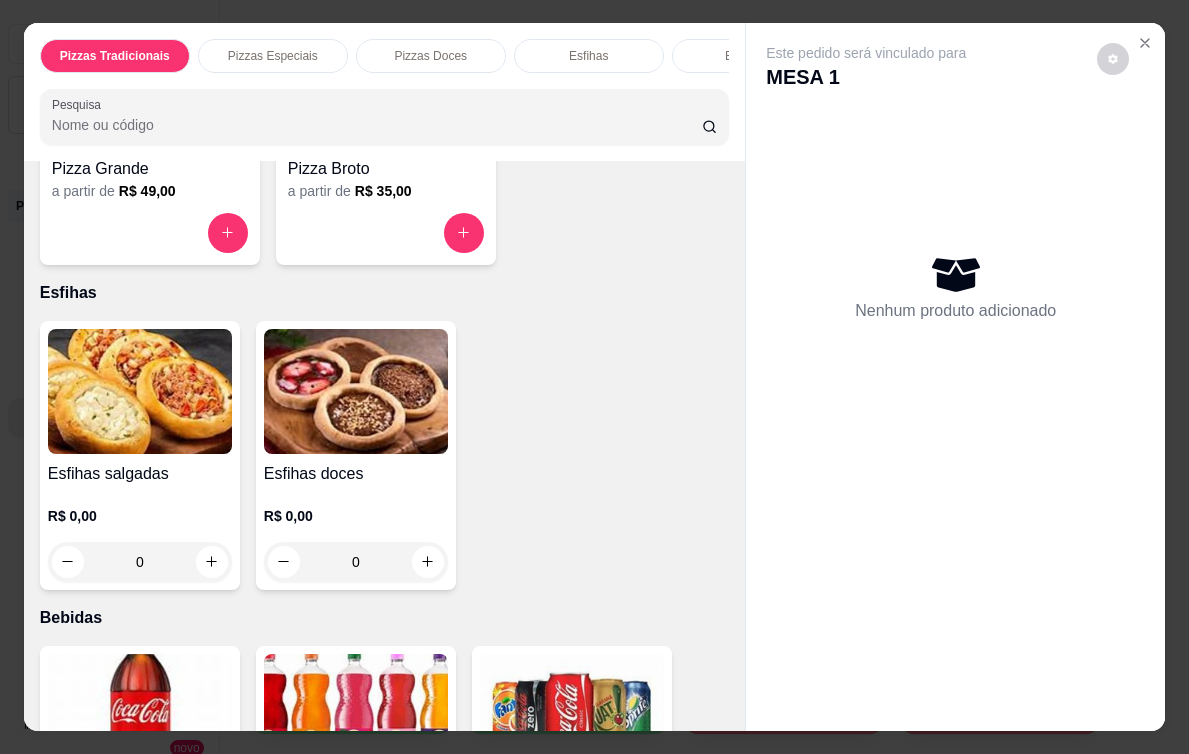 click on "0" at bounding box center (356, 562) 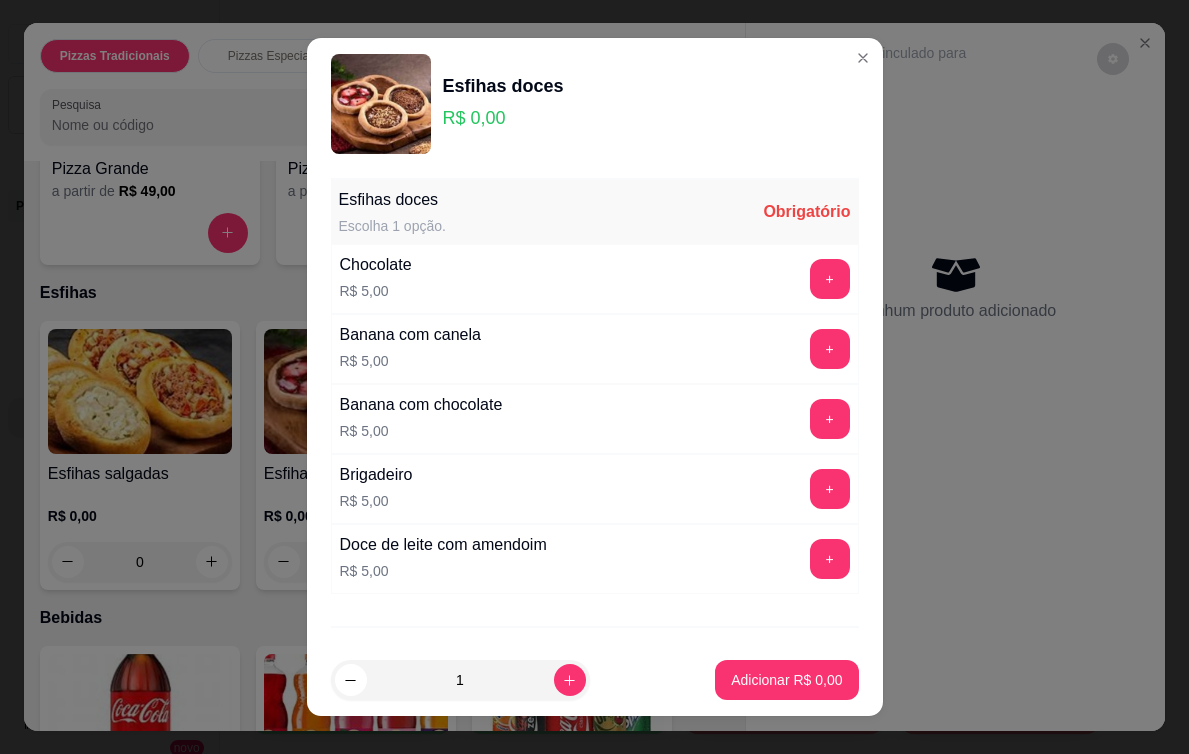 click on "Brigadeiro R$ 5,00 +" at bounding box center [595, 489] 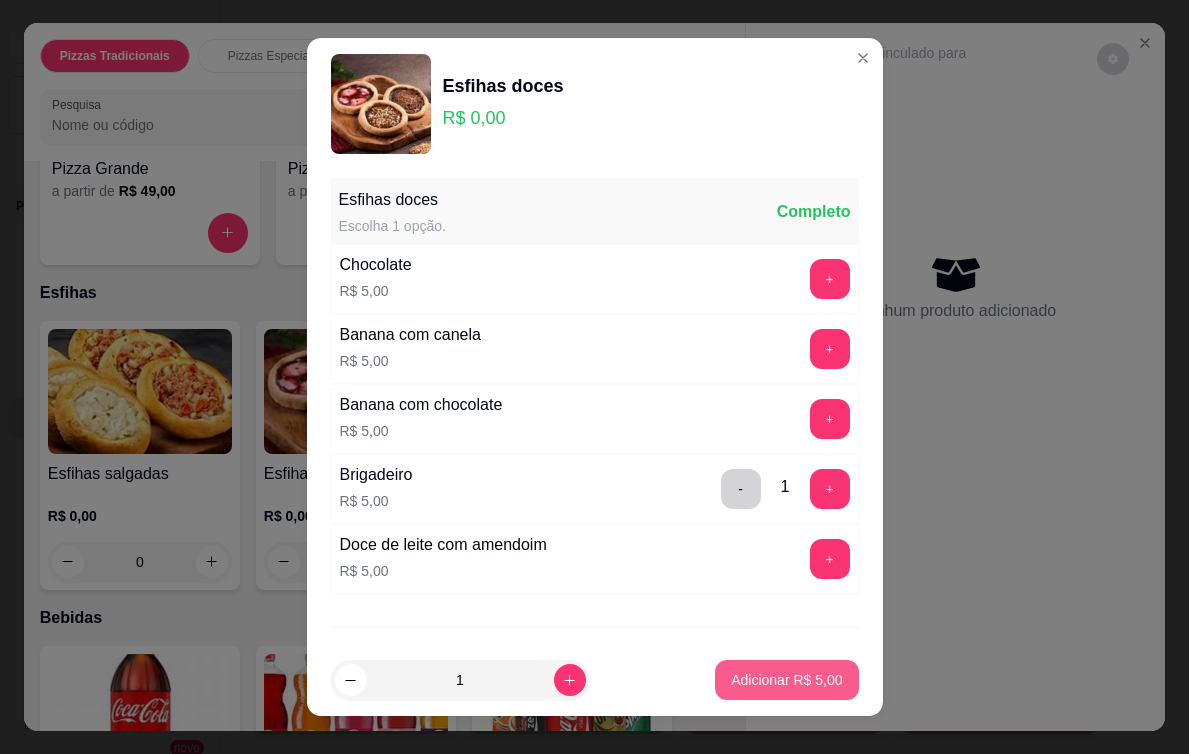 click on "Adicionar   R$ 5,00" at bounding box center [786, 680] 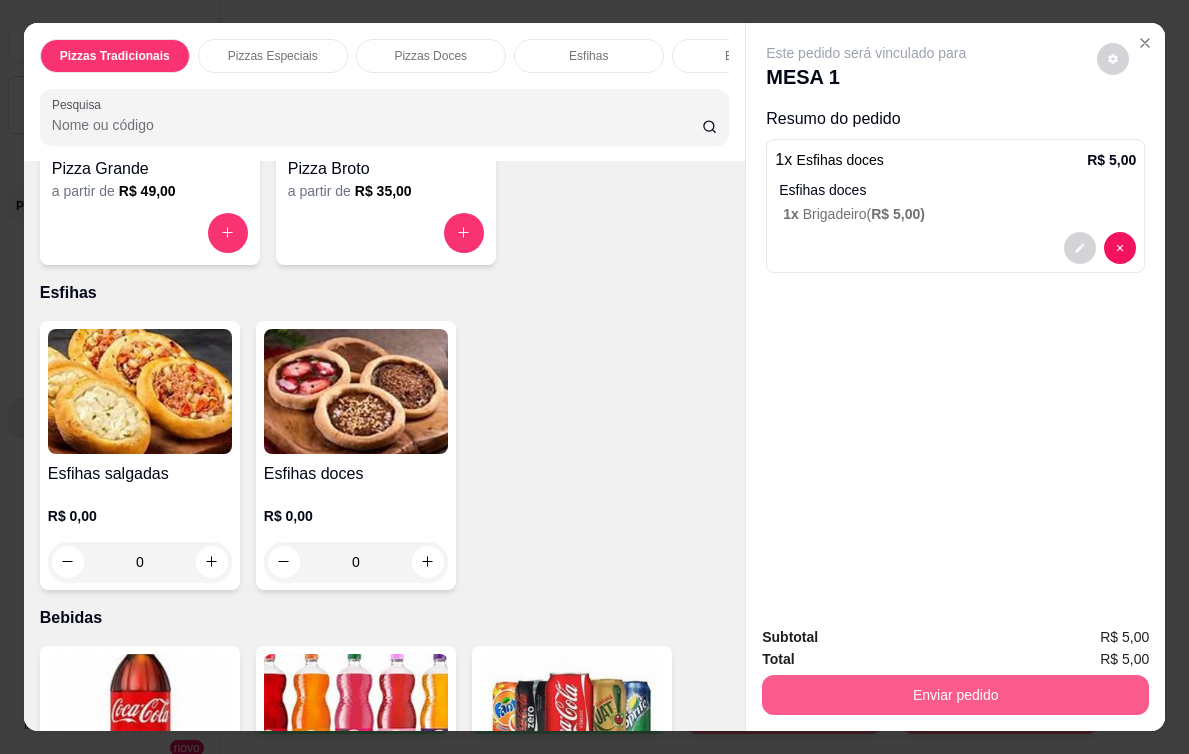 click on "Enviar pedido" at bounding box center (955, 695) 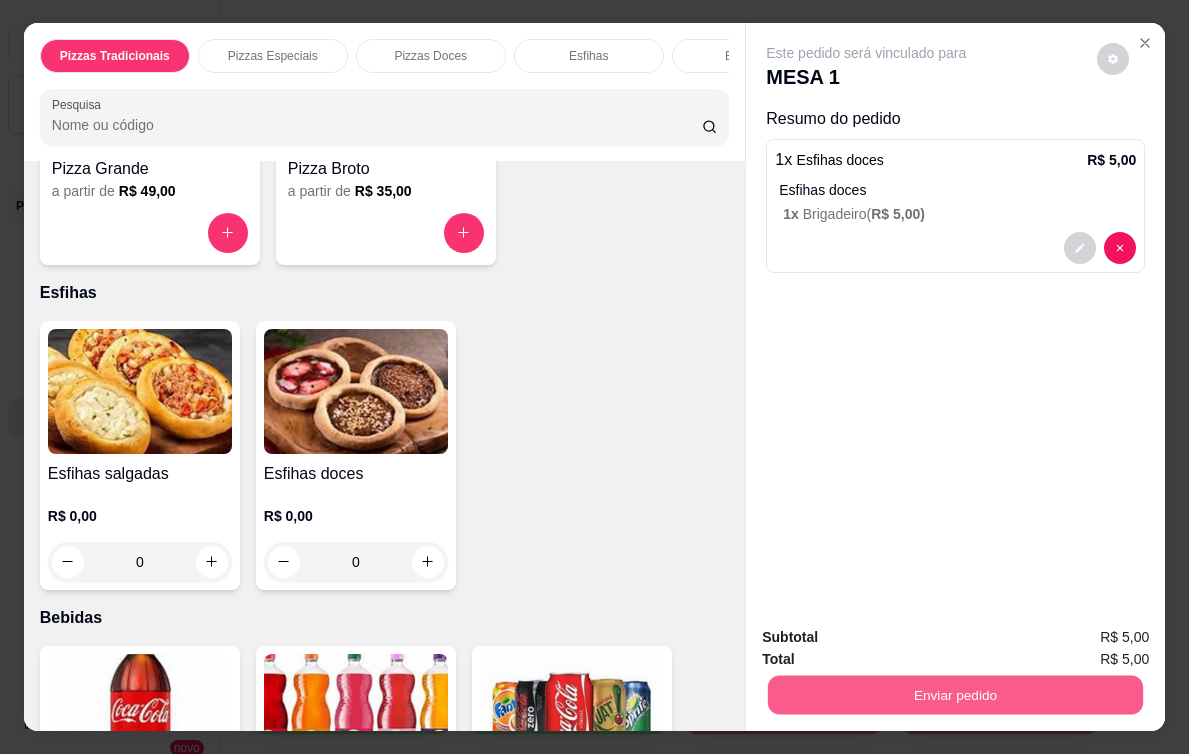 click on "Não registrar e enviar pedido" at bounding box center (894, 646) 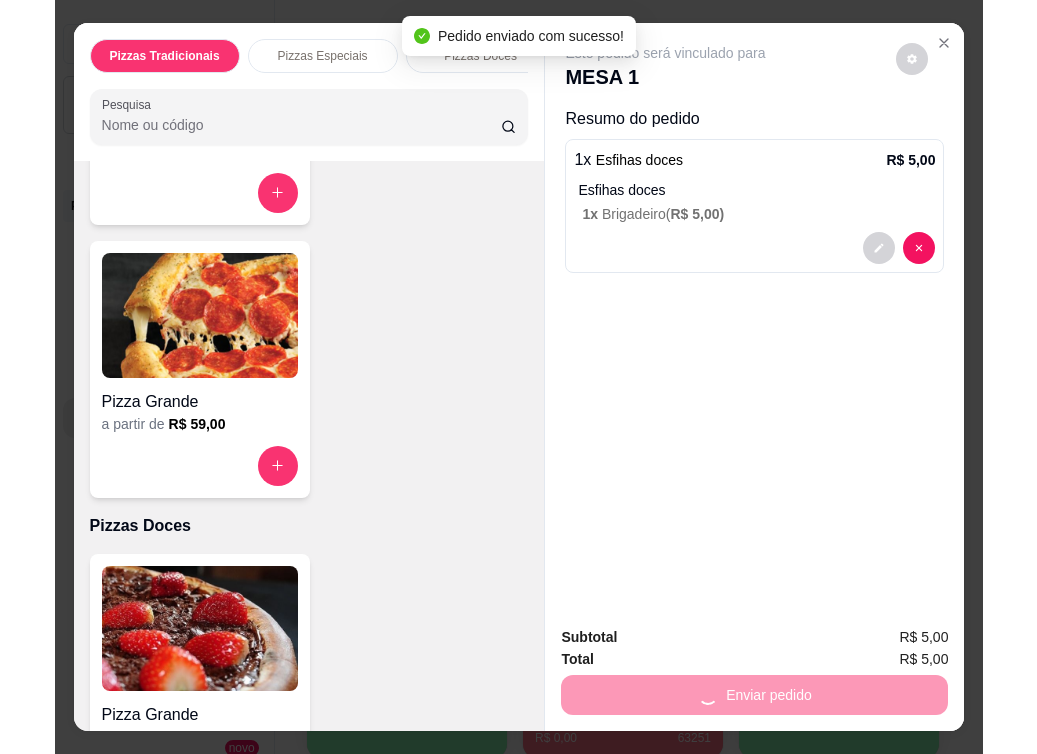 scroll, scrollTop: 1728, scrollLeft: 0, axis: vertical 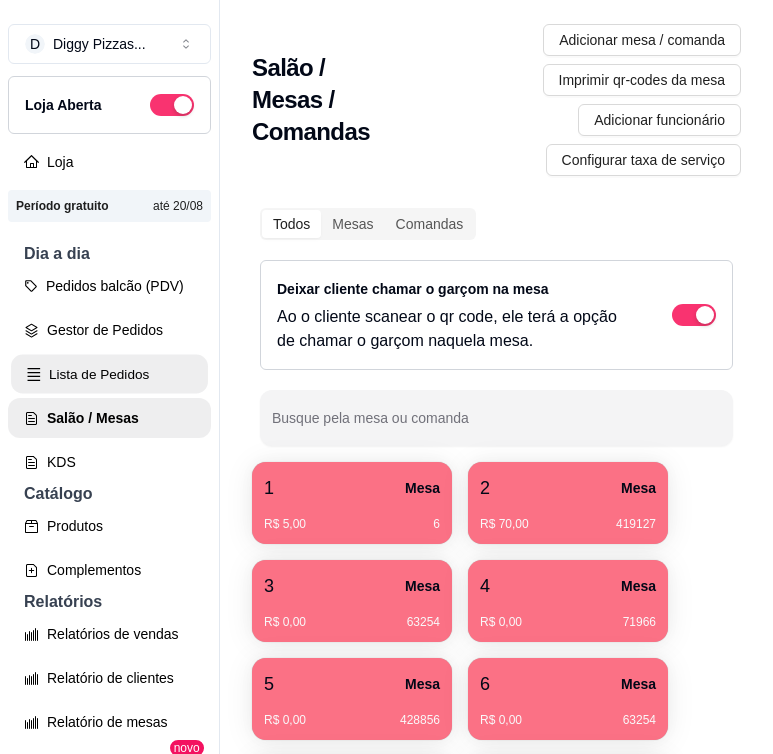 click on "Lista de Pedidos" at bounding box center [109, 374] 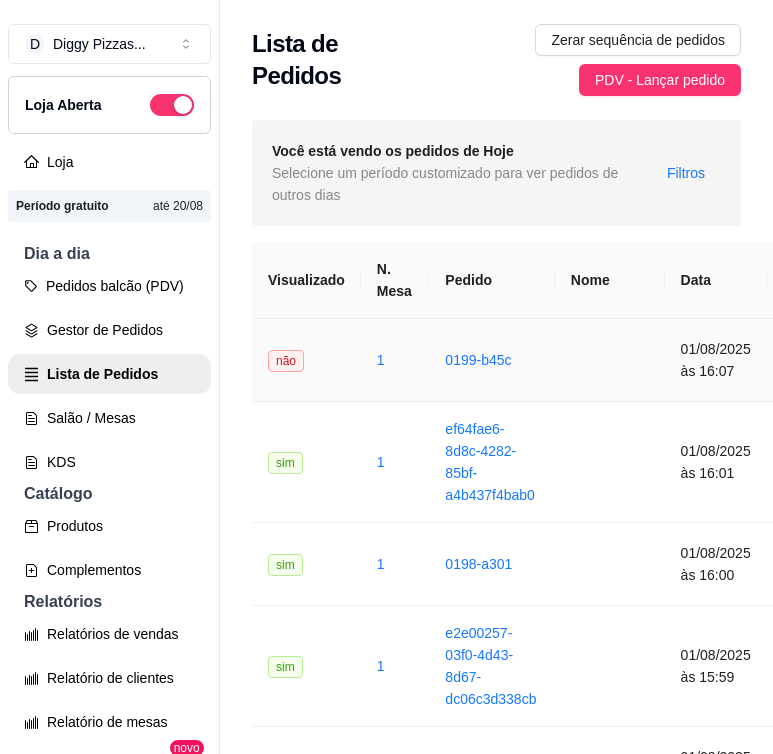click at bounding box center [610, 360] 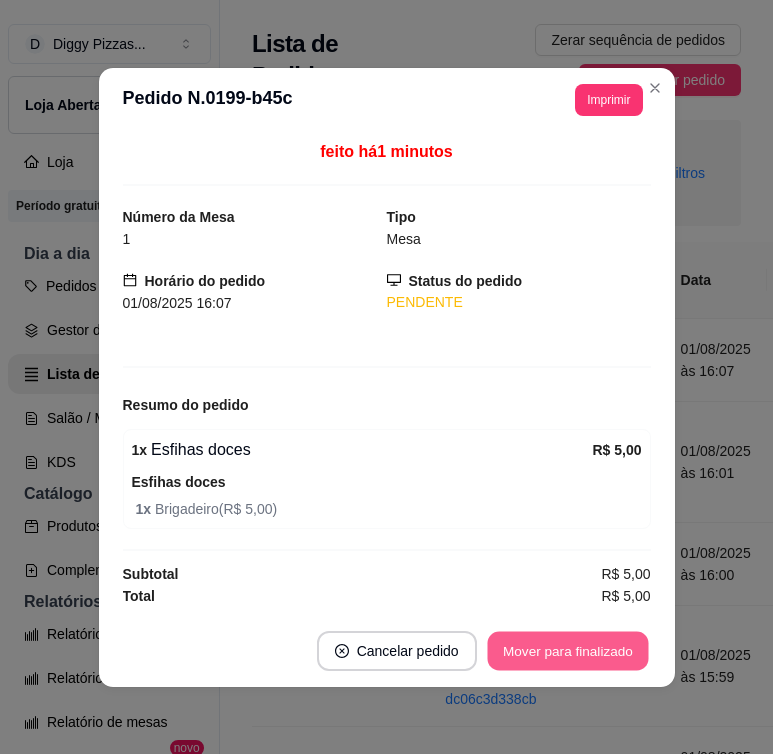 click on "Mover para finalizado" at bounding box center (567, 650) 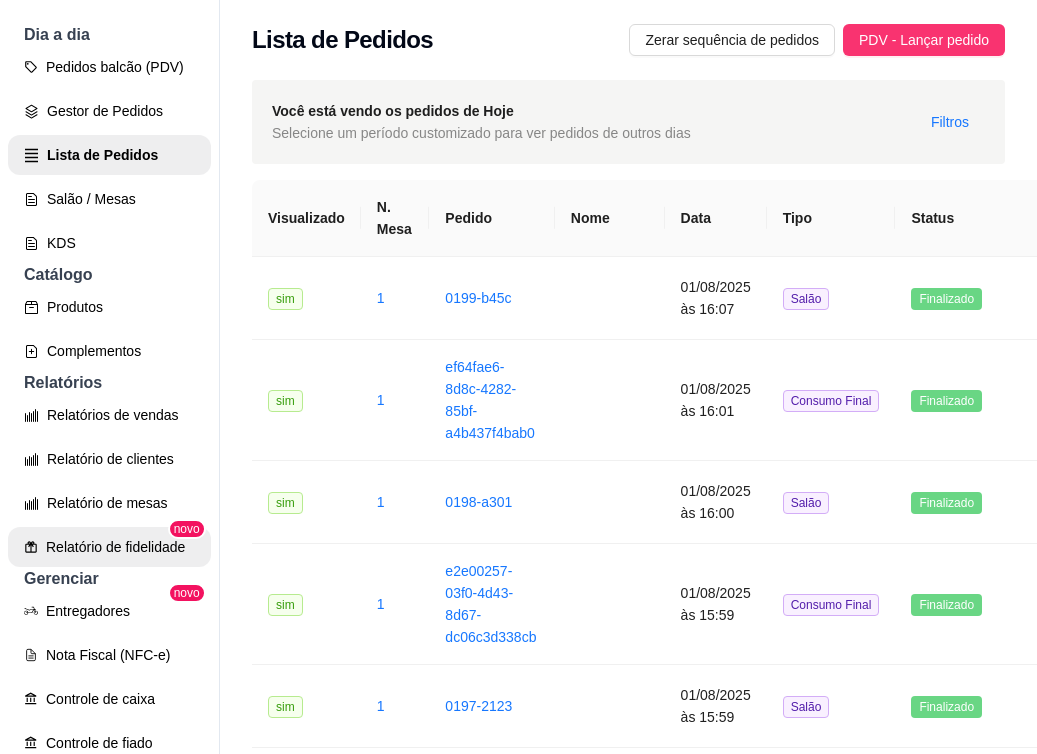 scroll, scrollTop: 305, scrollLeft: 0, axis: vertical 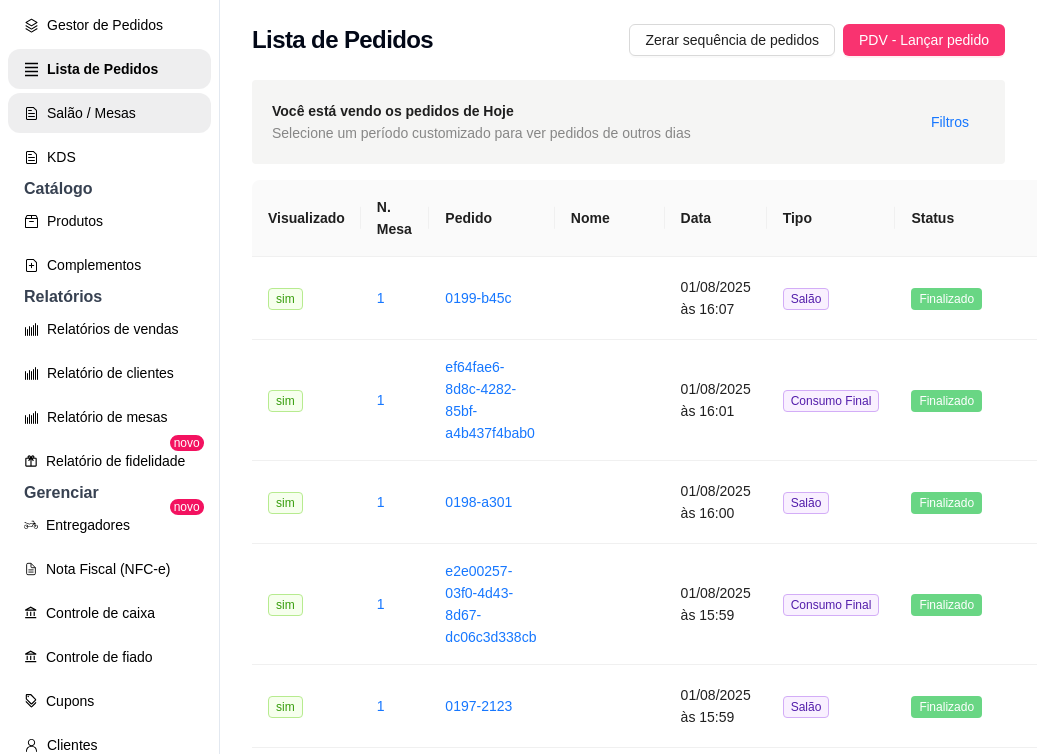 click on "Salão / Mesas" at bounding box center [109, 113] 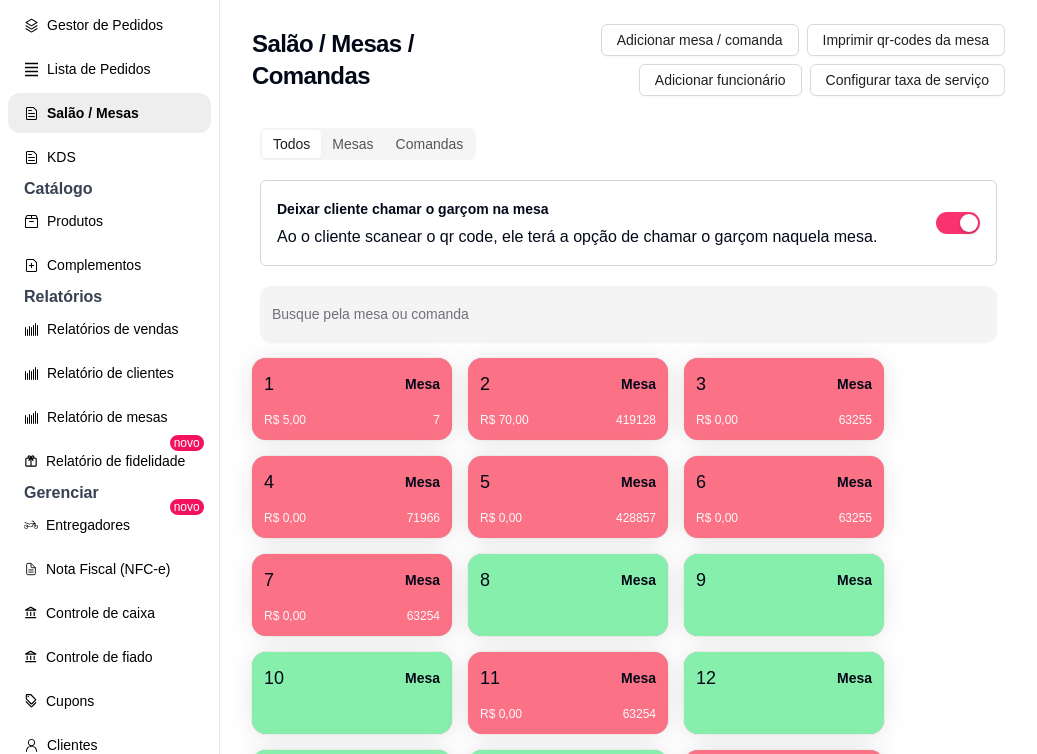 scroll, scrollTop: 5, scrollLeft: 0, axis: vertical 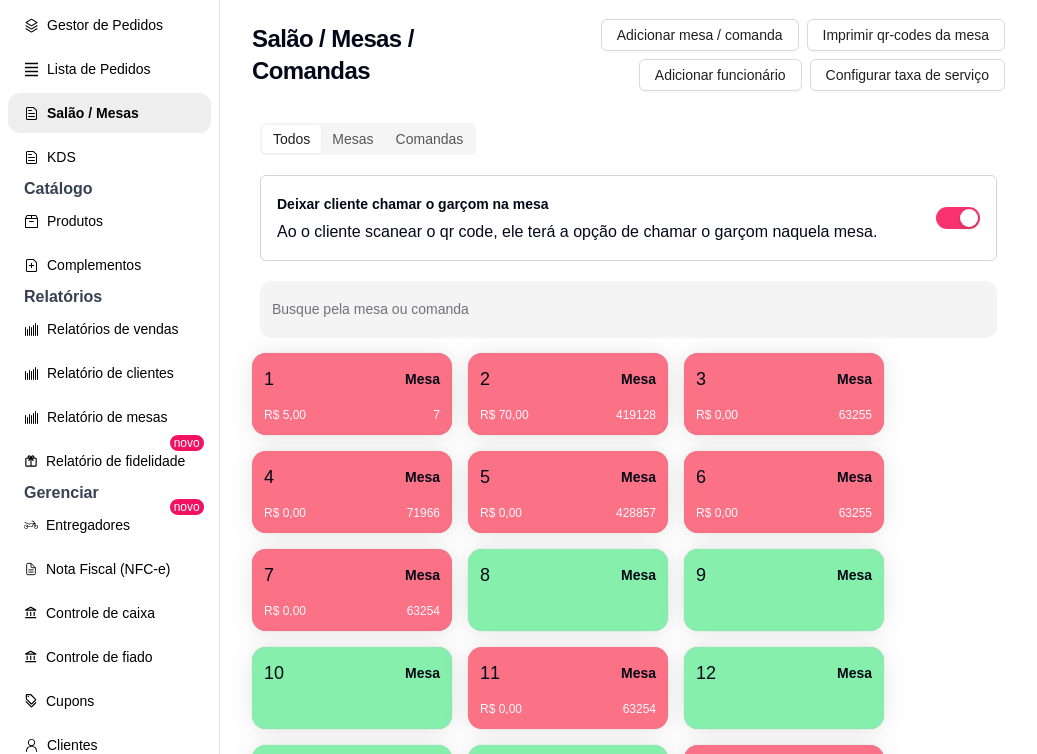 click on "1 Mesa R$ 5,00 7" at bounding box center [352, 394] 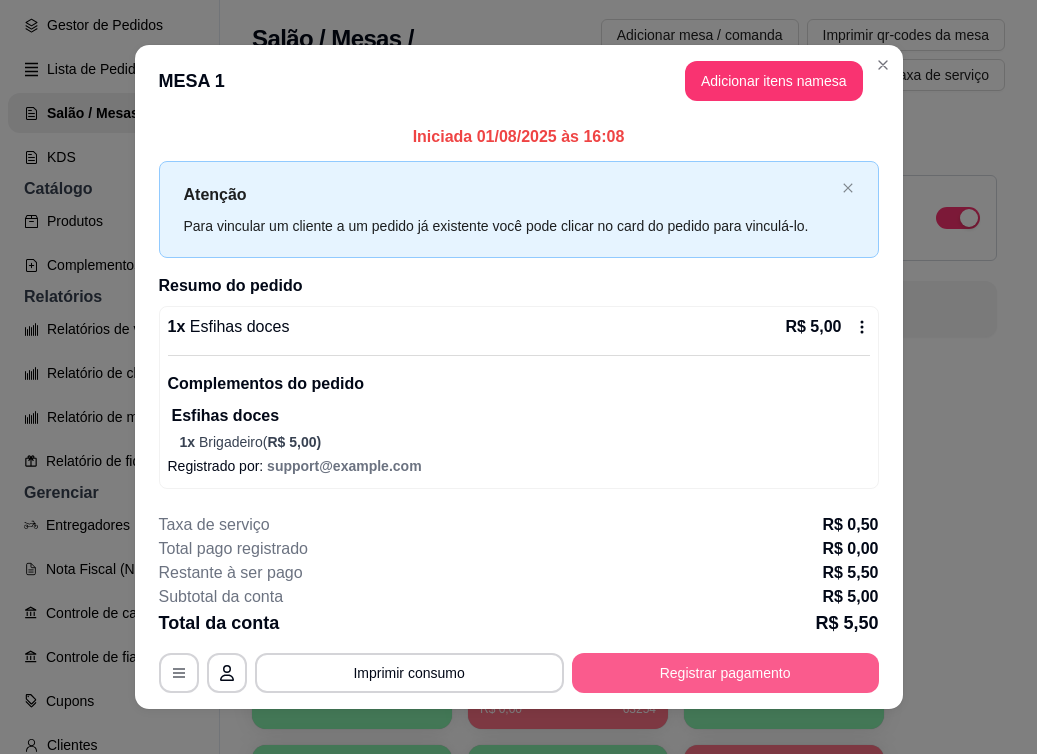 click on "Registrar pagamento" at bounding box center [725, 673] 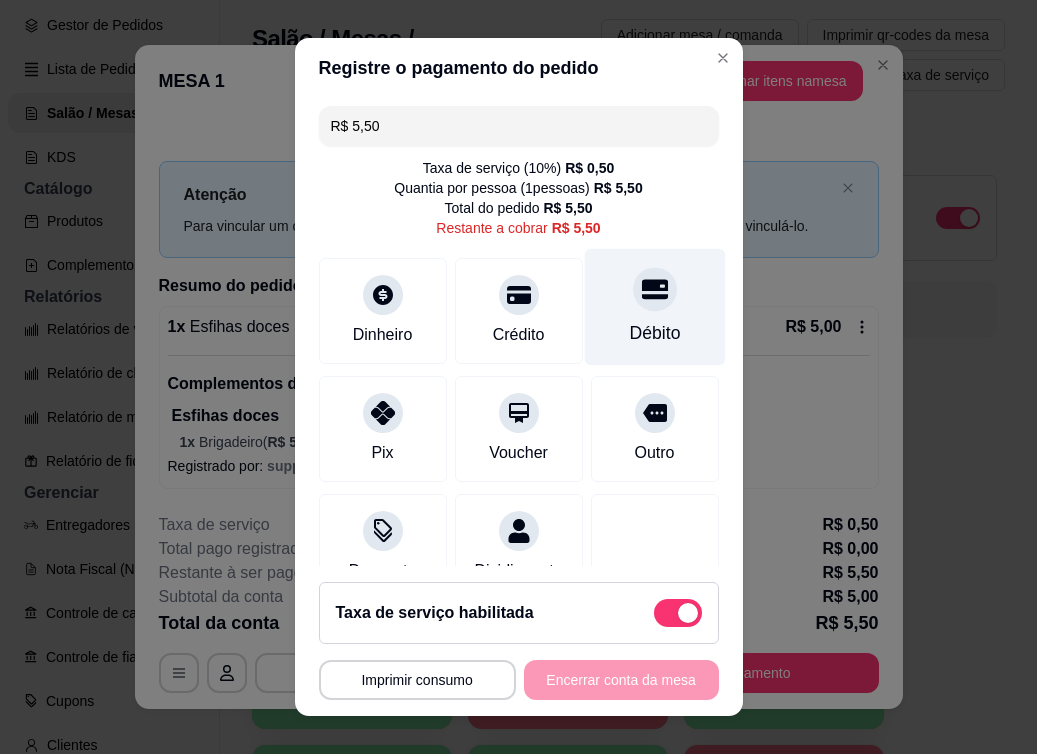 click on "Débito" at bounding box center [654, 333] 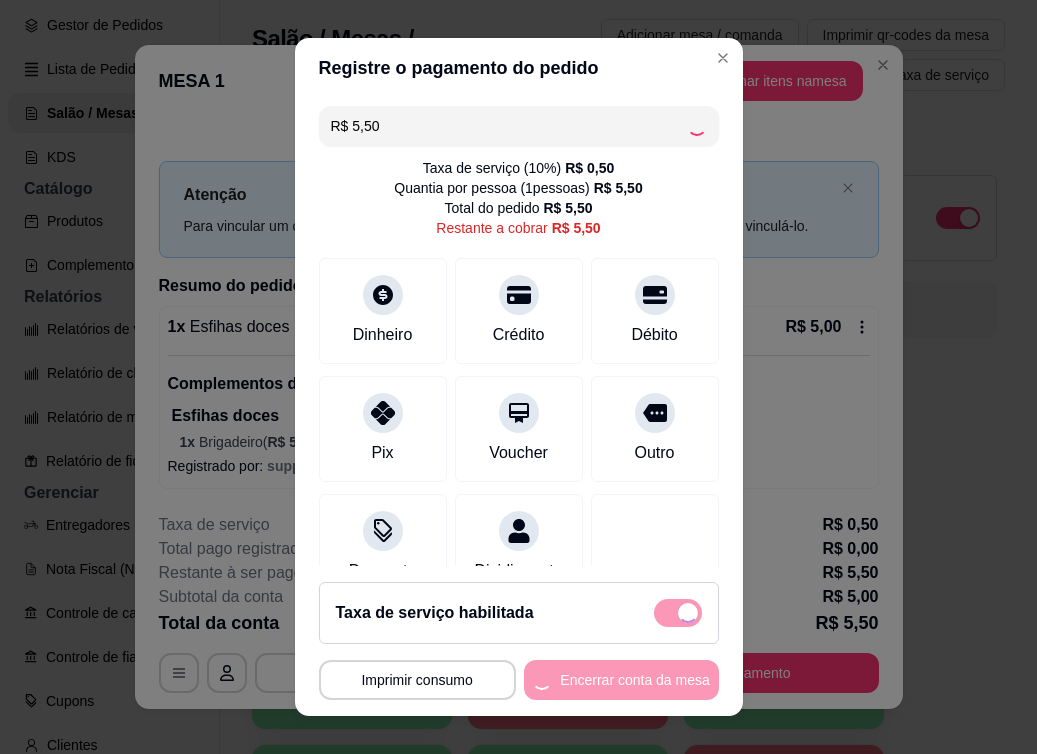 type on "R$ 0,00" 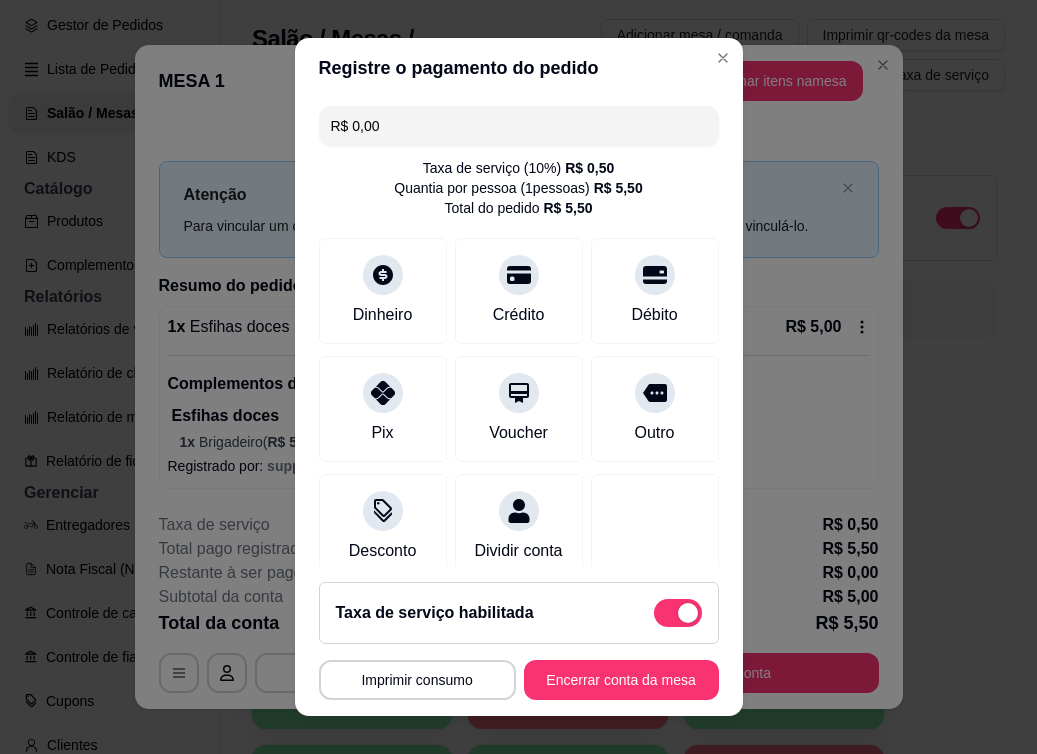click on "Encerrar conta da mesa" at bounding box center [621, 680] 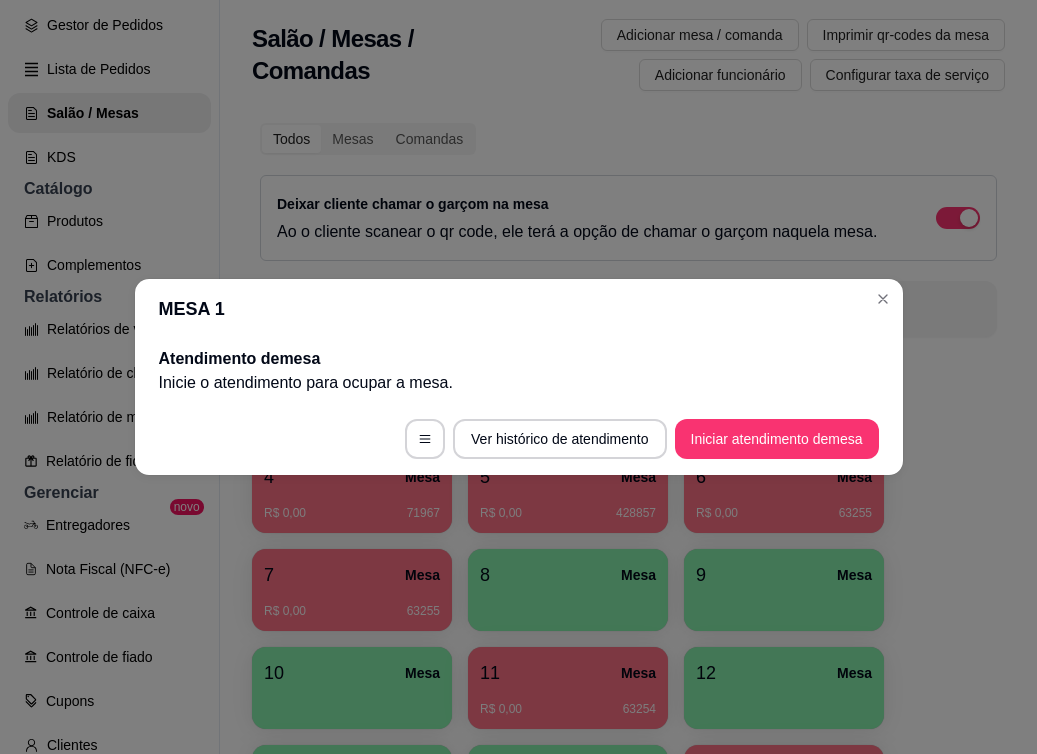 click on "Ver histórico de atendimento Iniciar atendimento de  mesa" at bounding box center [519, 439] 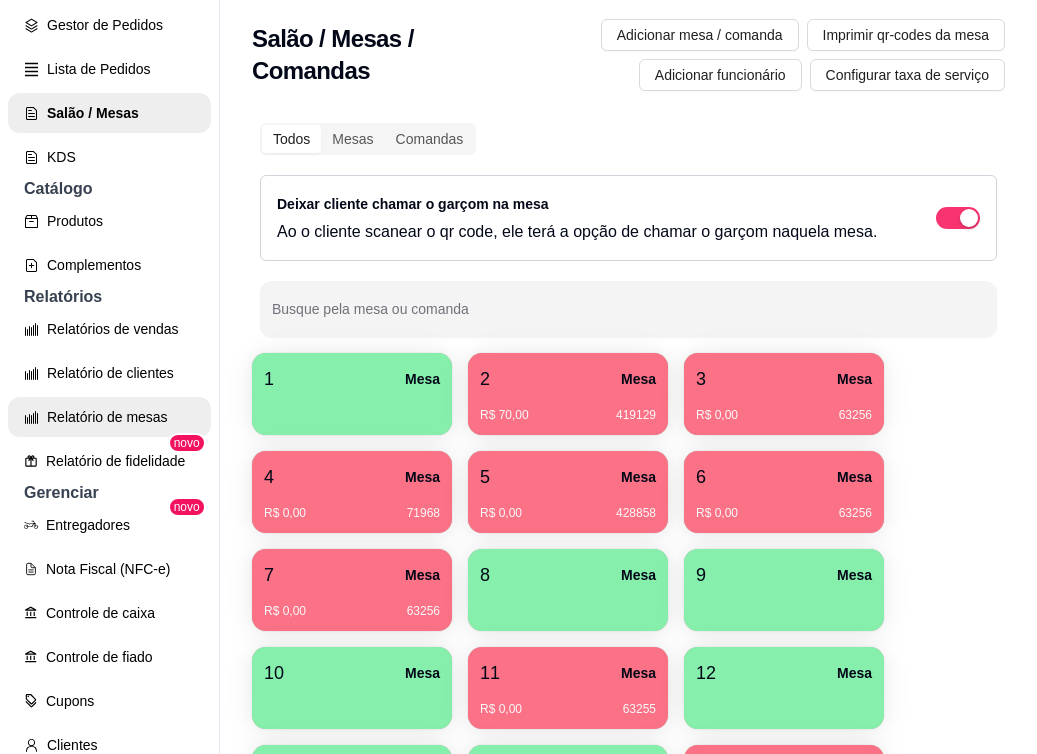 click on "Relatório de mesas" at bounding box center (109, 417) 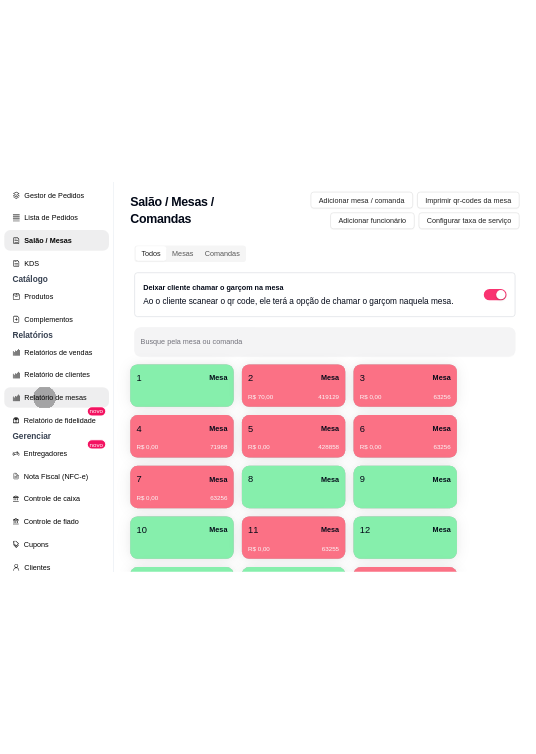 scroll, scrollTop: 0, scrollLeft: 0, axis: both 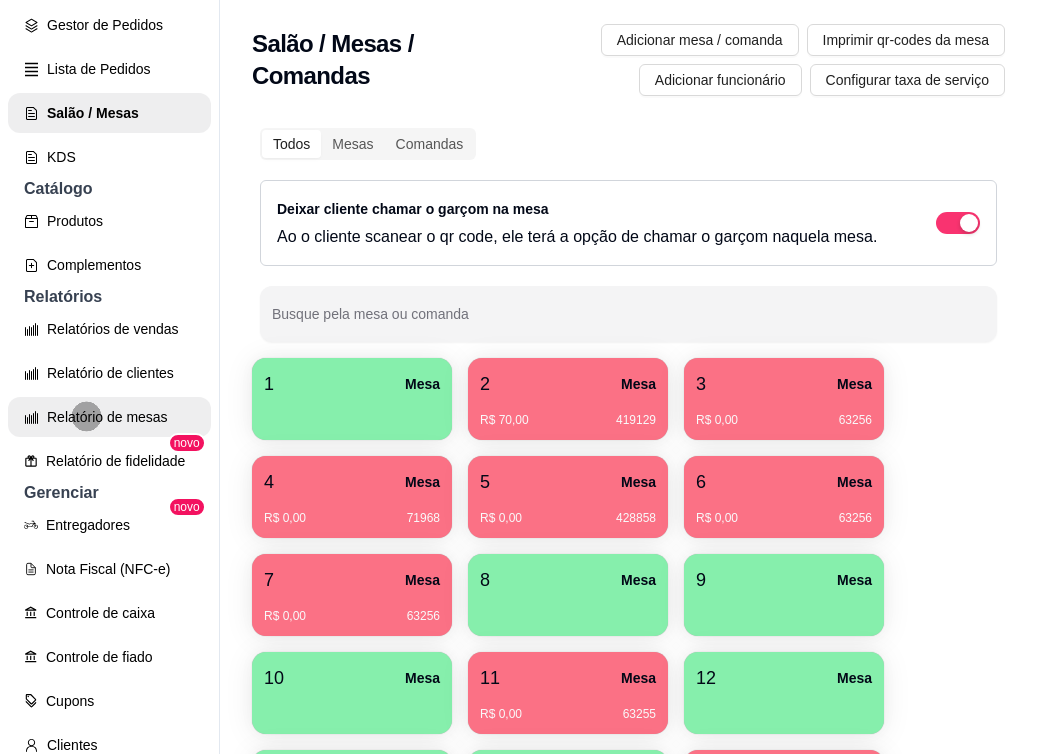 select on "TOTAL_OF_ORDERS" 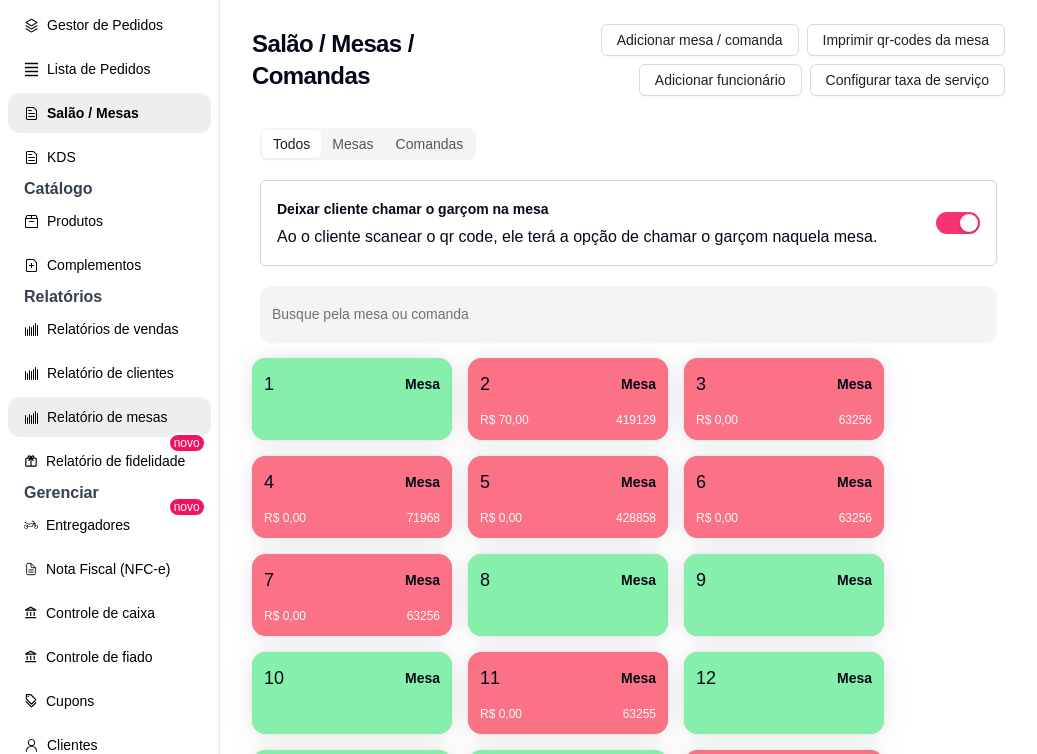 select on "7" 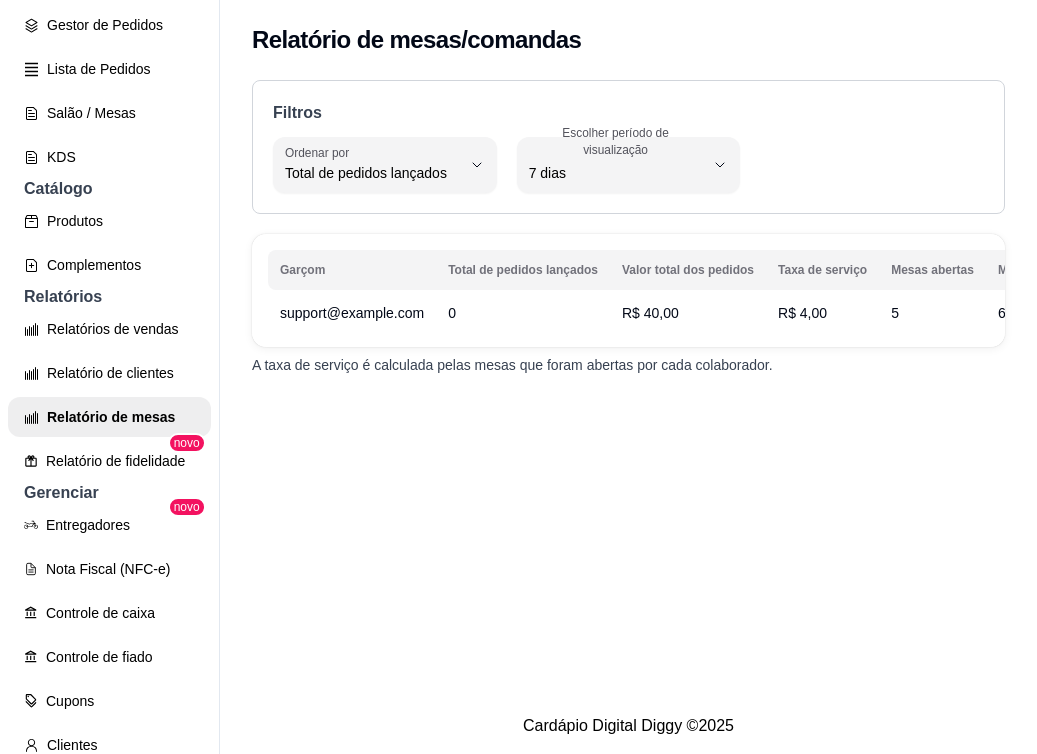 click on "7 dias" at bounding box center (617, 173) 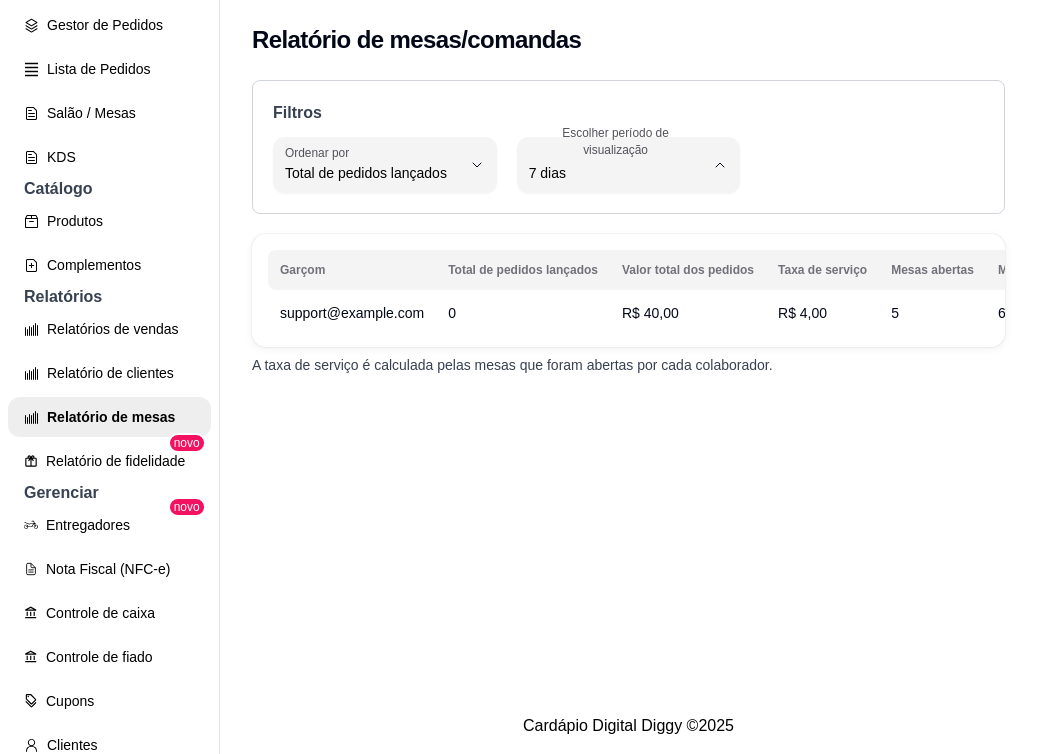 click on "Hoje" at bounding box center [618, 220] 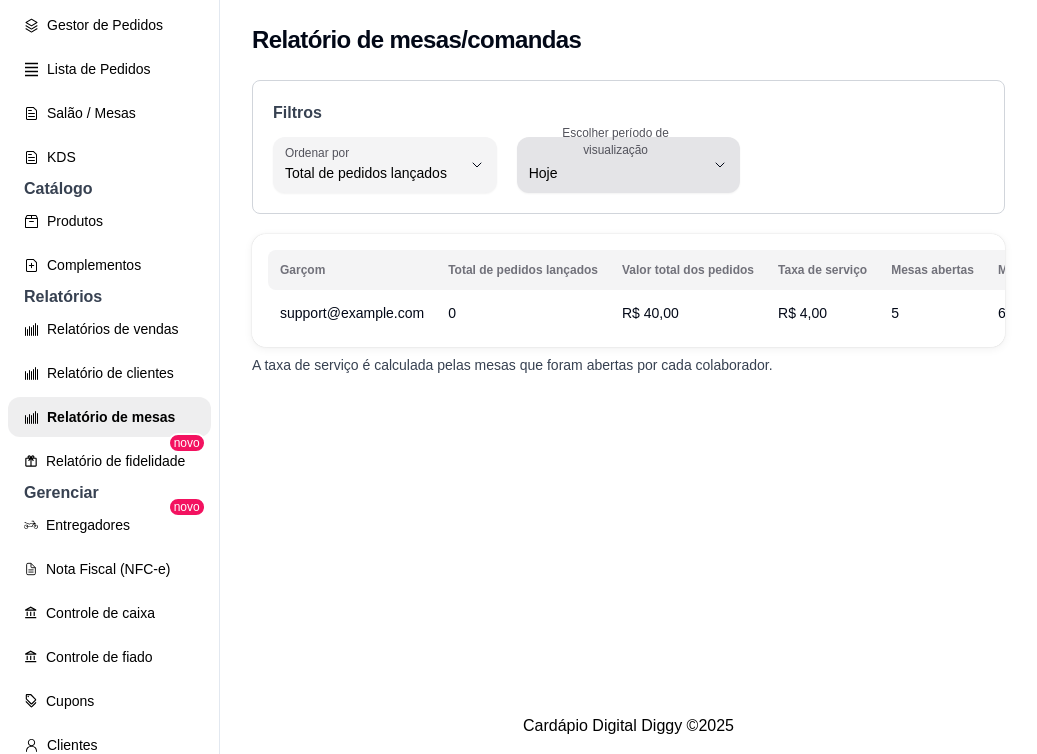 click on "Hoje" at bounding box center (617, 173) 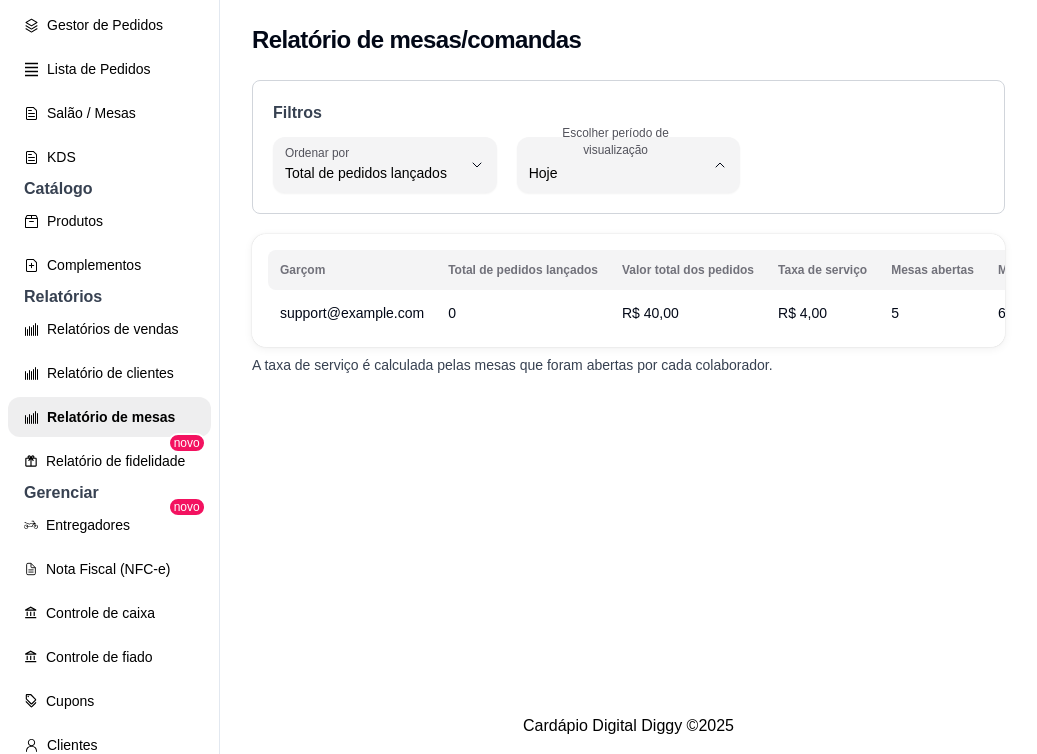 click on "15 dias" at bounding box center [618, 318] 